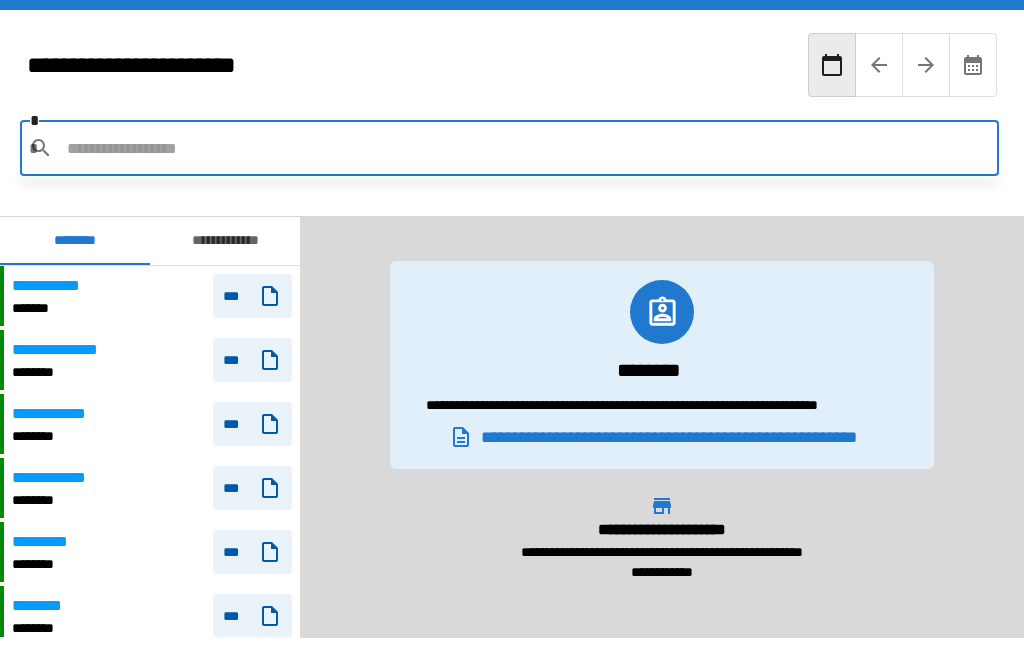 scroll, scrollTop: 64, scrollLeft: 0, axis: vertical 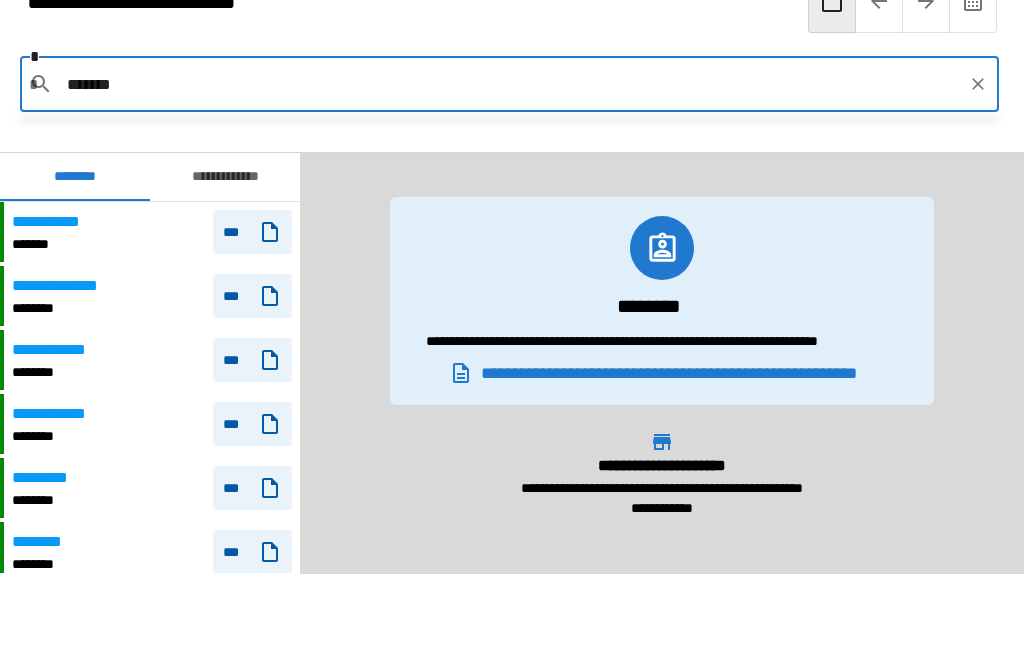 type on "********" 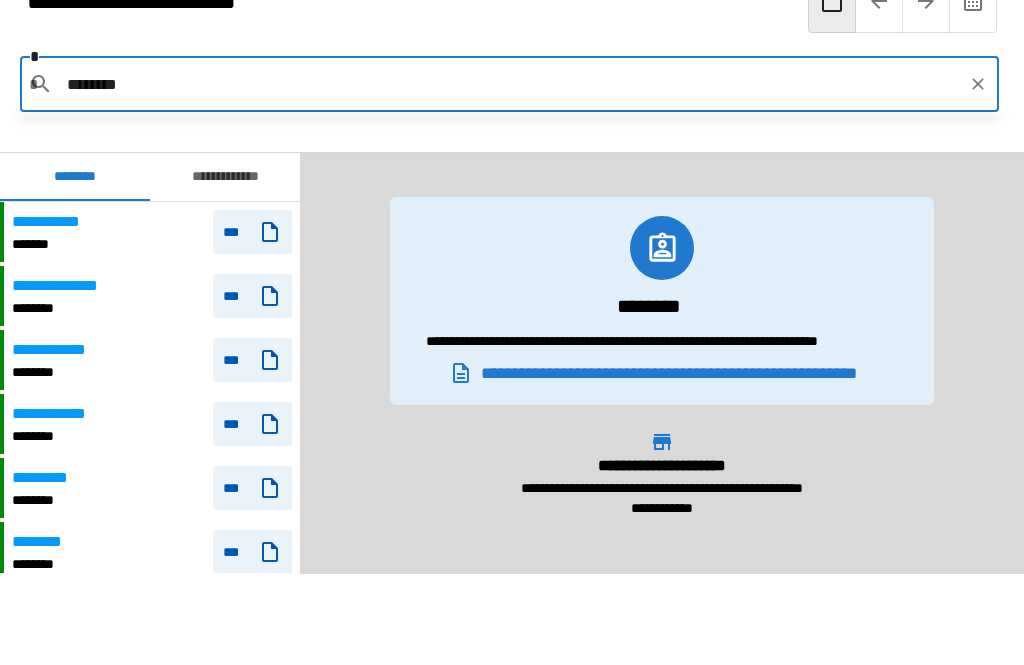 type 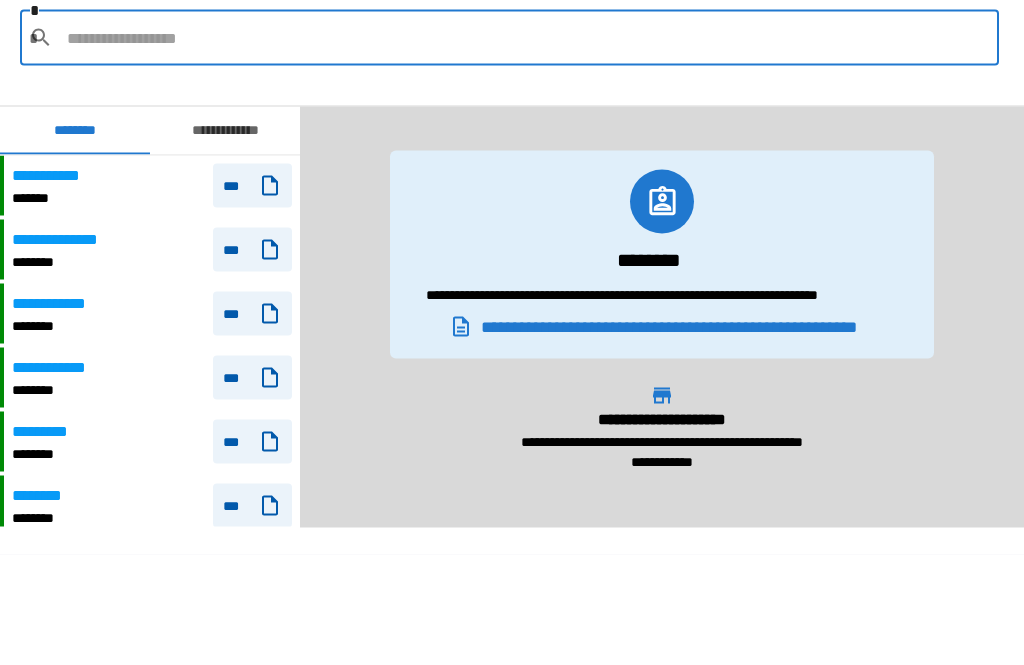 scroll, scrollTop: 0, scrollLeft: 0, axis: both 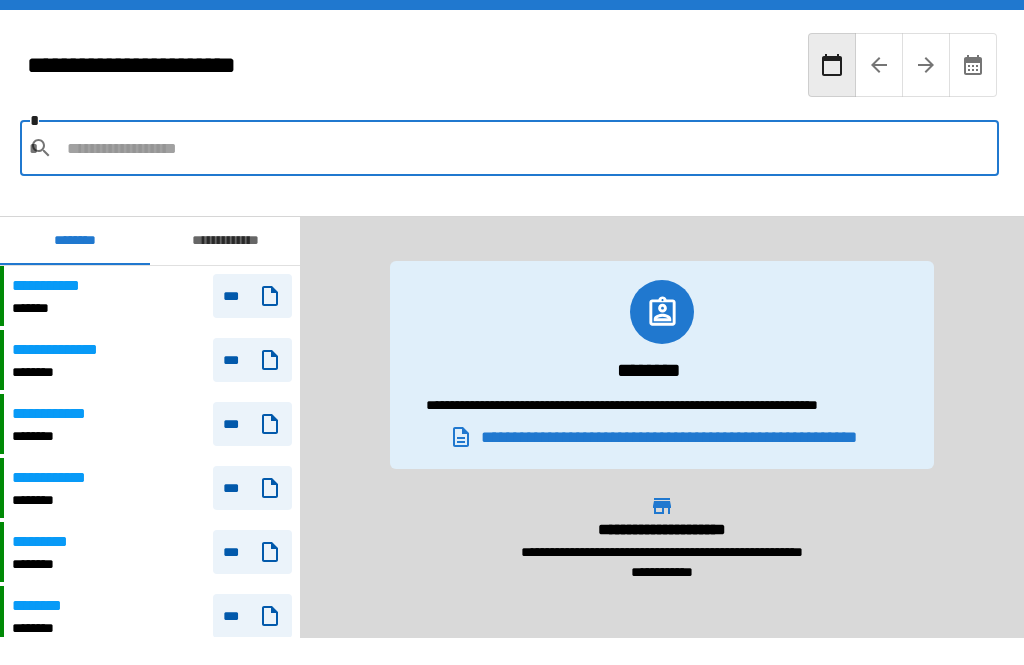 click 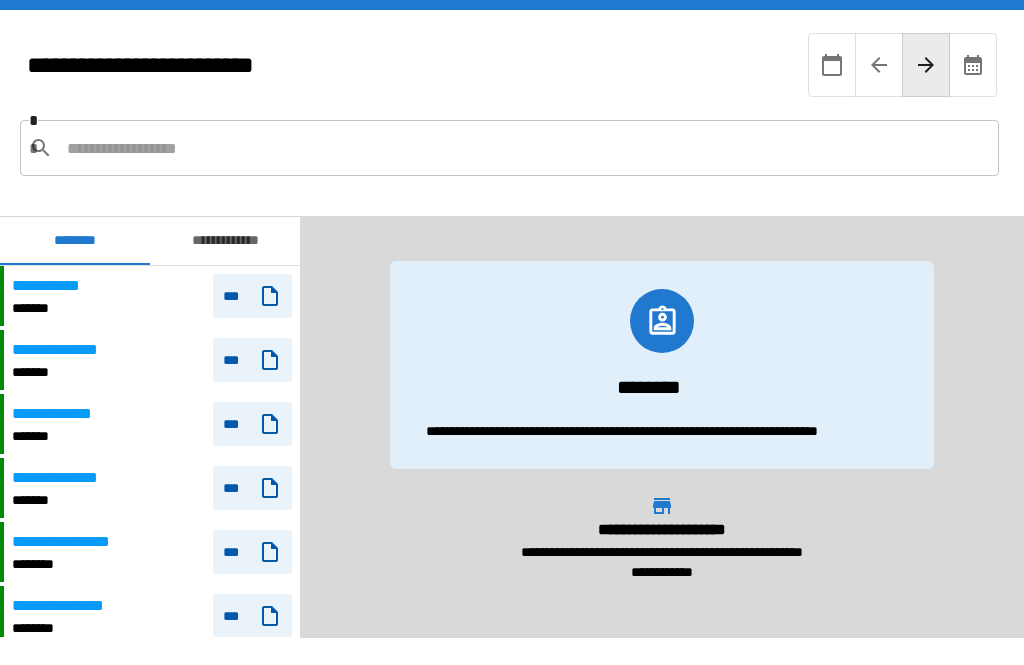 scroll, scrollTop: 240, scrollLeft: 0, axis: vertical 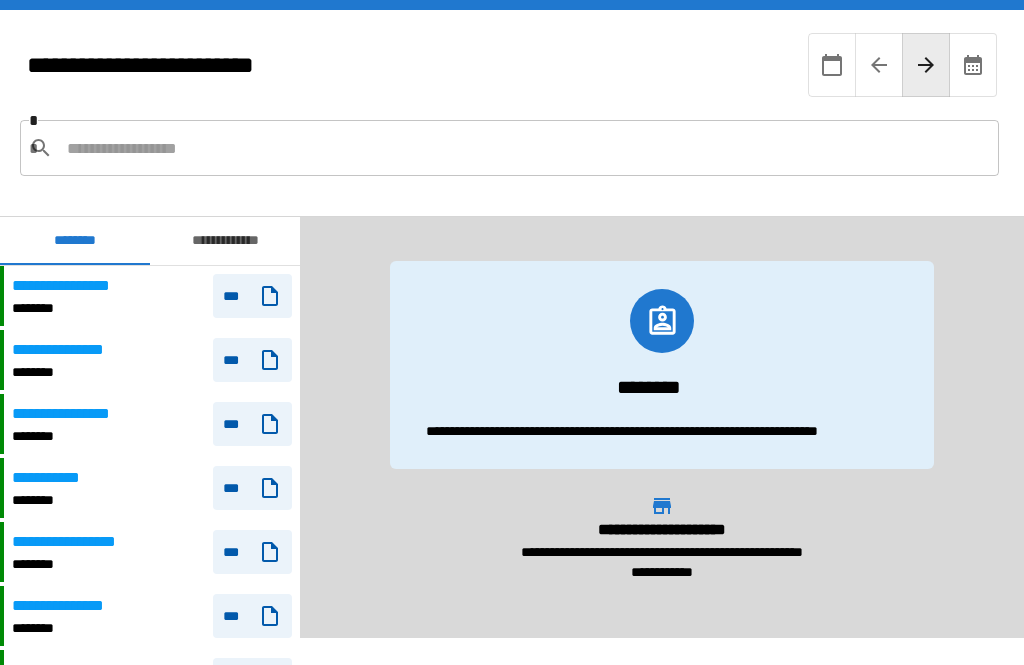 click on "***" at bounding box center [252, 296] 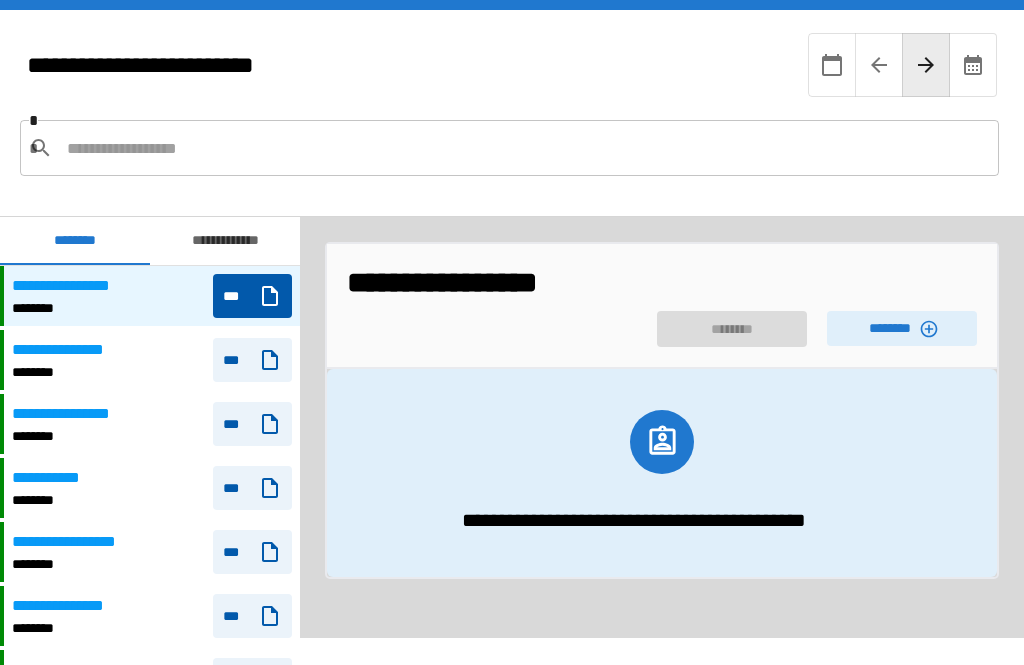 click on "********" at bounding box center [902, 328] 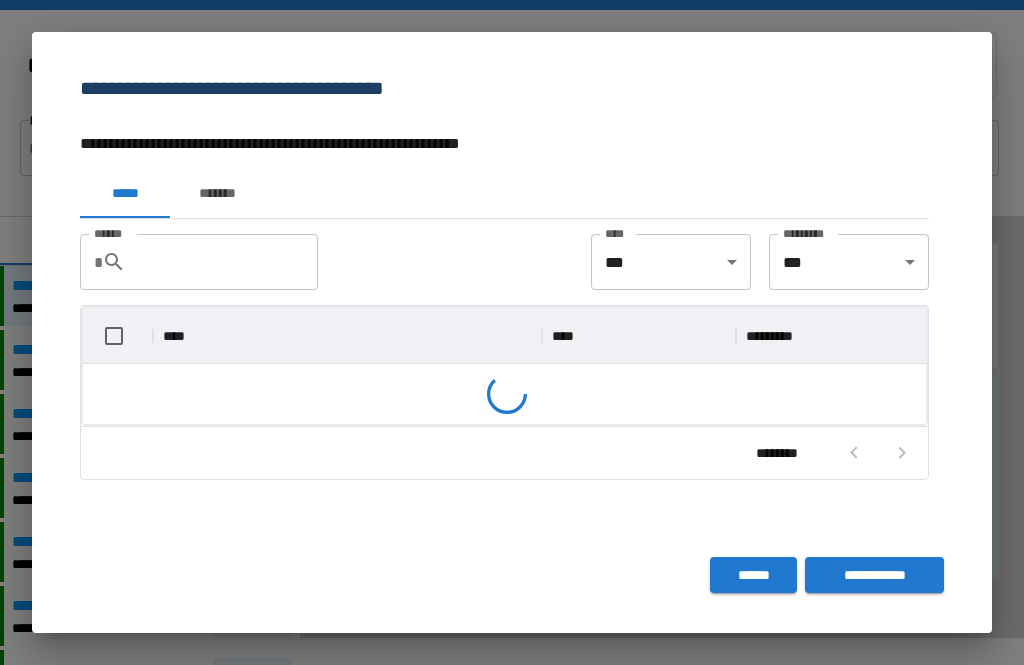 scroll, scrollTop: 296, scrollLeft: 843, axis: both 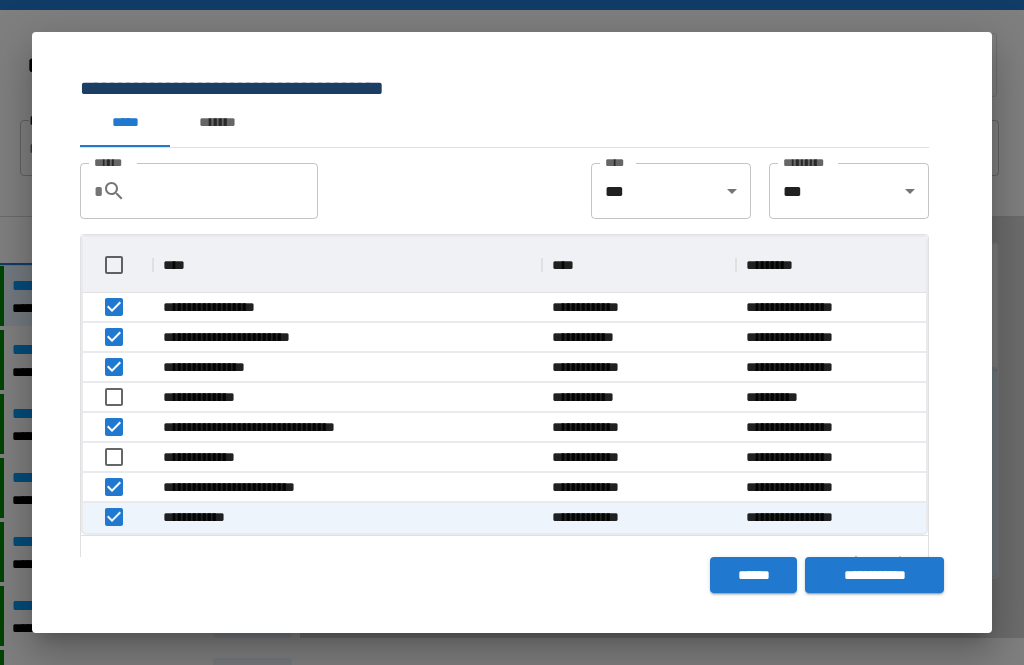 click on "**********" at bounding box center (874, 575) 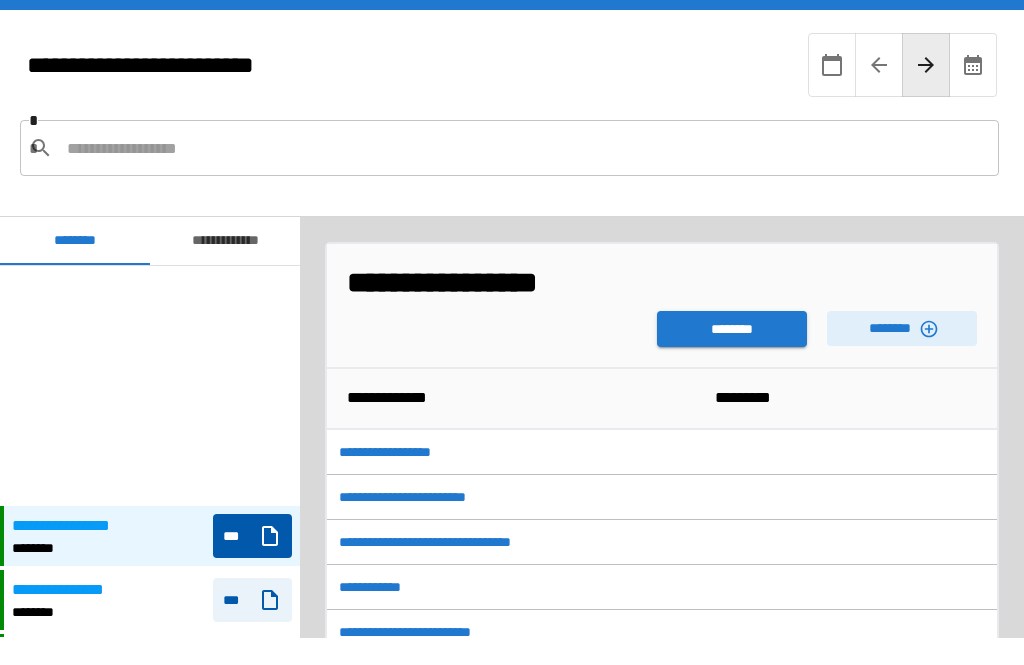 scroll, scrollTop: 240, scrollLeft: 0, axis: vertical 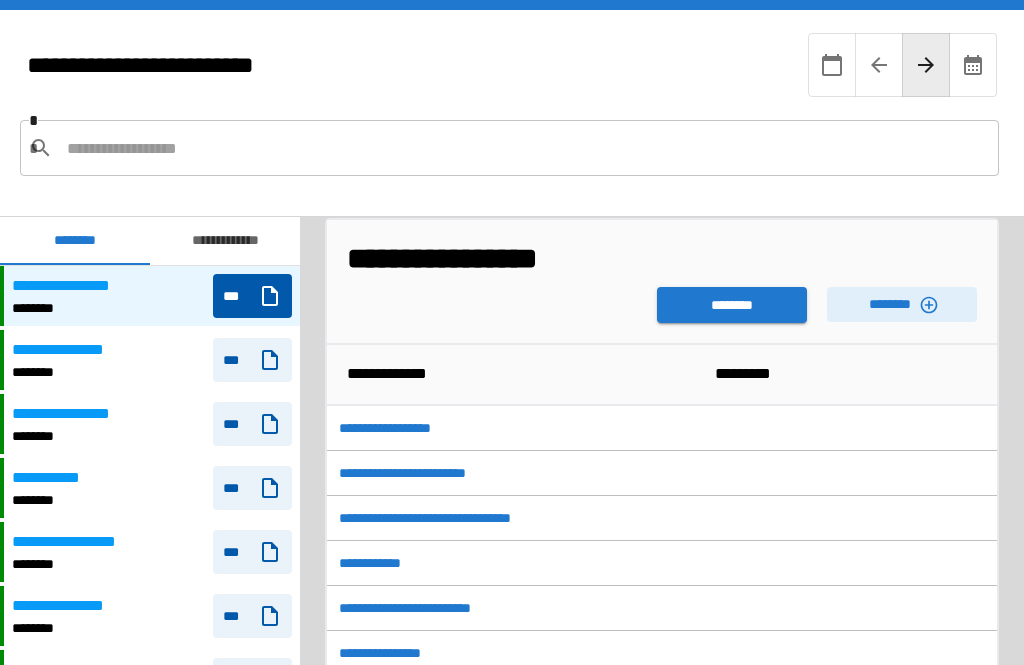 click on "********" at bounding box center [732, 305] 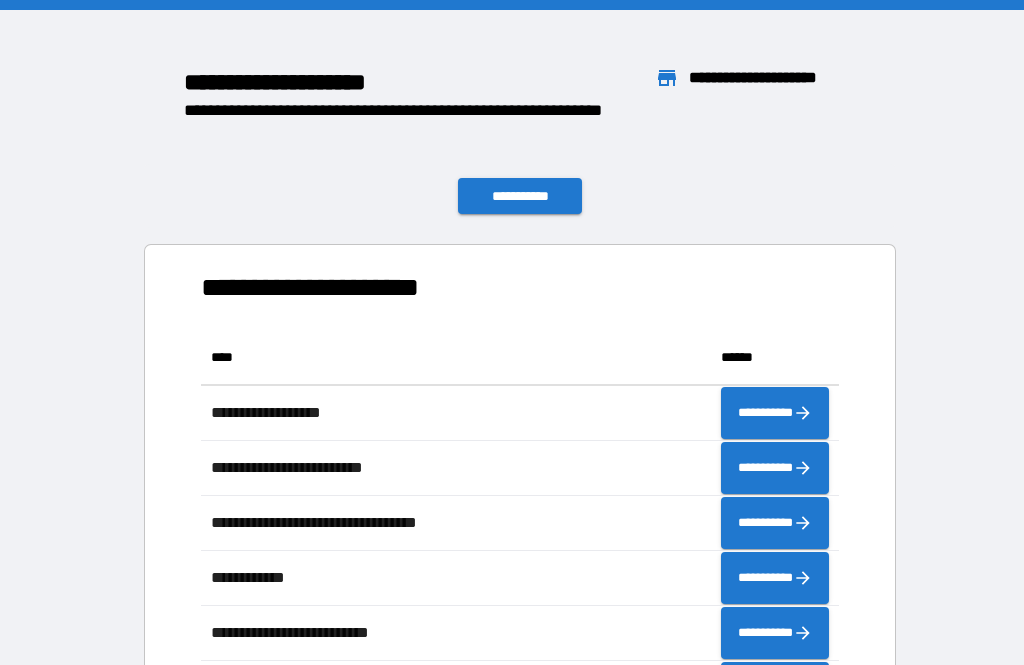 scroll, scrollTop: 1, scrollLeft: 1, axis: both 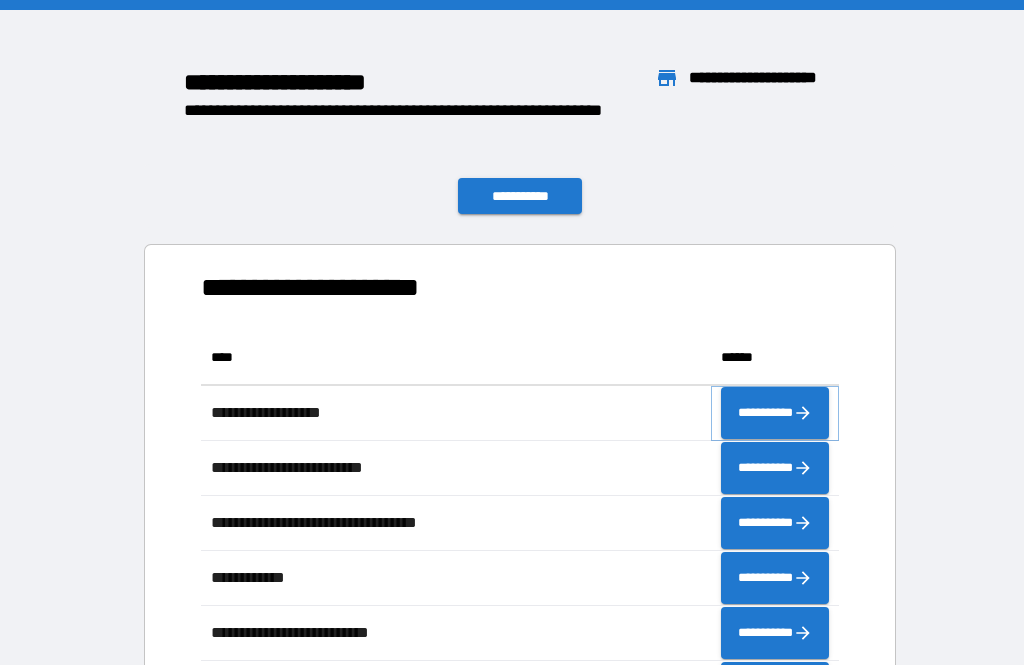 click on "**********" at bounding box center (775, 413) 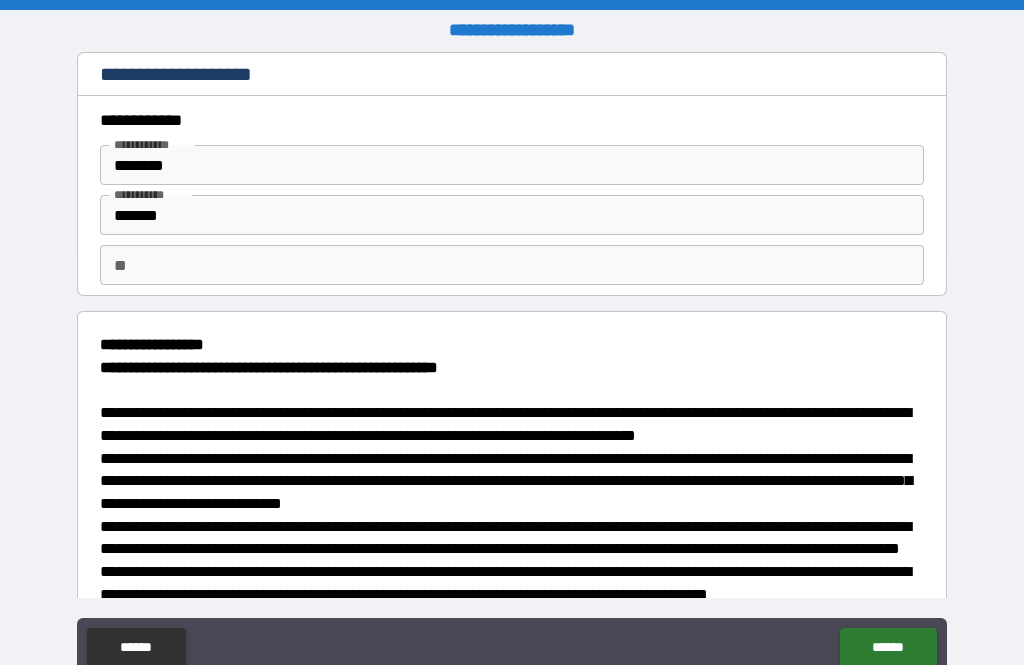 scroll, scrollTop: 0, scrollLeft: 0, axis: both 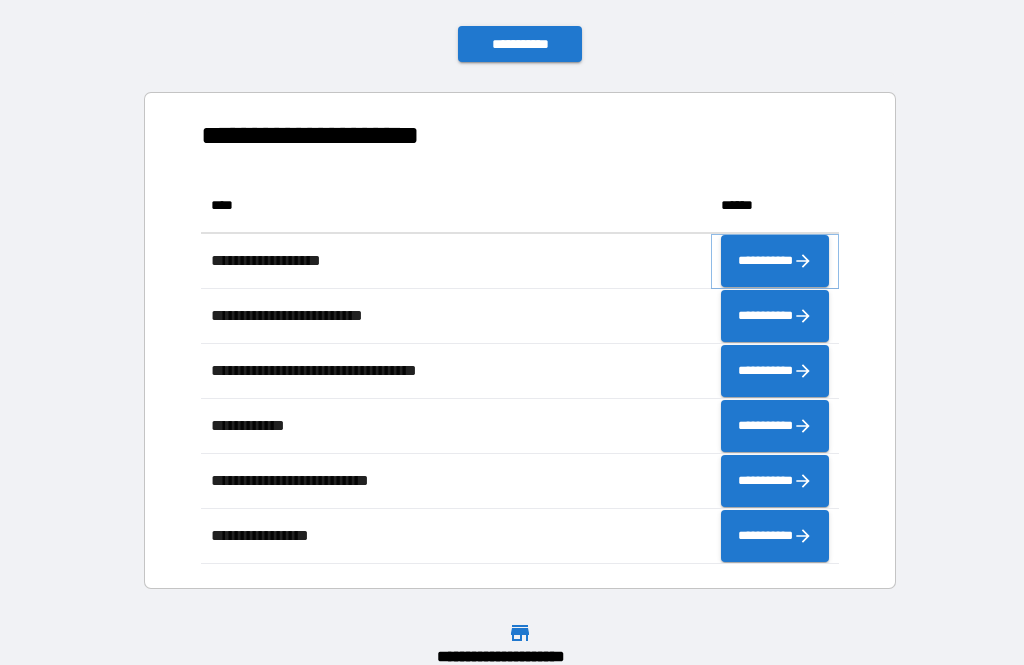 click on "**********" at bounding box center [775, 261] 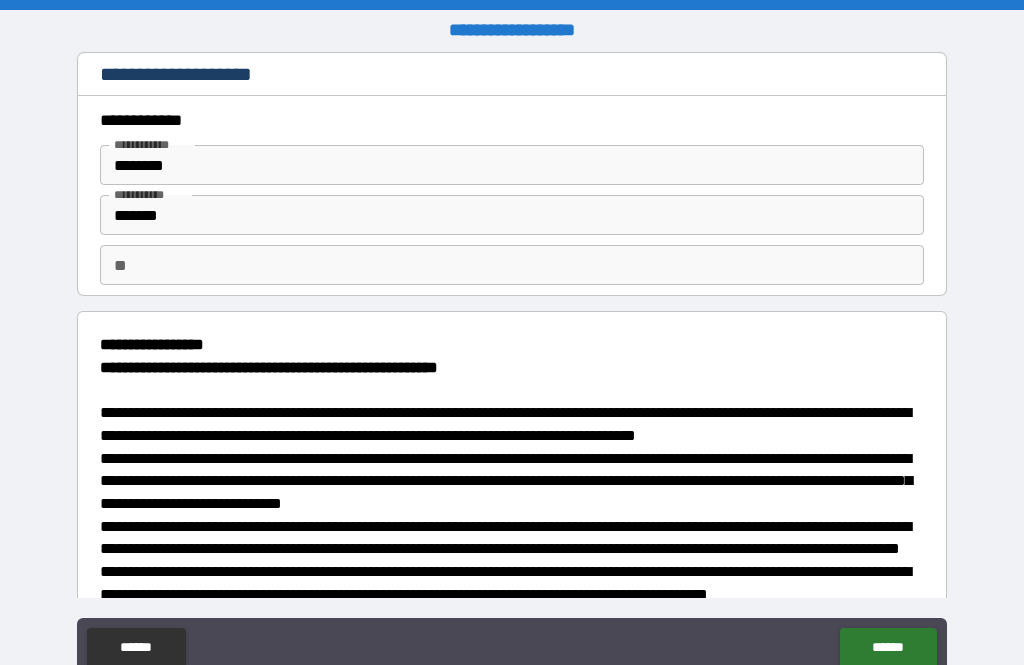click on "**" at bounding box center [512, 265] 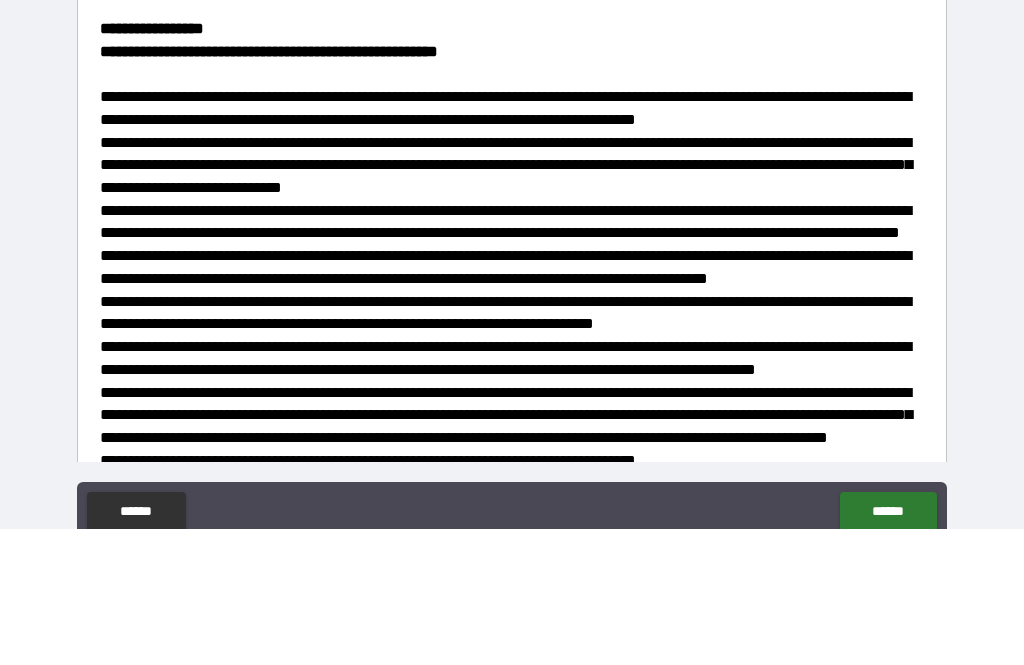 scroll, scrollTop: 187, scrollLeft: 0, axis: vertical 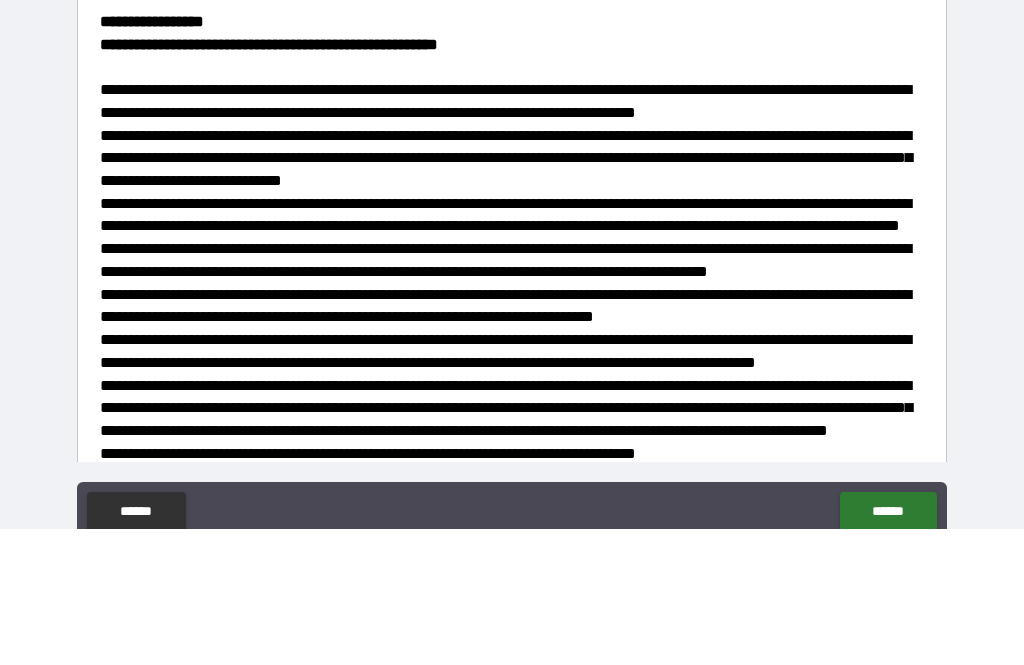 type on "*" 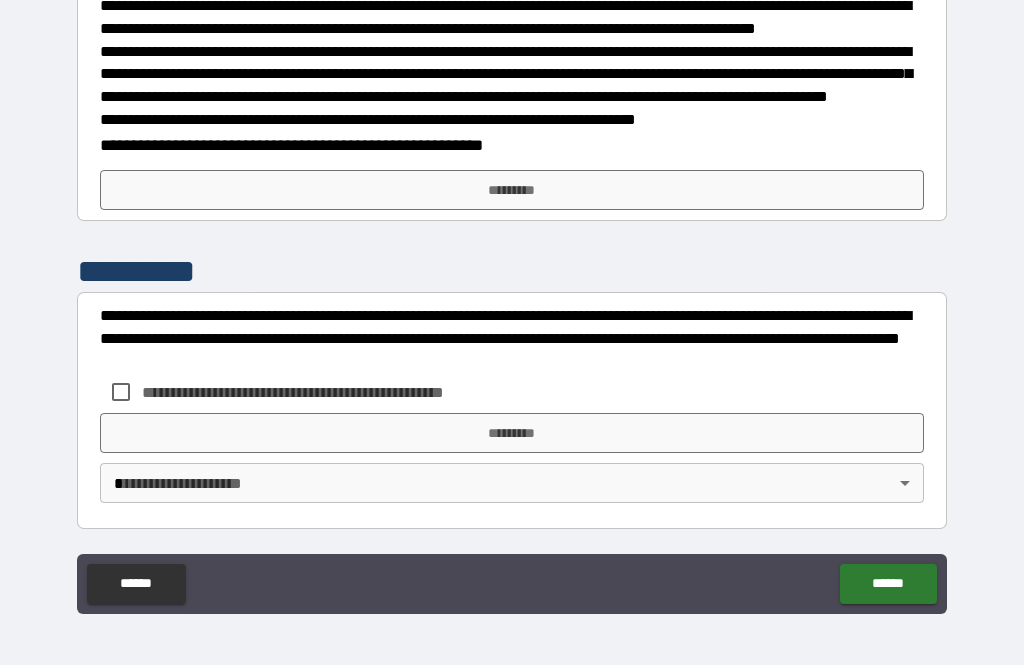 scroll, scrollTop: 689, scrollLeft: 0, axis: vertical 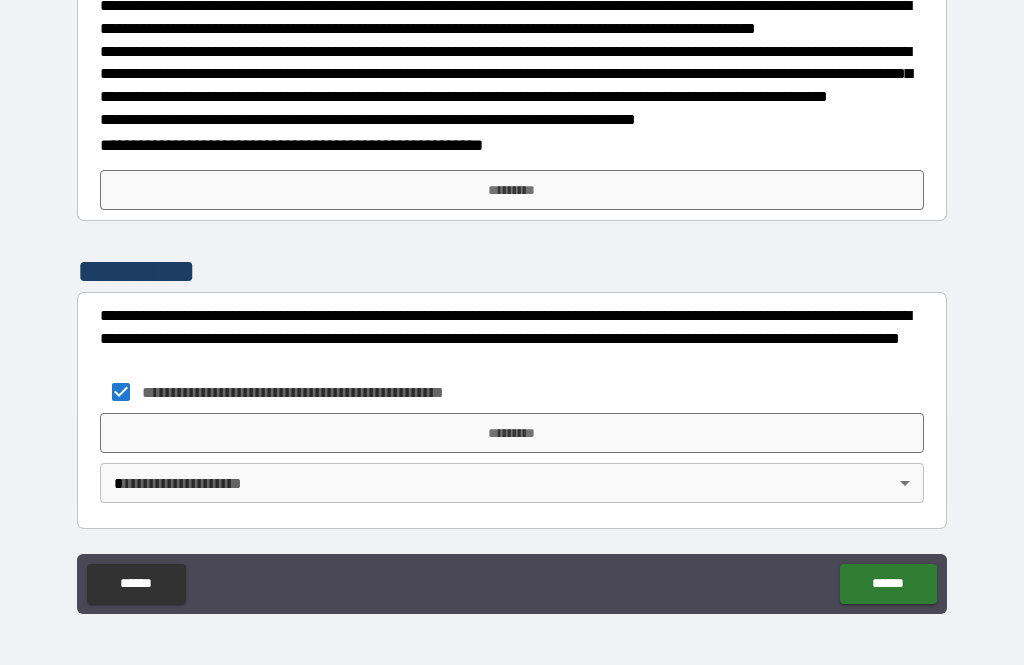 click on "**********" at bounding box center [512, 175] 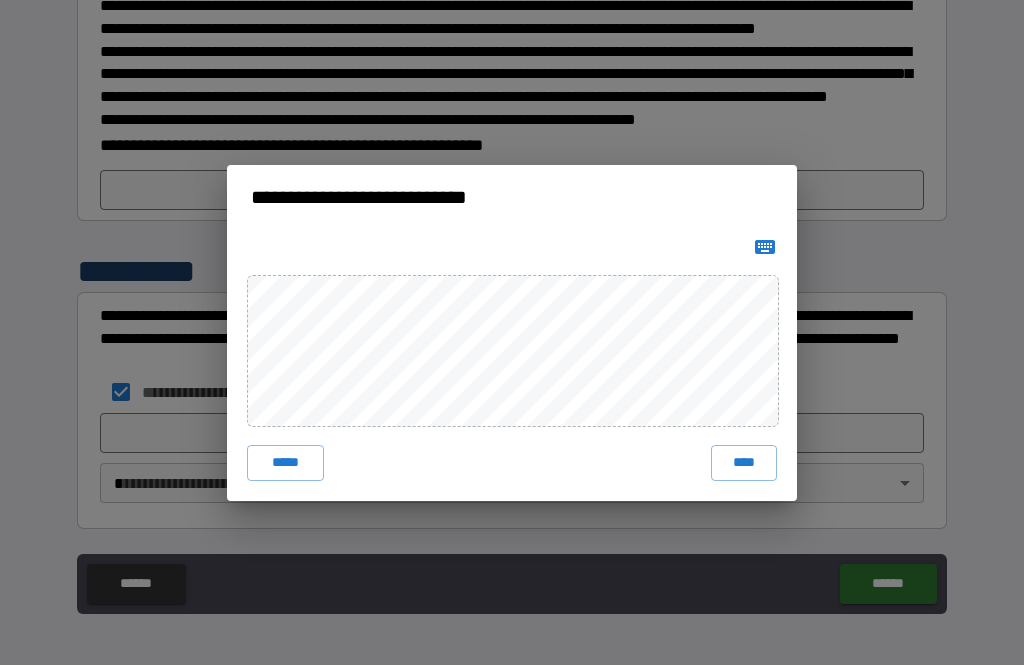 click on "*****" at bounding box center [285, 463] 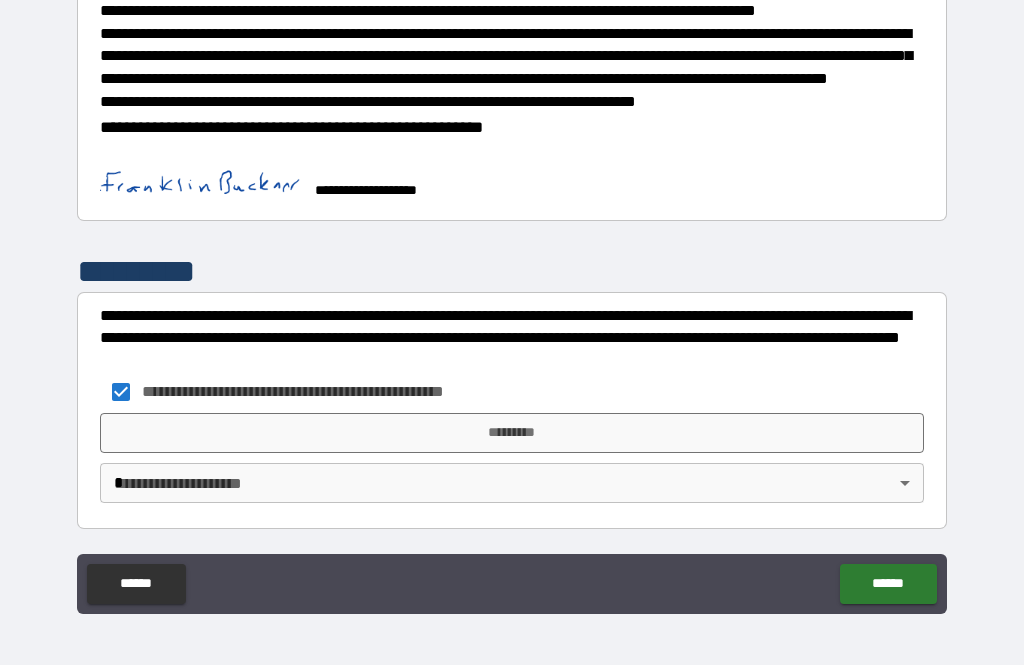 scroll, scrollTop: 706, scrollLeft: 0, axis: vertical 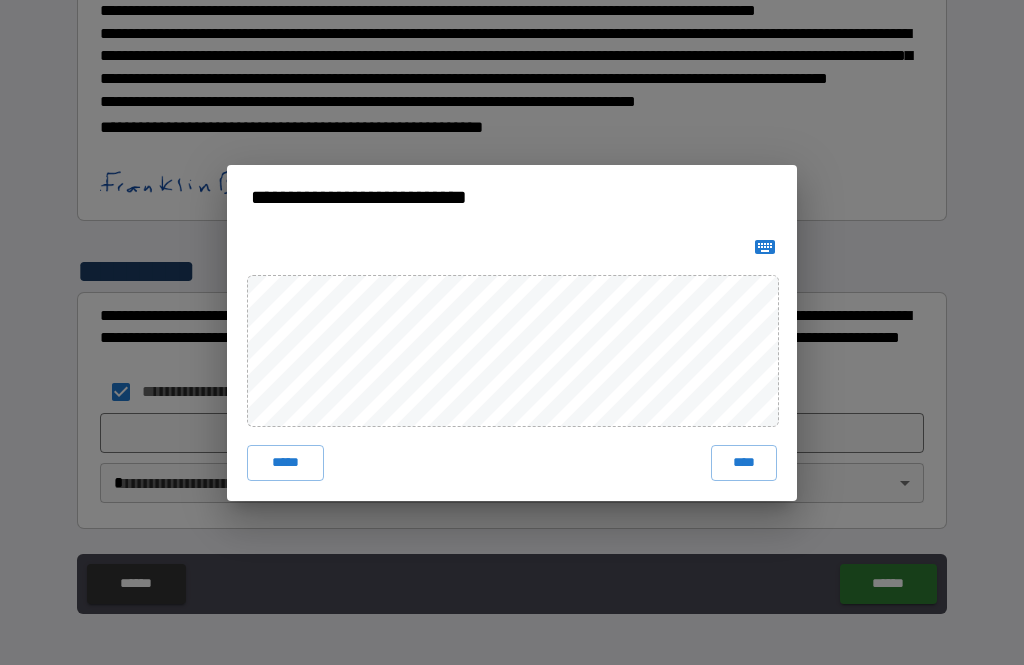 click on "***** ****" at bounding box center (512, 365) 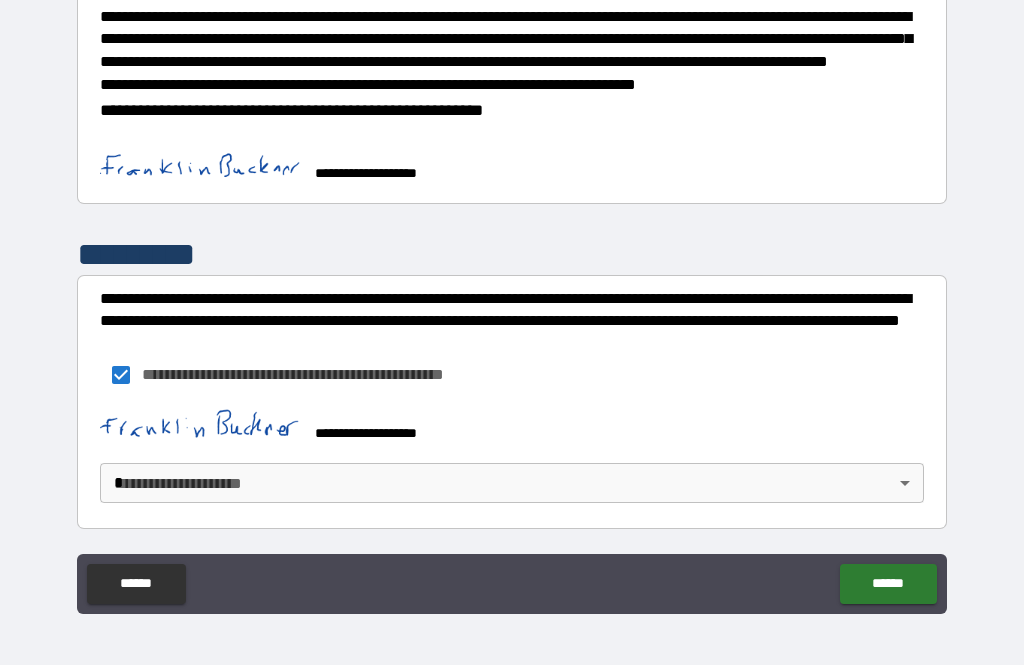 scroll, scrollTop: 723, scrollLeft: 0, axis: vertical 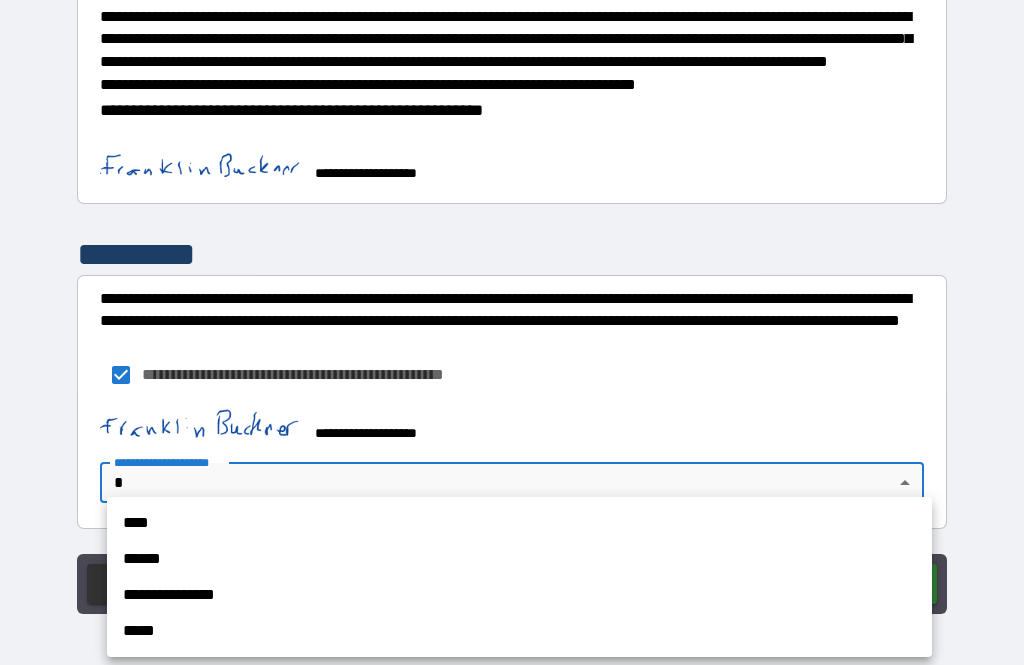 click on "*****" at bounding box center (519, 631) 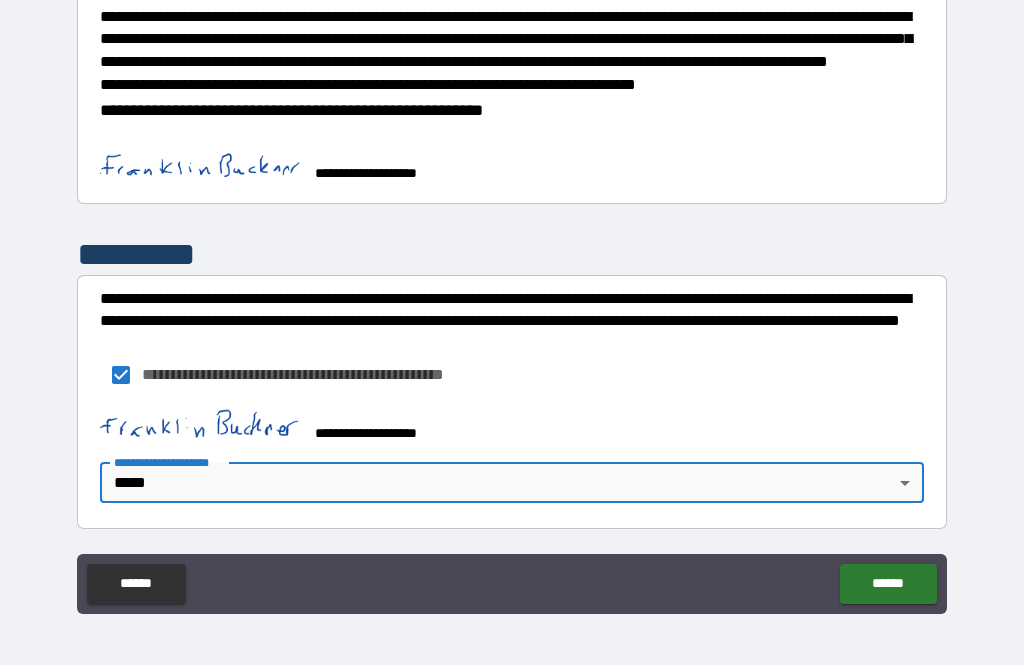 click on "******" at bounding box center [888, 584] 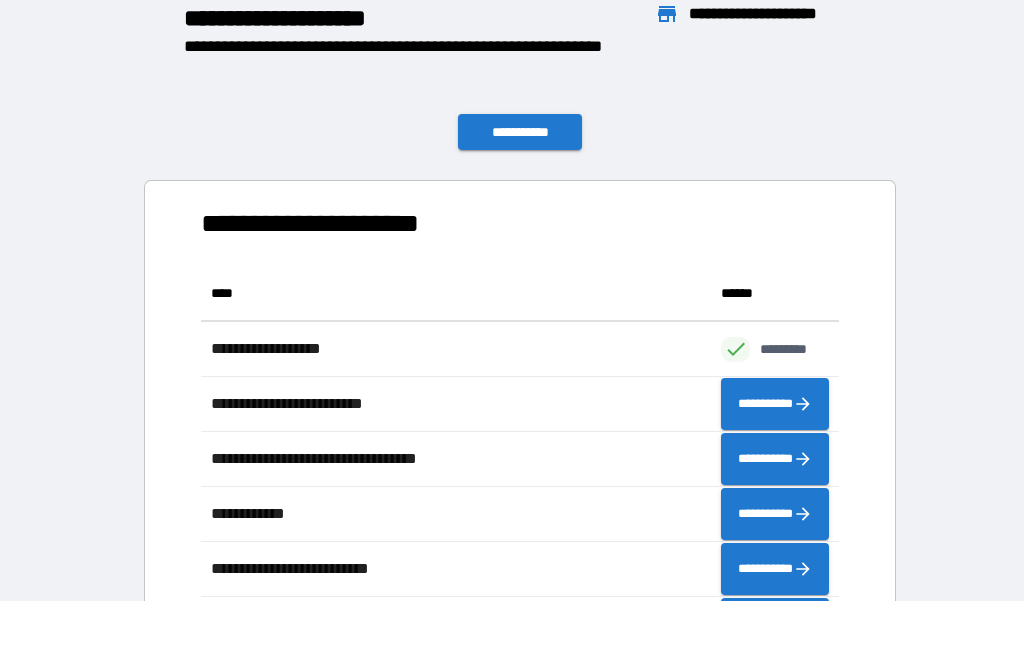 scroll, scrollTop: 1, scrollLeft: 1, axis: both 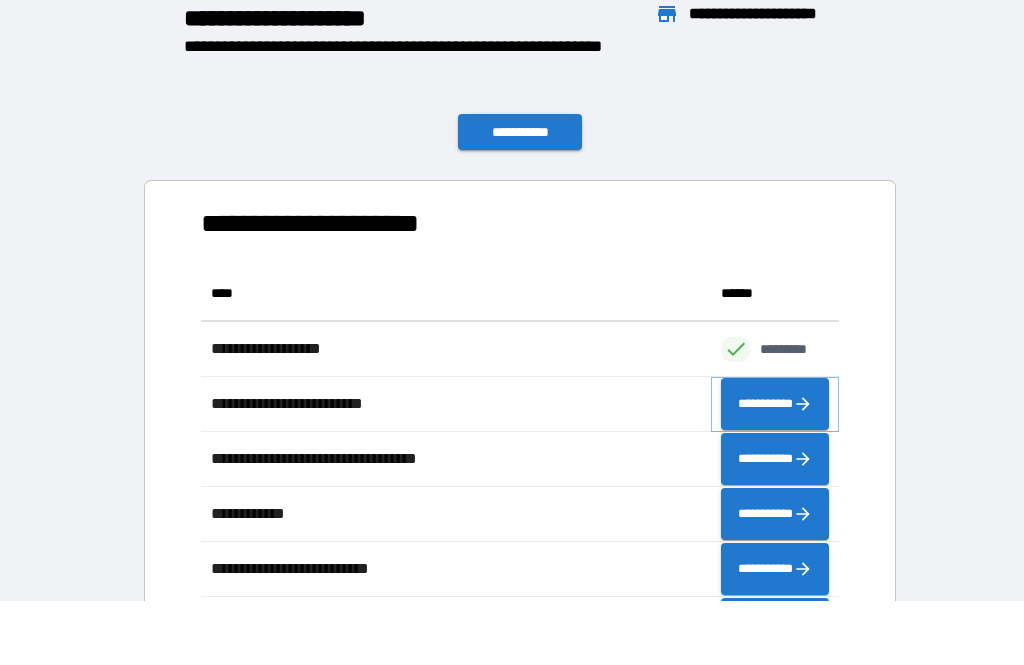click on "**********" at bounding box center (775, 404) 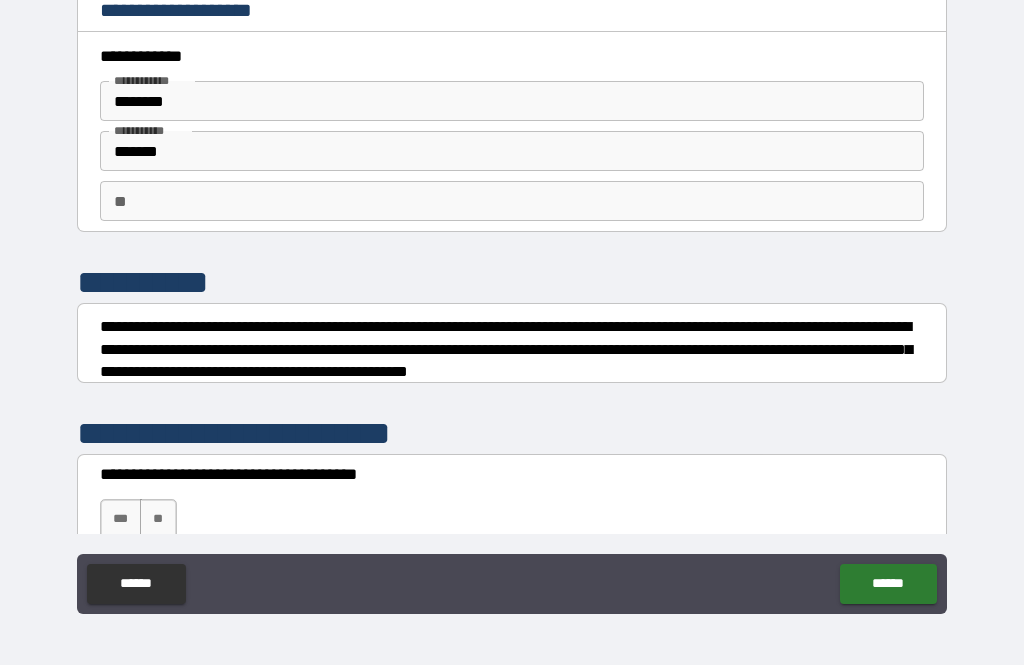scroll, scrollTop: 0, scrollLeft: 0, axis: both 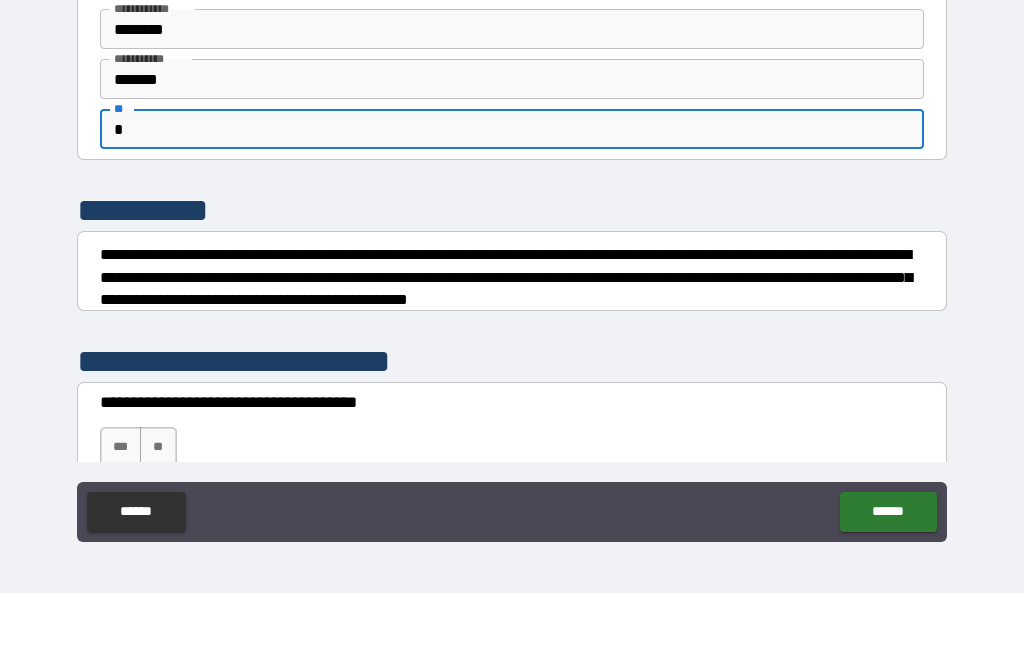 type on "*" 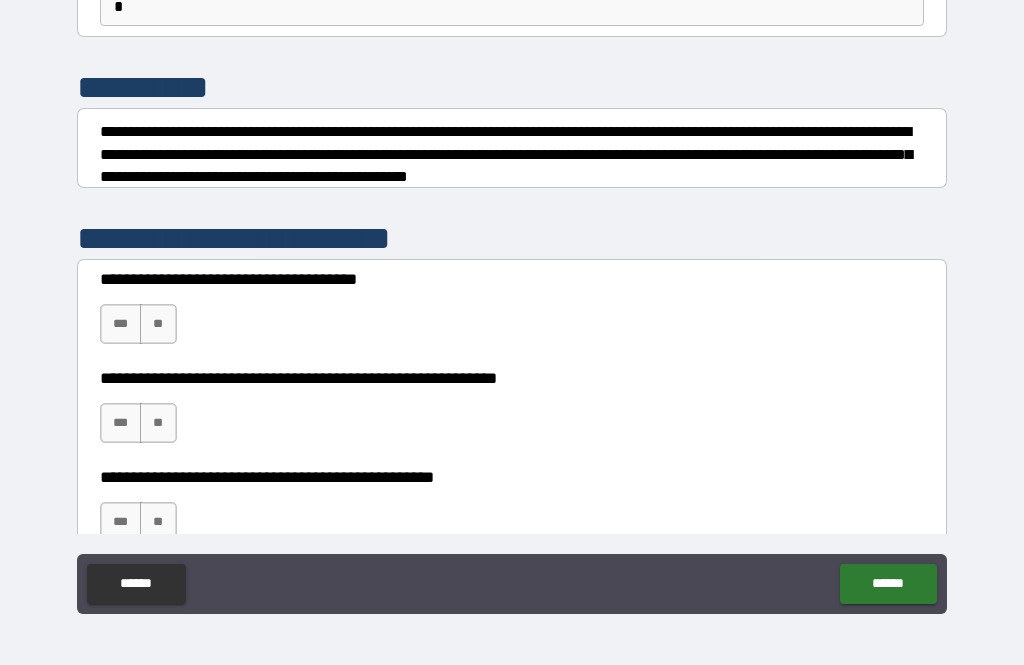 scroll, scrollTop: 199, scrollLeft: 0, axis: vertical 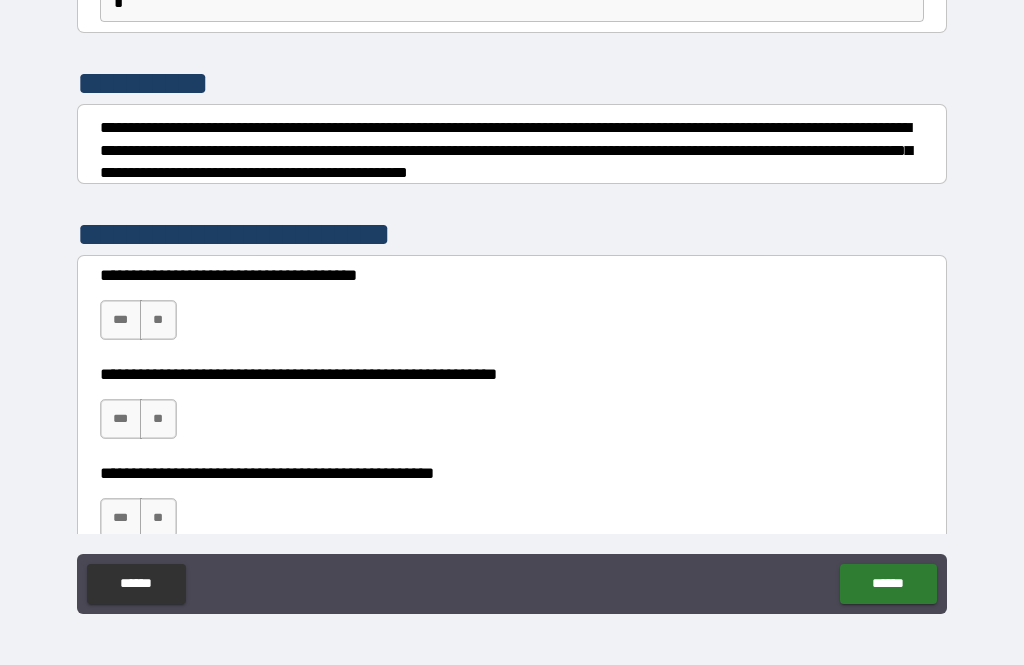 click on "***" at bounding box center (121, 320) 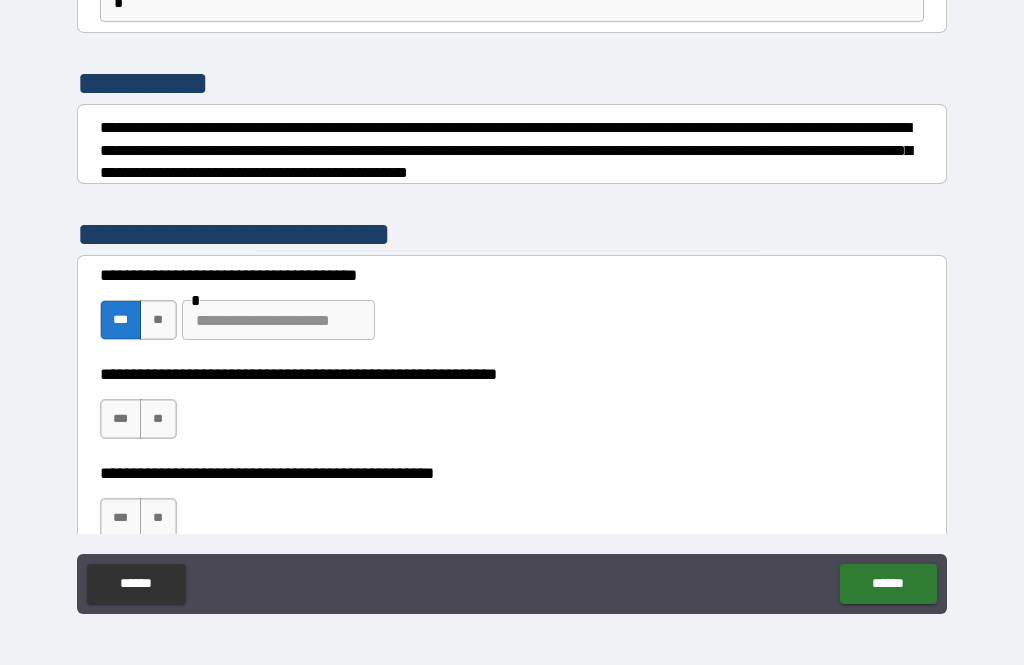 click on "**" at bounding box center (158, 419) 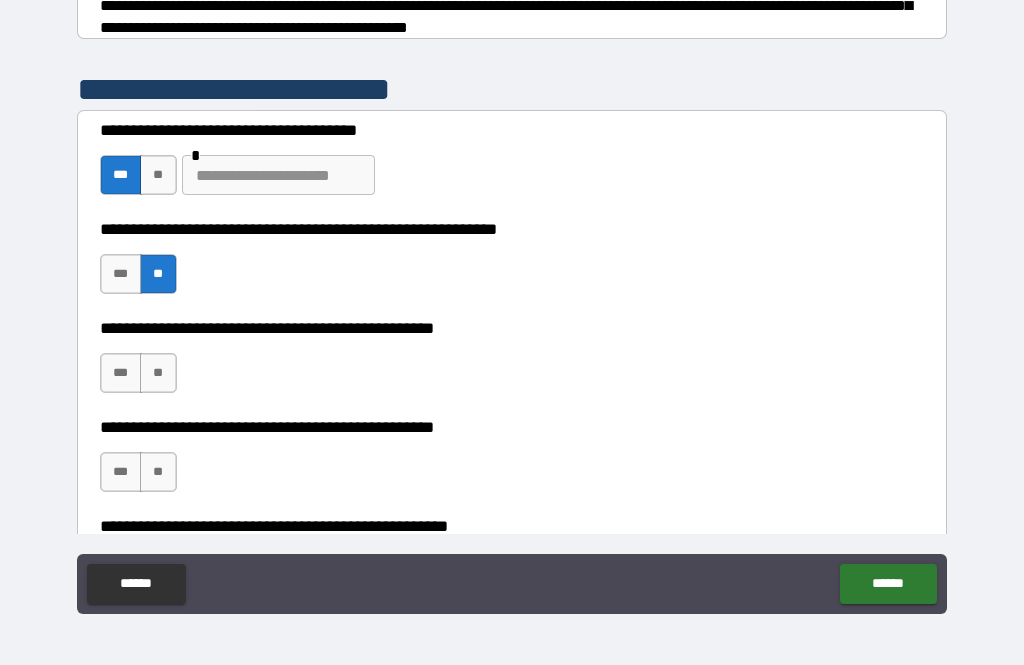 scroll, scrollTop: 347, scrollLeft: 0, axis: vertical 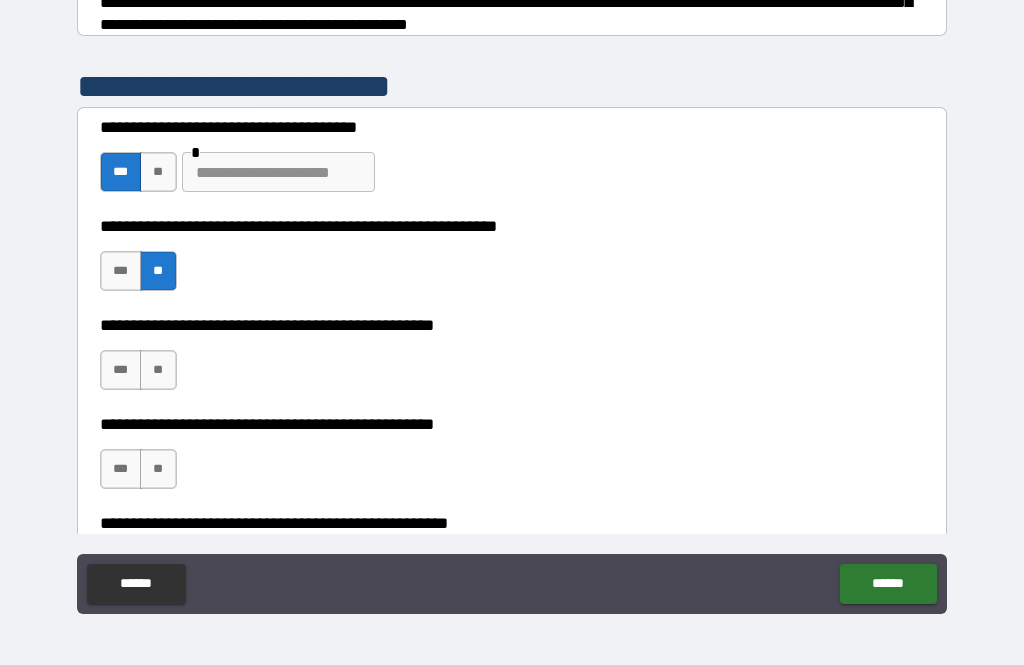 click on "**" at bounding box center [158, 370] 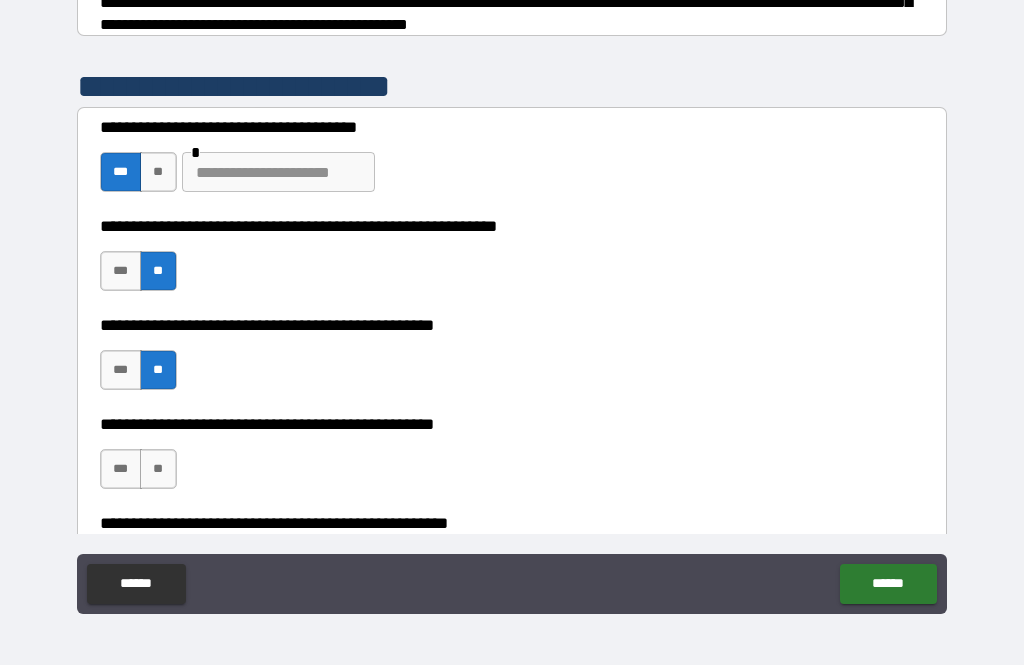 click on "***" at bounding box center [121, 469] 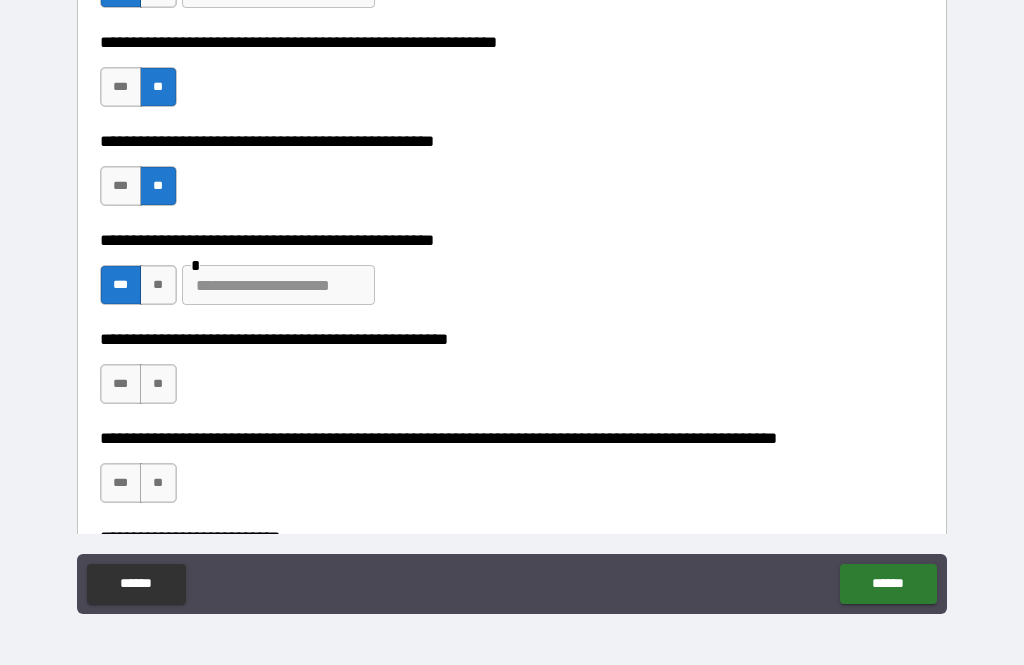 scroll, scrollTop: 532, scrollLeft: 0, axis: vertical 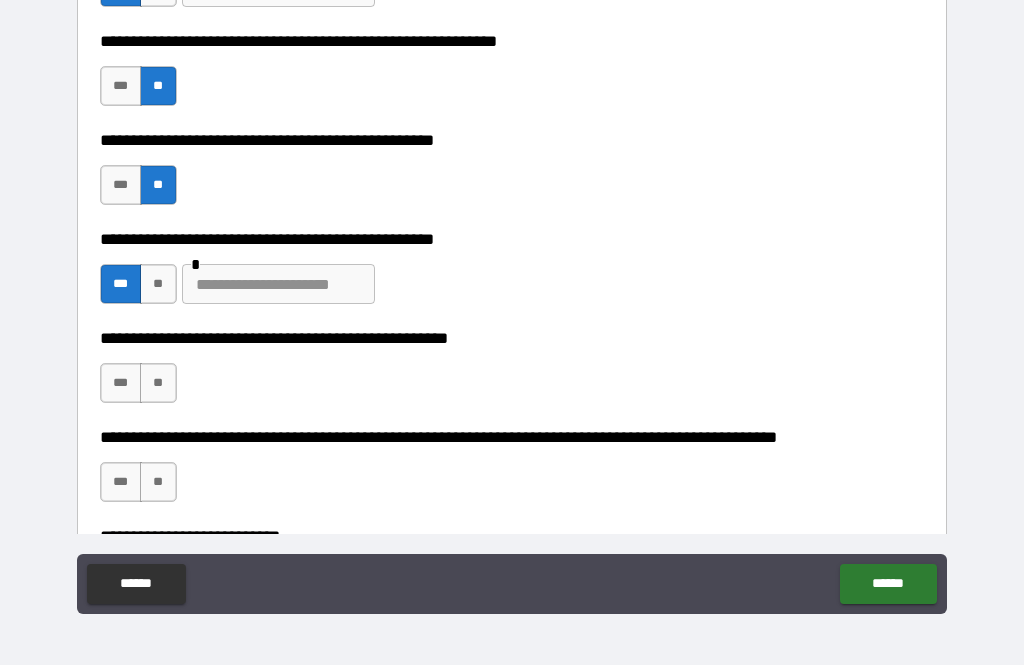 click on "**" at bounding box center [158, 383] 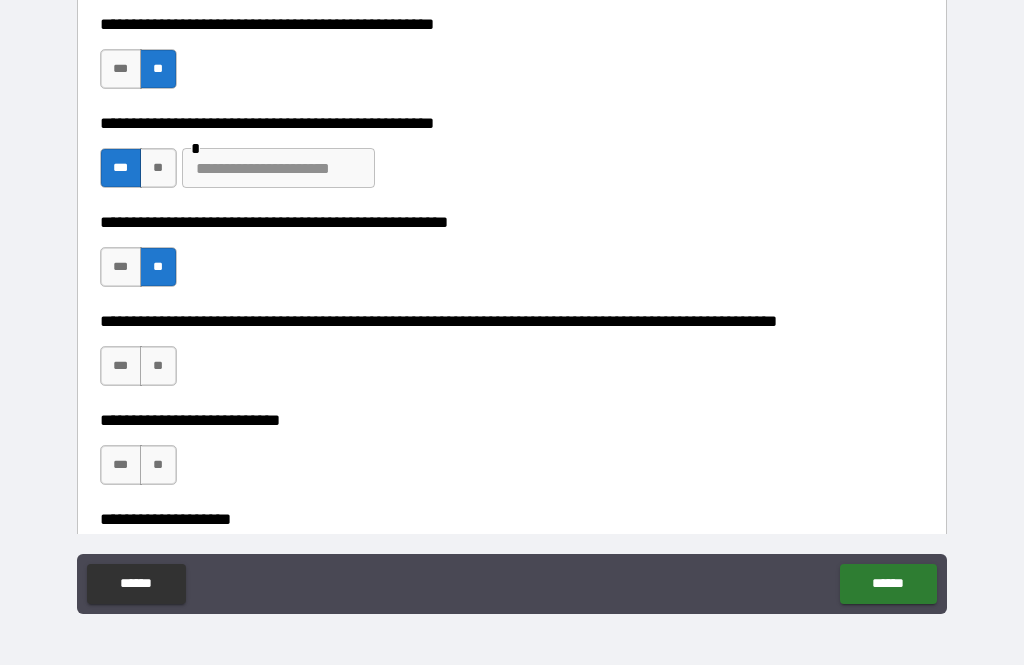 scroll, scrollTop: 651, scrollLeft: 0, axis: vertical 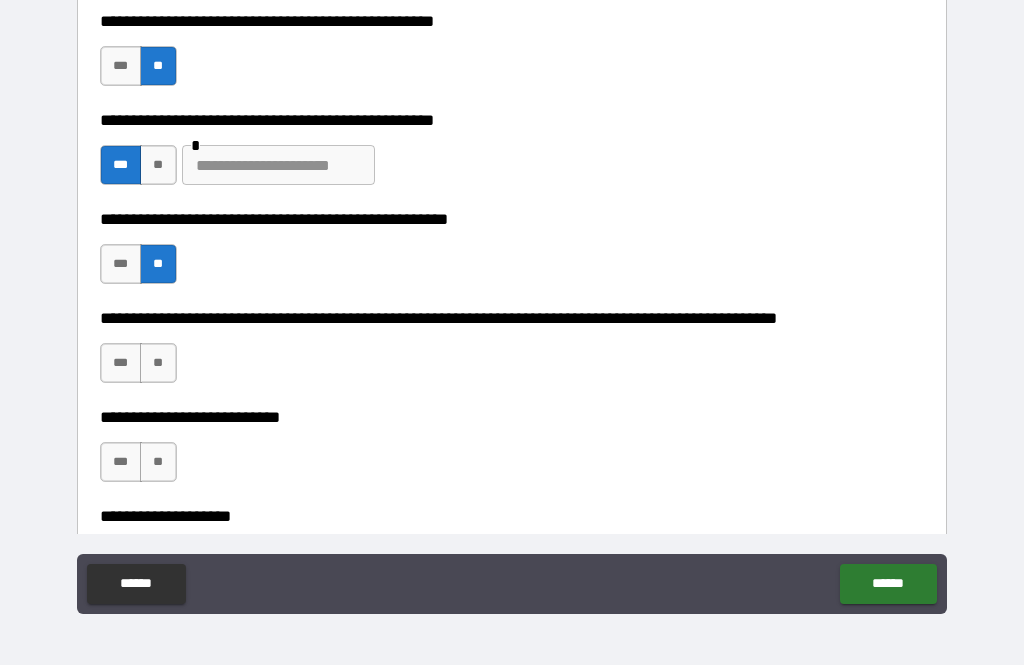 click on "**" at bounding box center (158, 363) 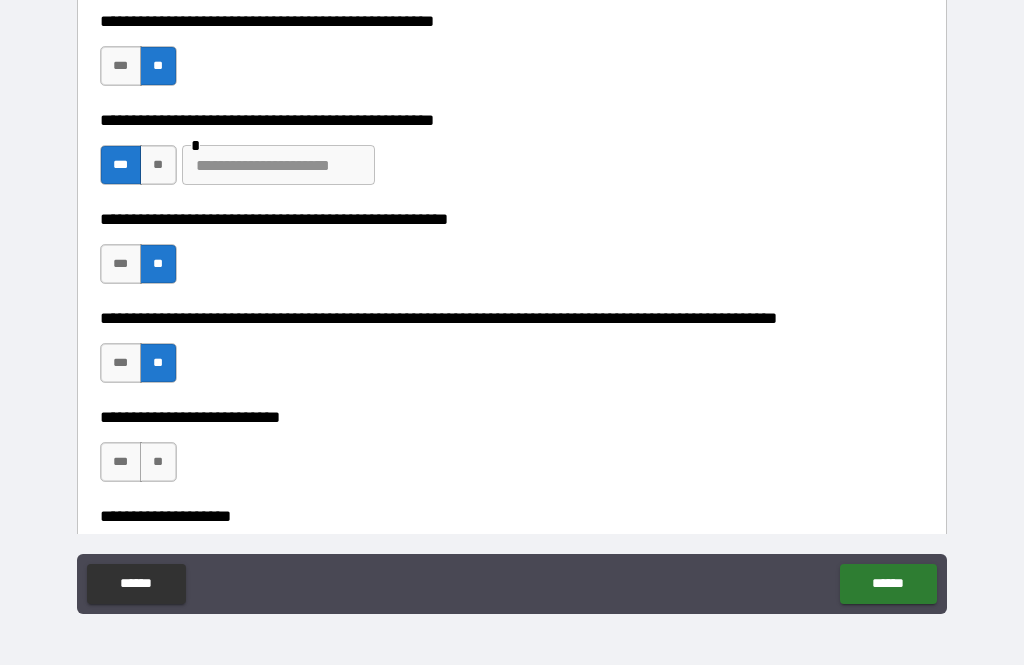 click on "**" at bounding box center (158, 462) 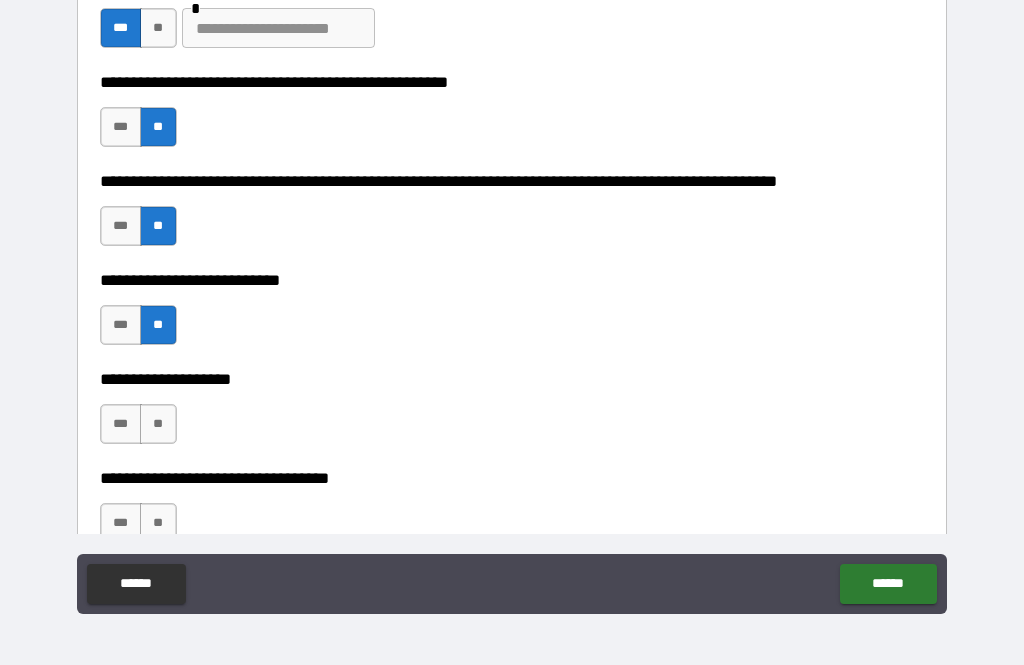 scroll, scrollTop: 810, scrollLeft: 0, axis: vertical 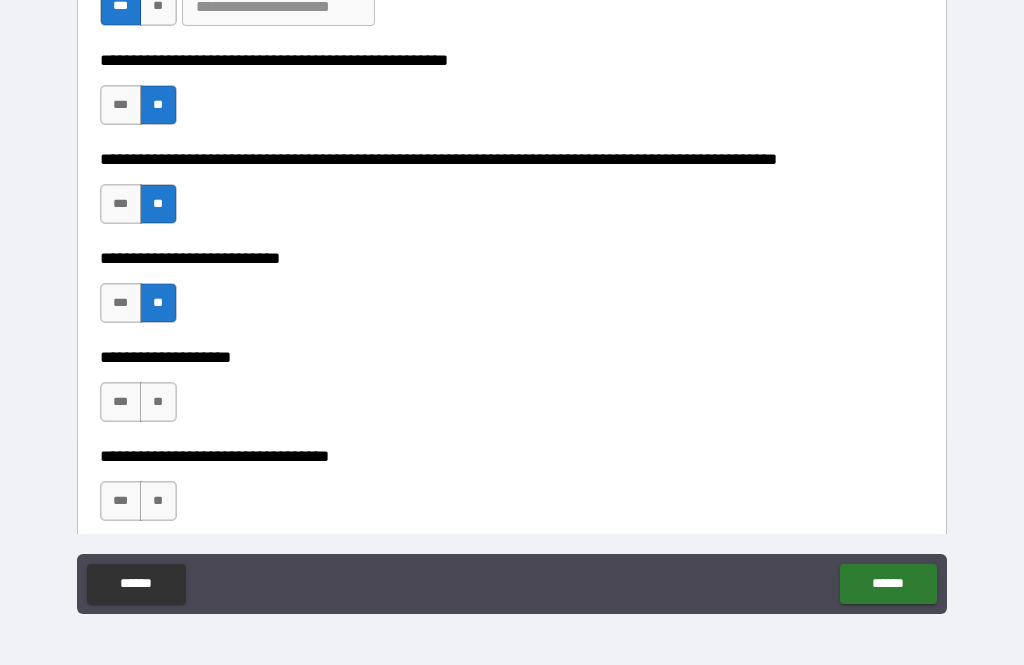 click on "**" at bounding box center [158, 402] 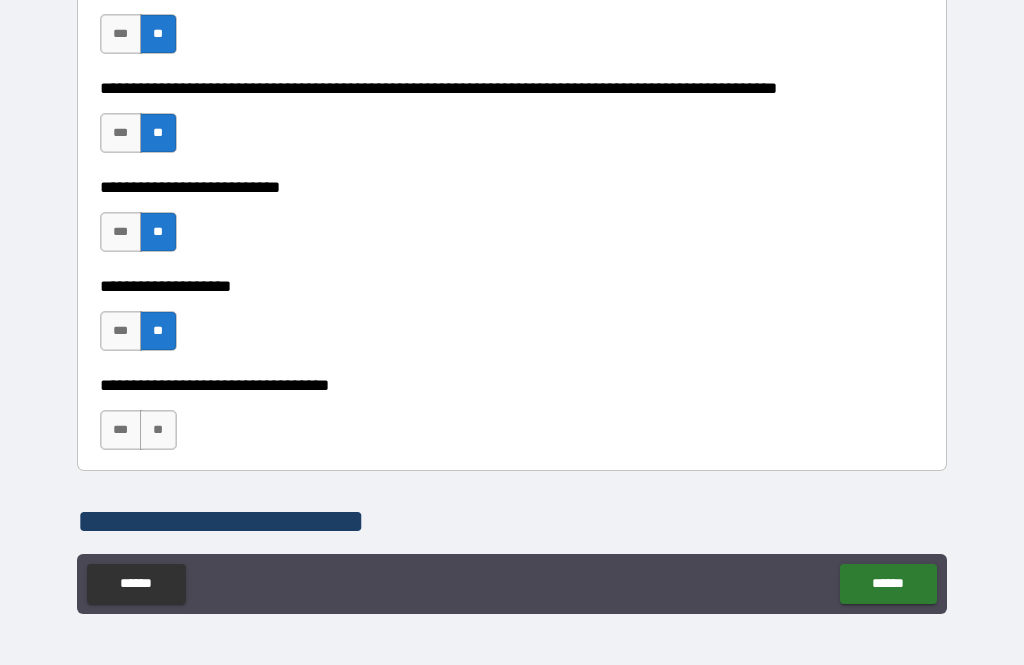 scroll, scrollTop: 887, scrollLeft: 0, axis: vertical 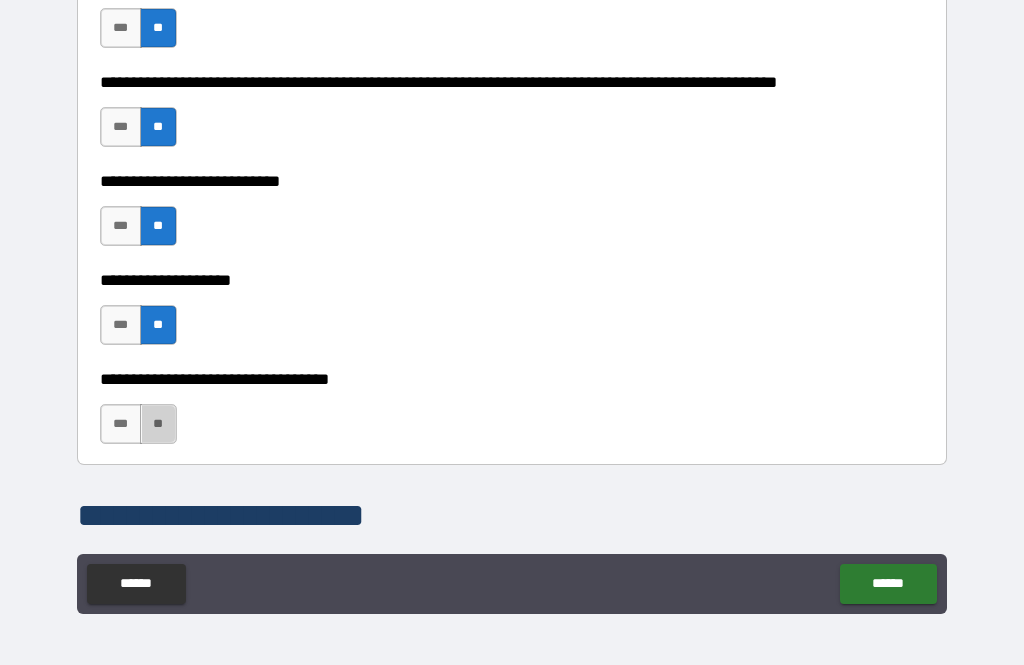 click on "**" at bounding box center (158, 424) 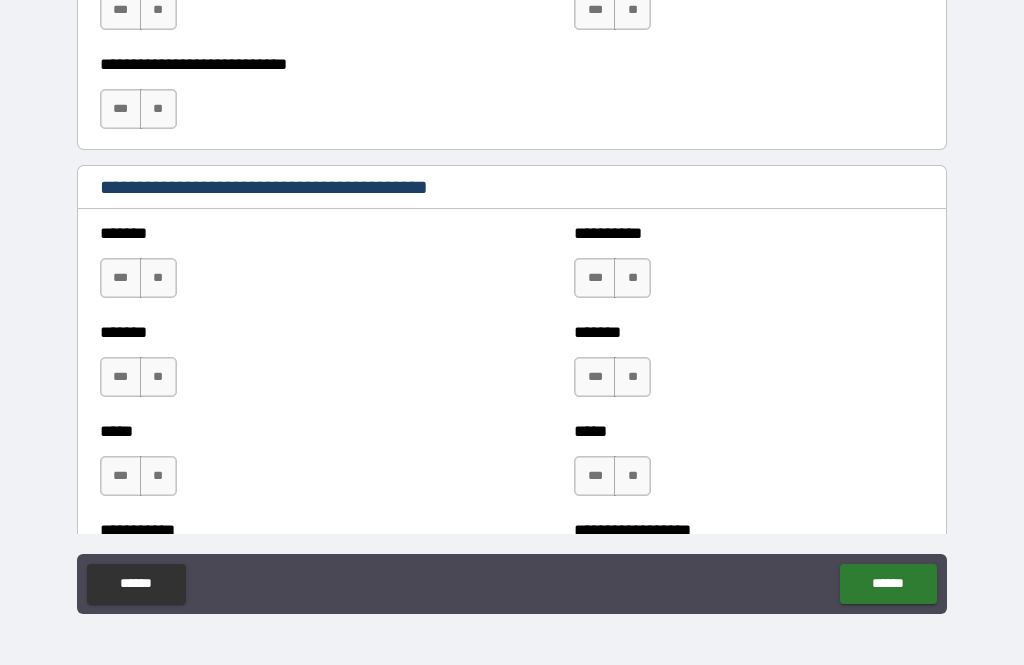 scroll, scrollTop: 1545, scrollLeft: 0, axis: vertical 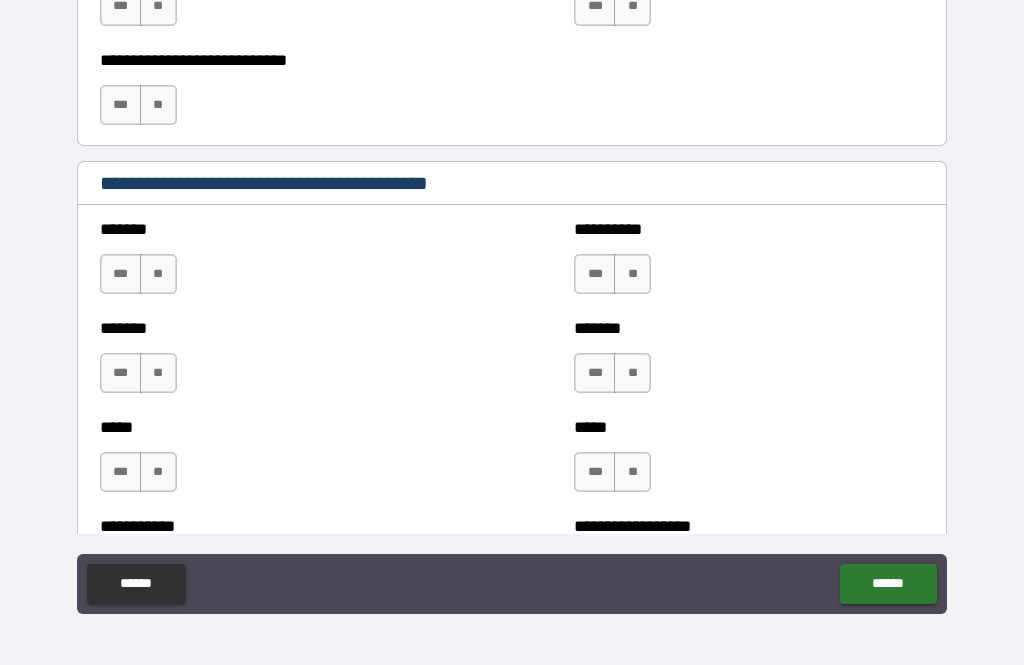 click on "**" at bounding box center [158, 274] 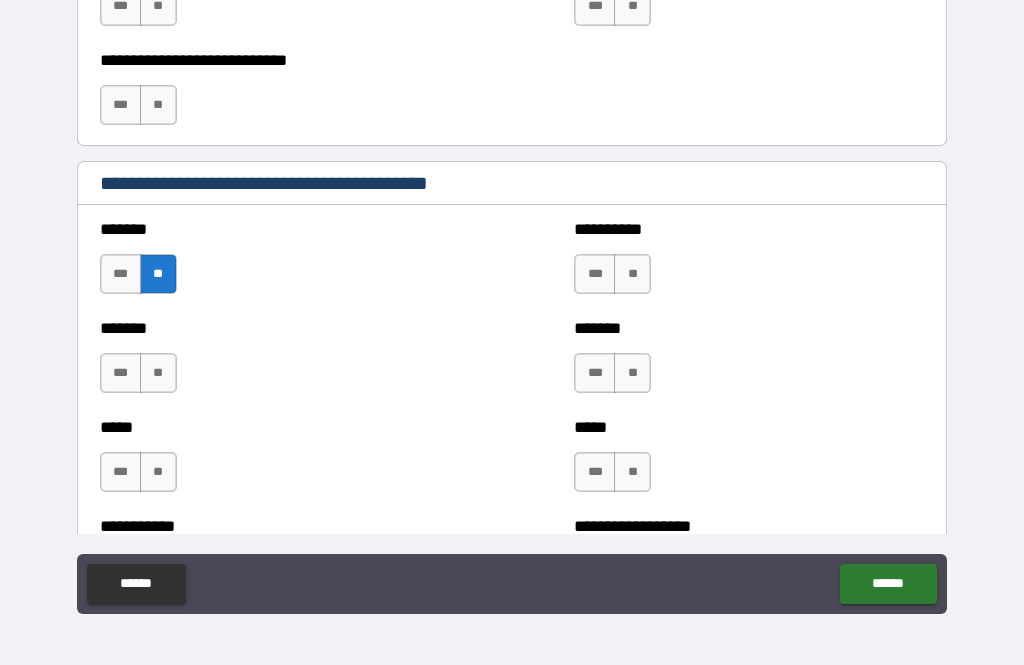 click on "**" at bounding box center (158, 373) 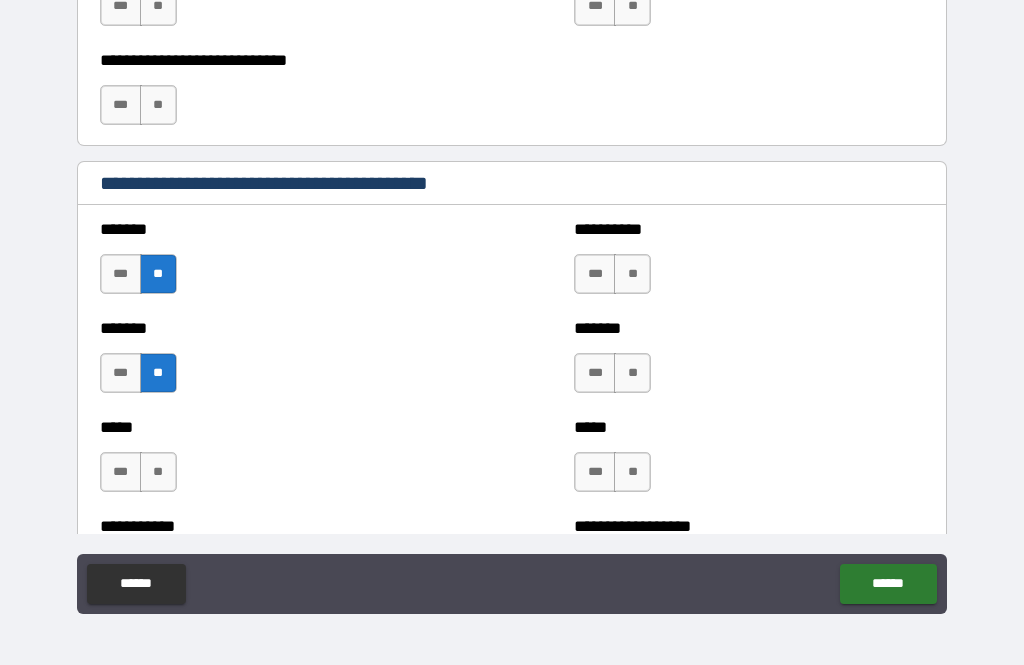 click on "**" at bounding box center [158, 472] 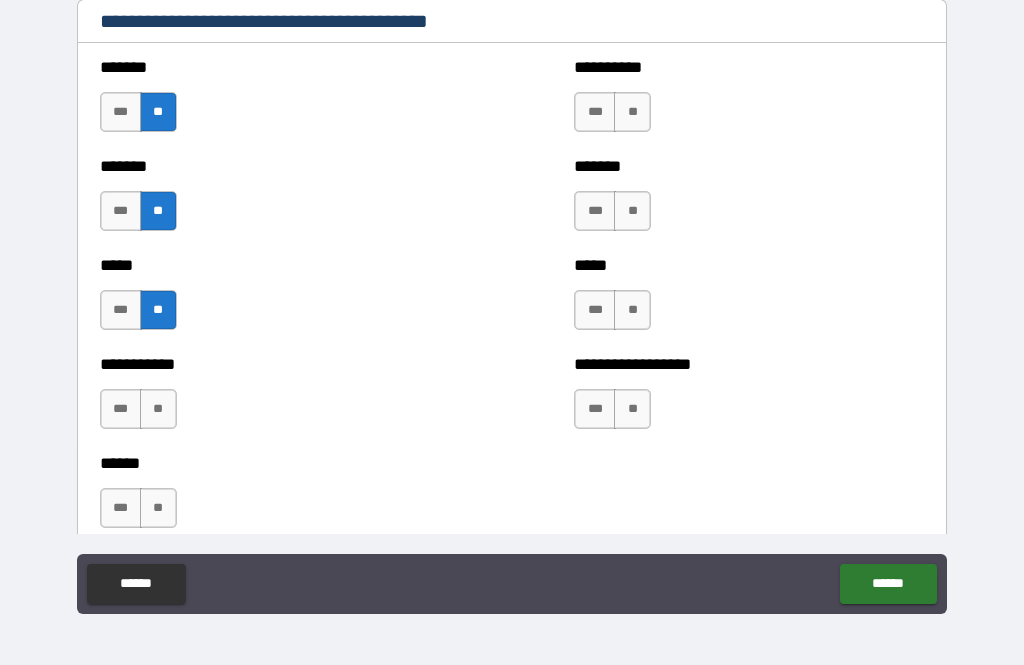 scroll, scrollTop: 1710, scrollLeft: 0, axis: vertical 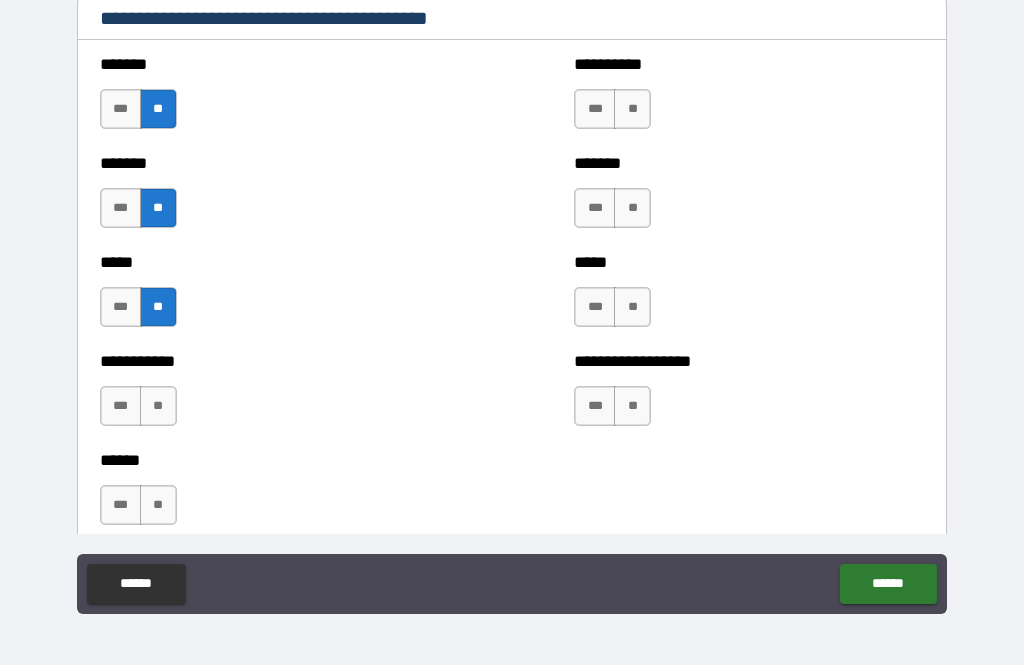 click on "**" at bounding box center [158, 406] 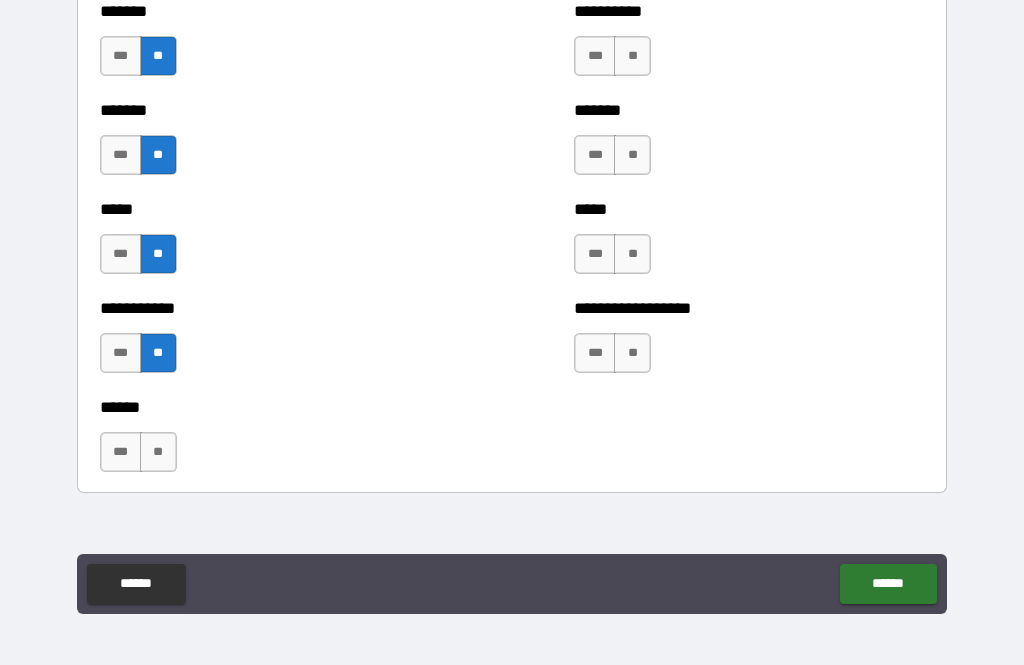 scroll, scrollTop: 1764, scrollLeft: 0, axis: vertical 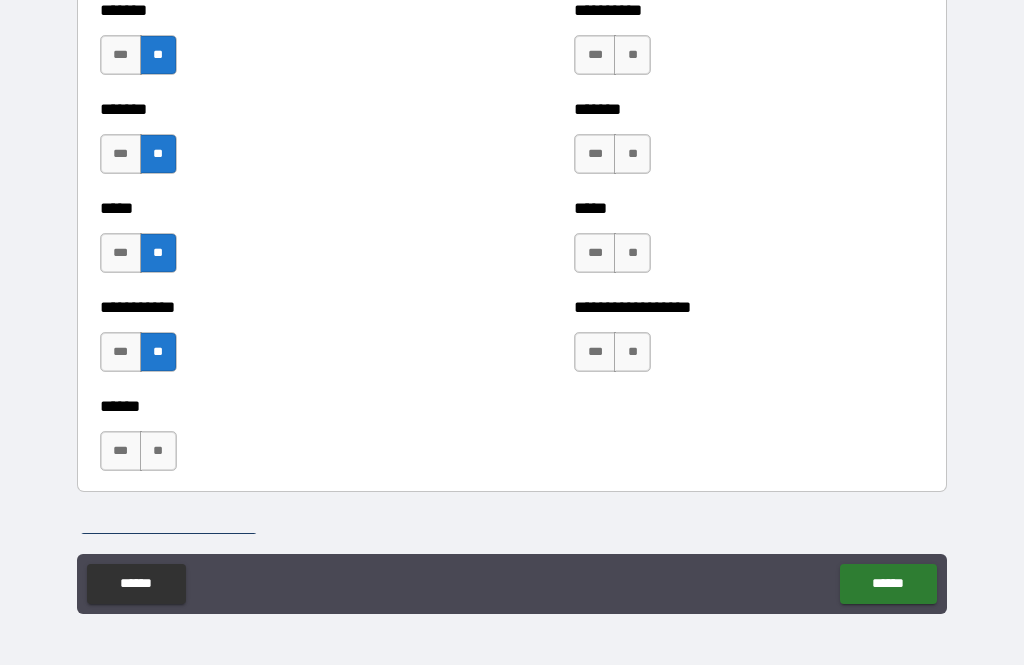 click on "**" at bounding box center (158, 451) 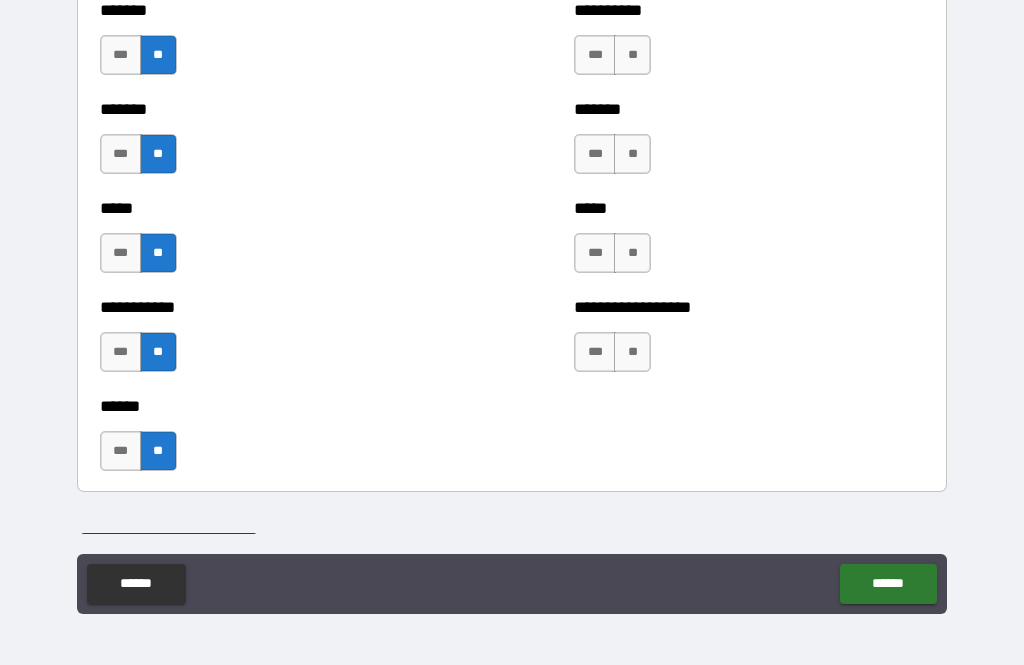 click on "**" at bounding box center (632, 55) 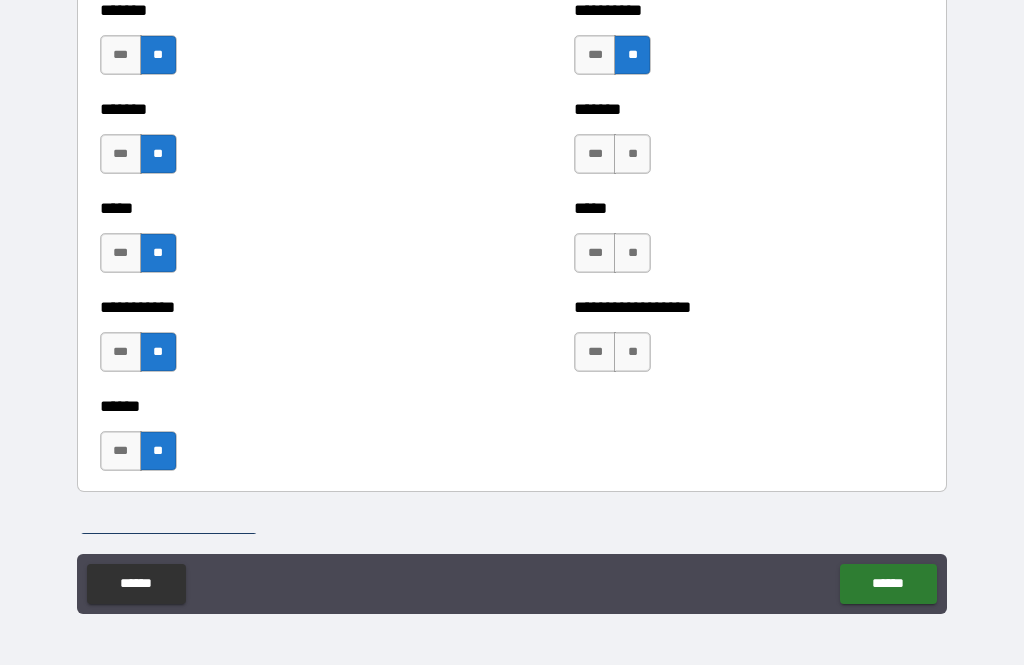 click on "**" at bounding box center [632, 154] 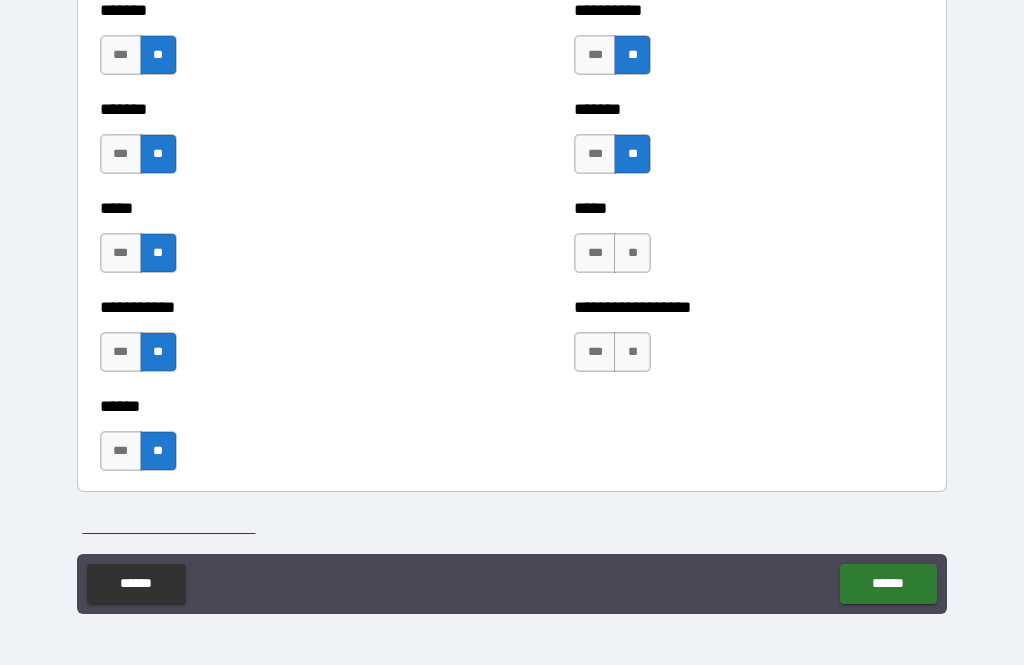 click on "**" at bounding box center (632, 253) 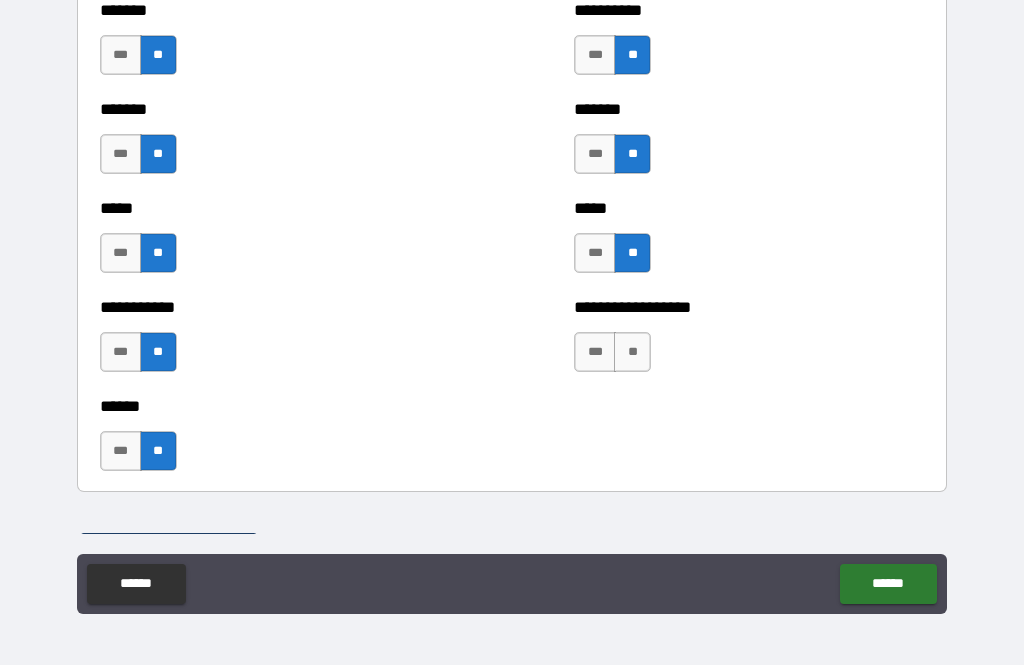 click on "**" at bounding box center [632, 352] 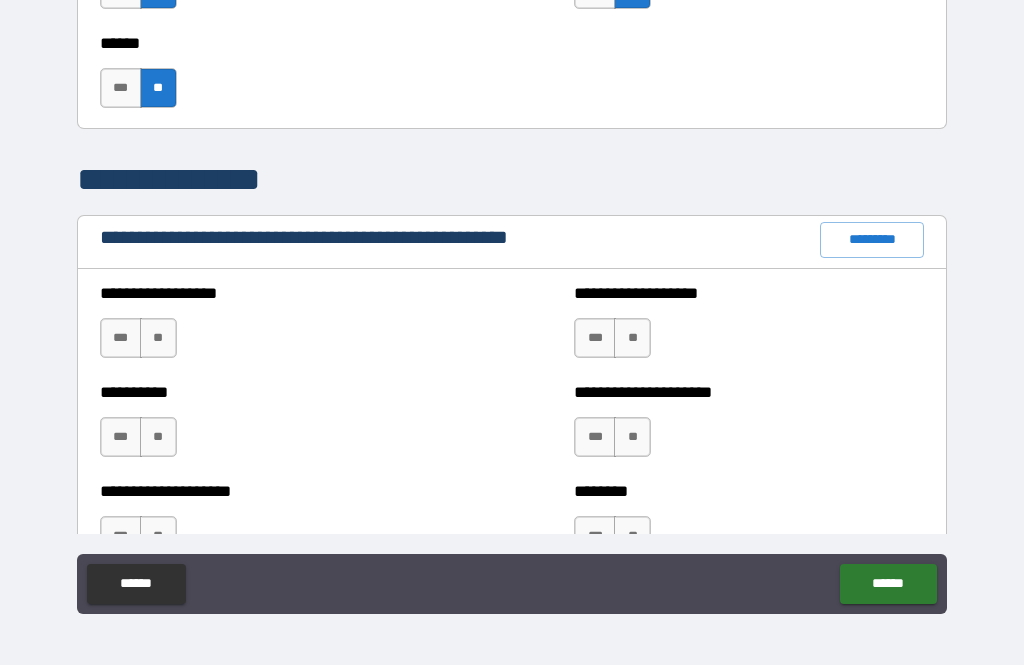 scroll, scrollTop: 2129, scrollLeft: 0, axis: vertical 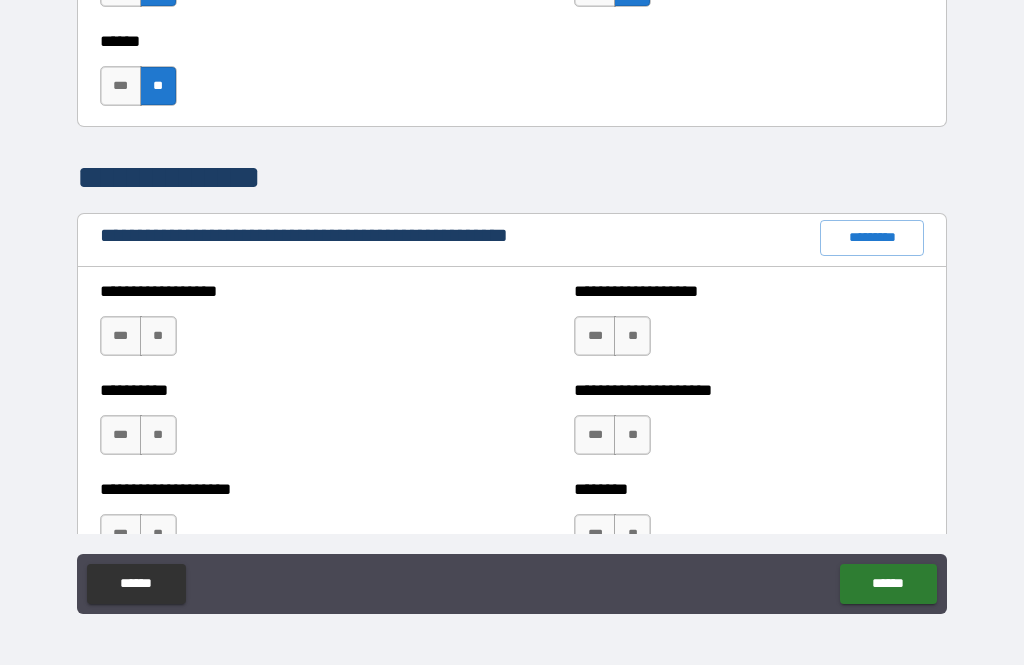 click on "**" at bounding box center (158, 336) 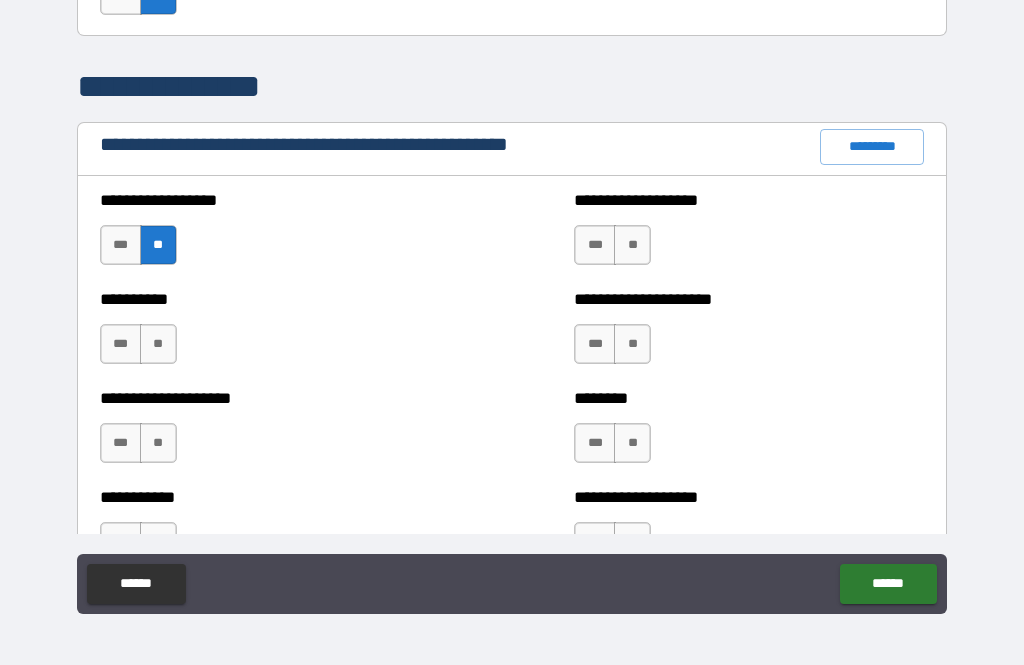 scroll, scrollTop: 2227, scrollLeft: 0, axis: vertical 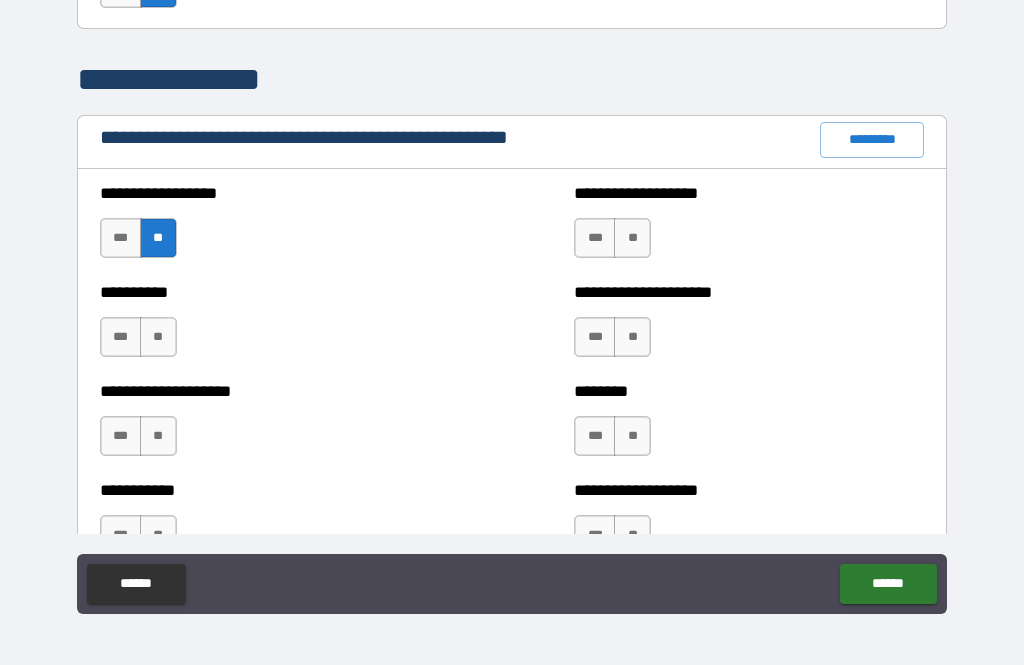 click on "**" at bounding box center [158, 337] 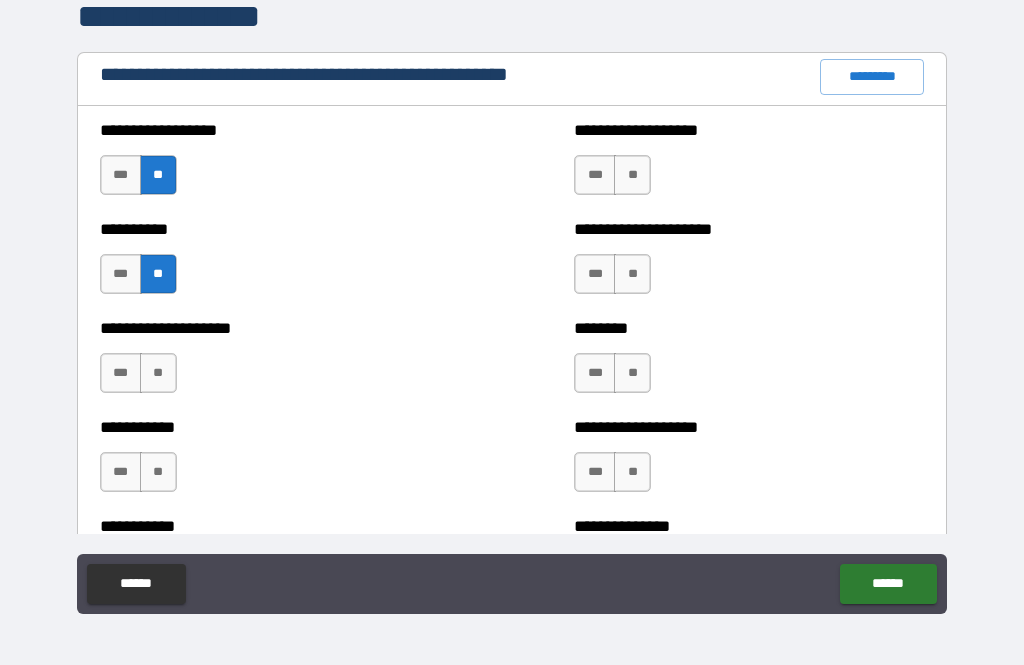 scroll, scrollTop: 2295, scrollLeft: 0, axis: vertical 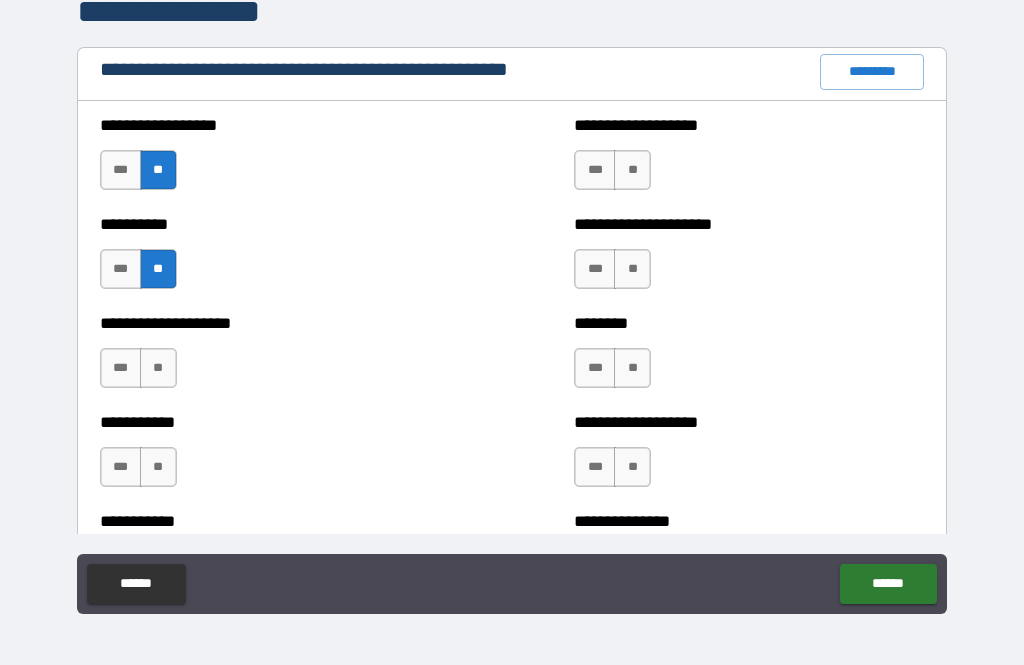 click on "**" at bounding box center [158, 368] 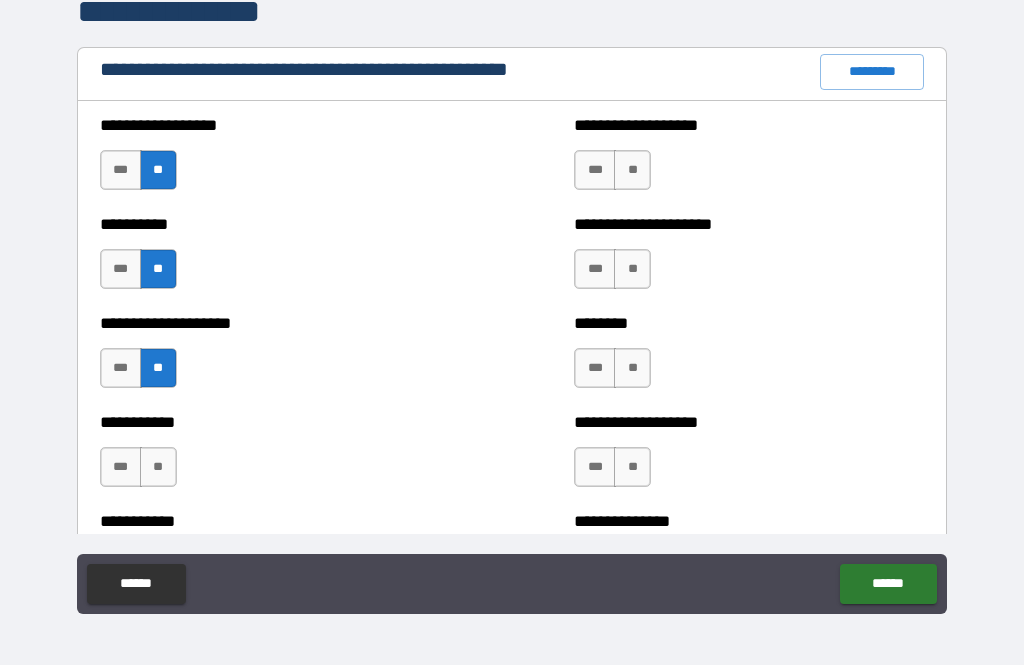 click on "**" at bounding box center (158, 467) 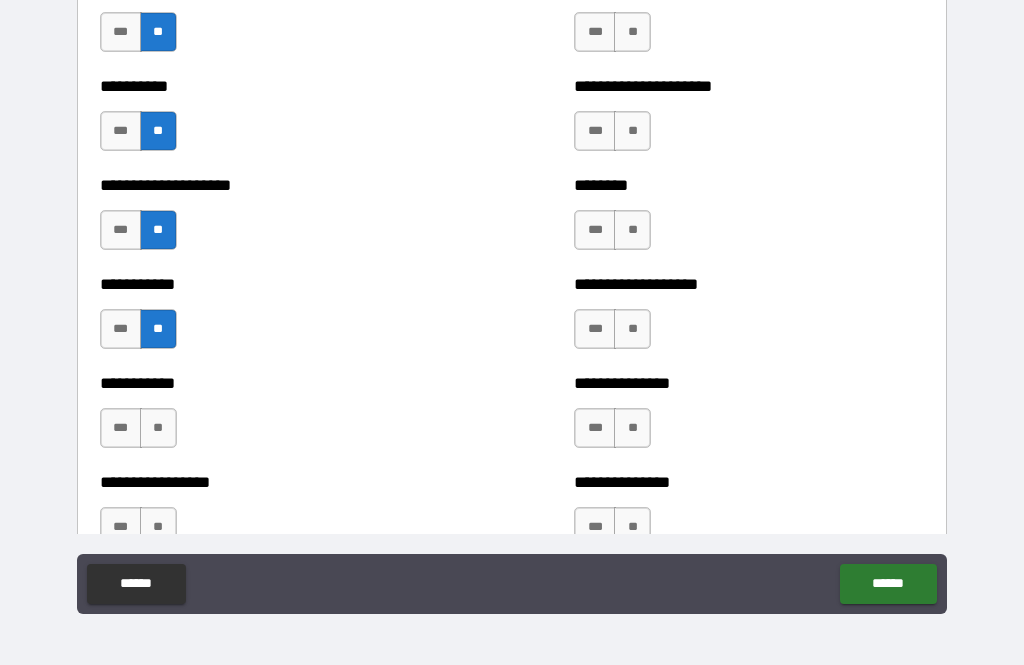 scroll, scrollTop: 2434, scrollLeft: 0, axis: vertical 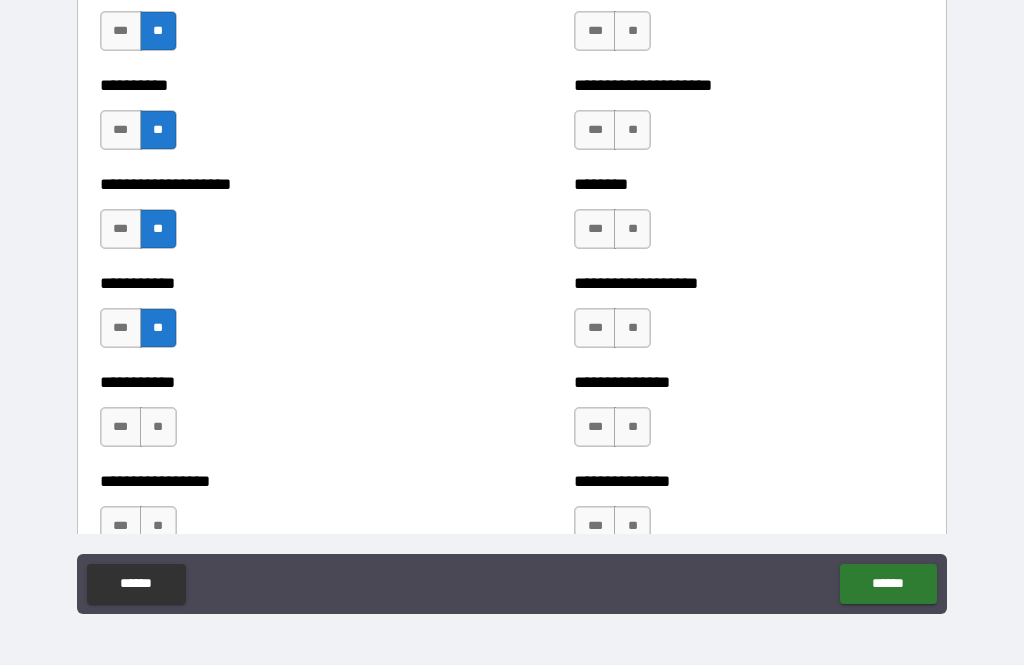 click on "**" at bounding box center [158, 427] 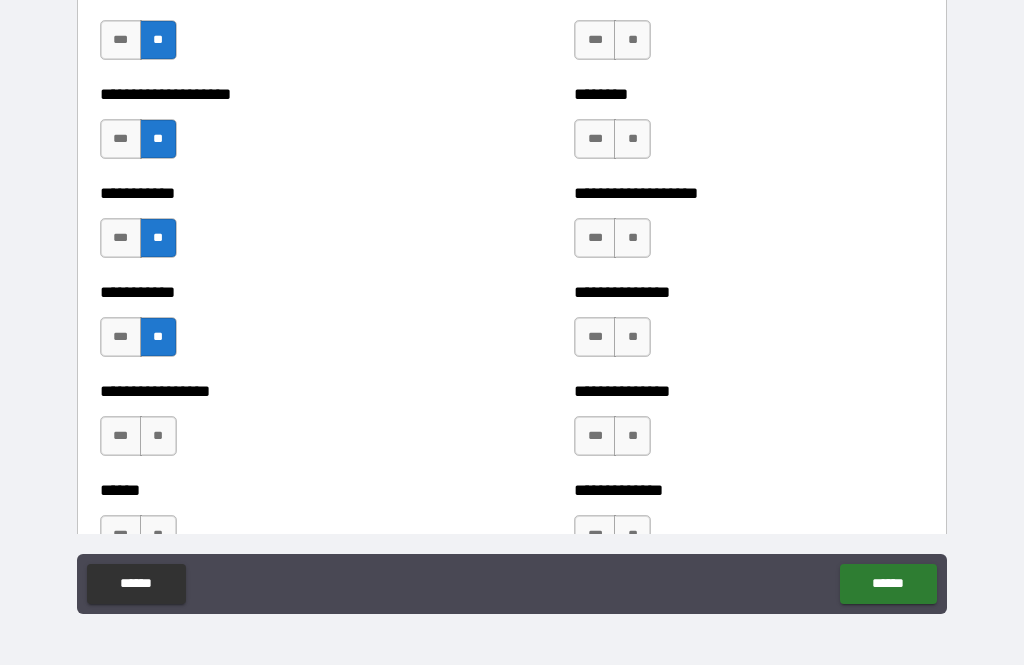 scroll, scrollTop: 2532, scrollLeft: 0, axis: vertical 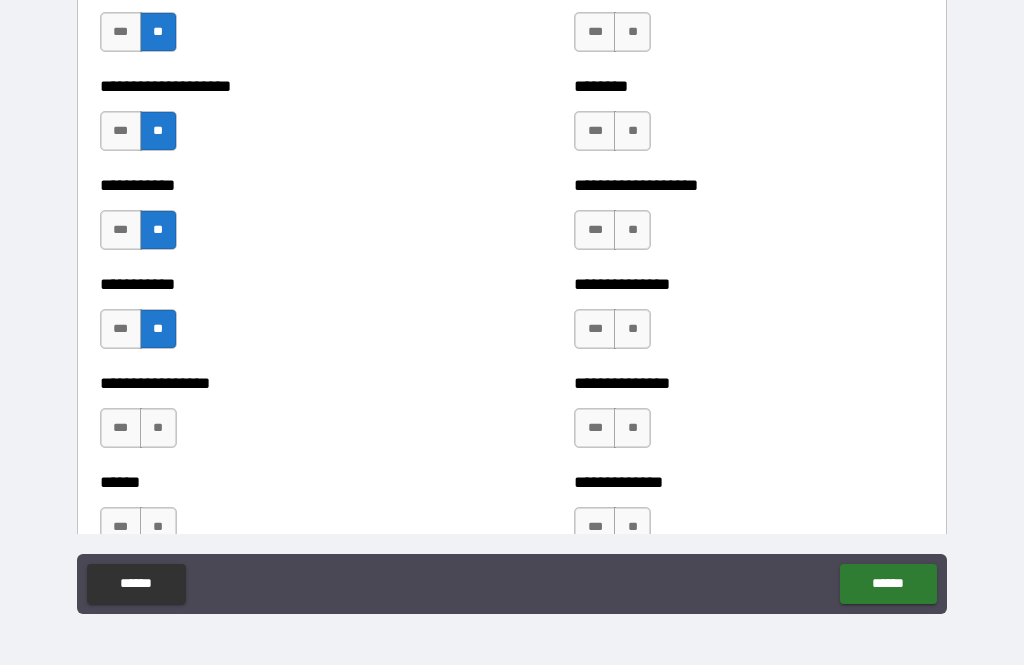 click on "**" at bounding box center (158, 428) 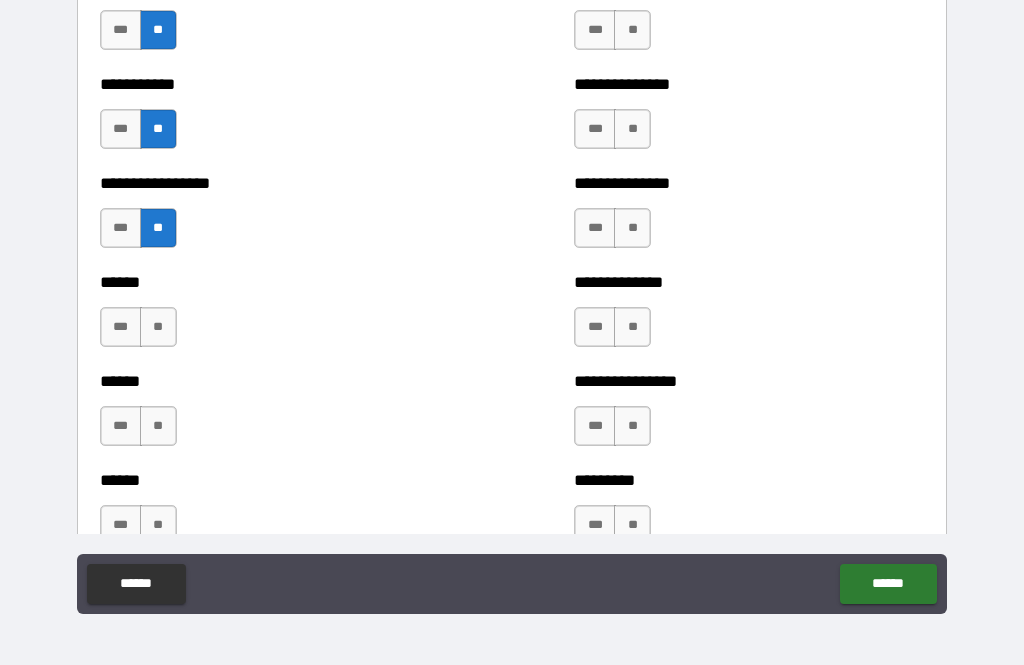 scroll, scrollTop: 2734, scrollLeft: 0, axis: vertical 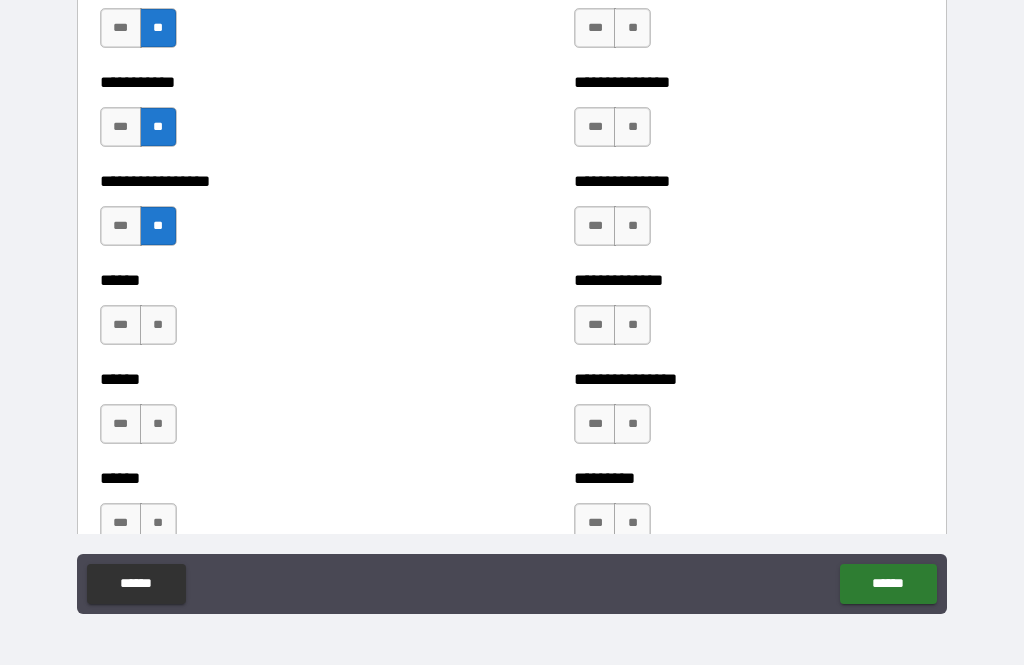 click on "**" at bounding box center (158, 424) 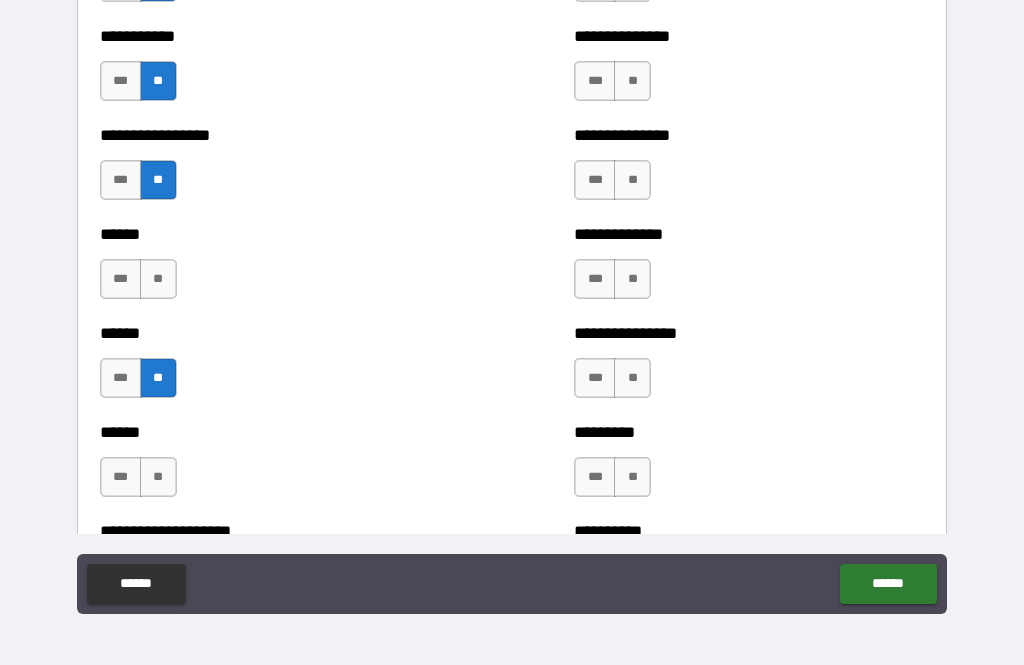 scroll, scrollTop: 2835, scrollLeft: 0, axis: vertical 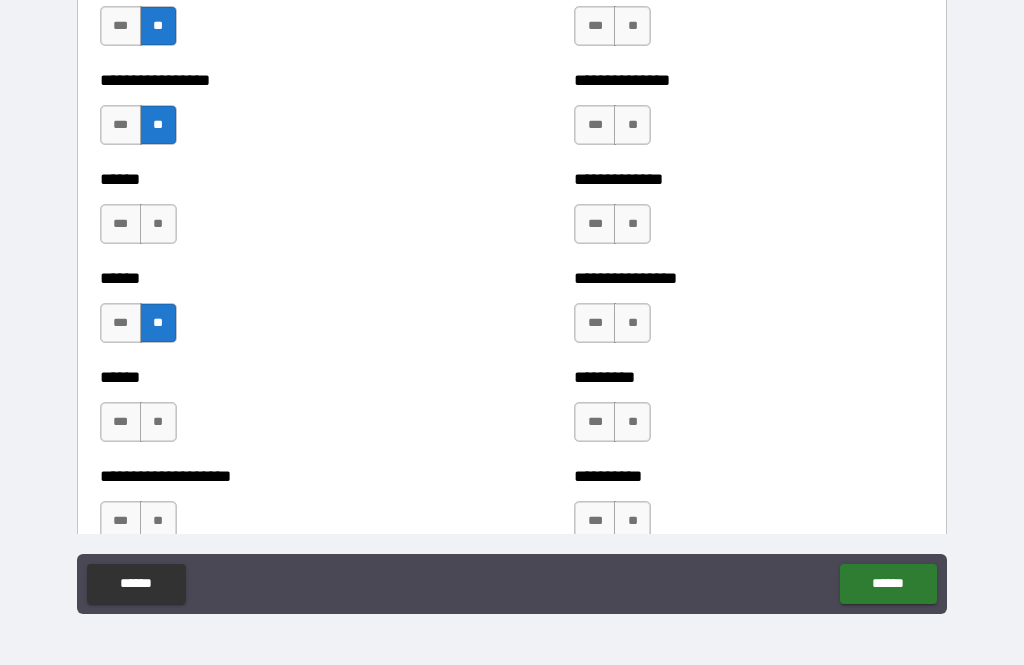 click on "**" at bounding box center [158, 422] 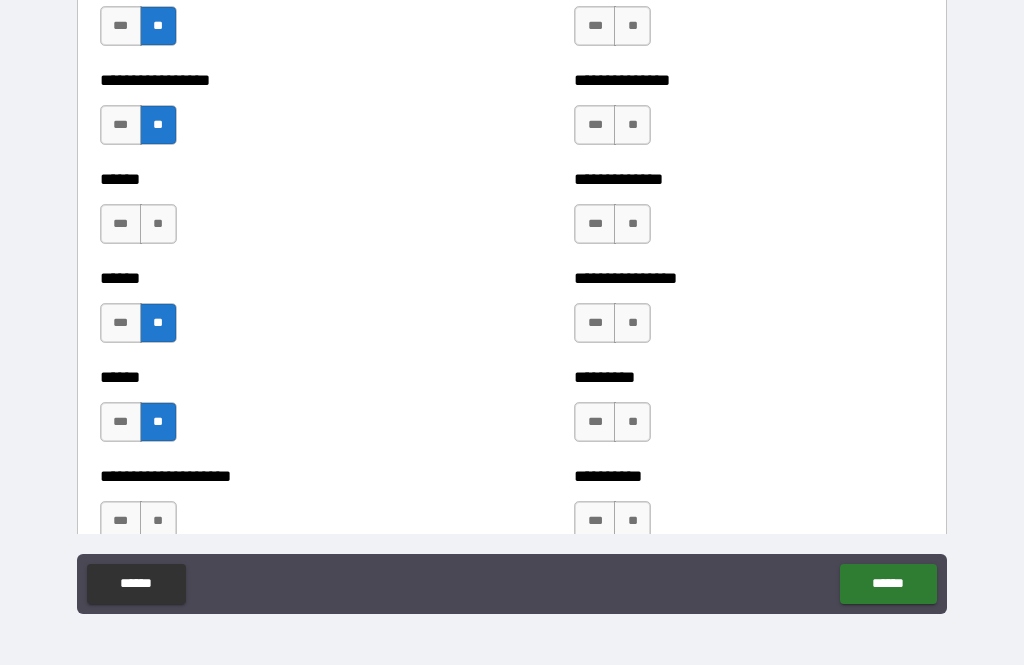 click on "**" at bounding box center (158, 224) 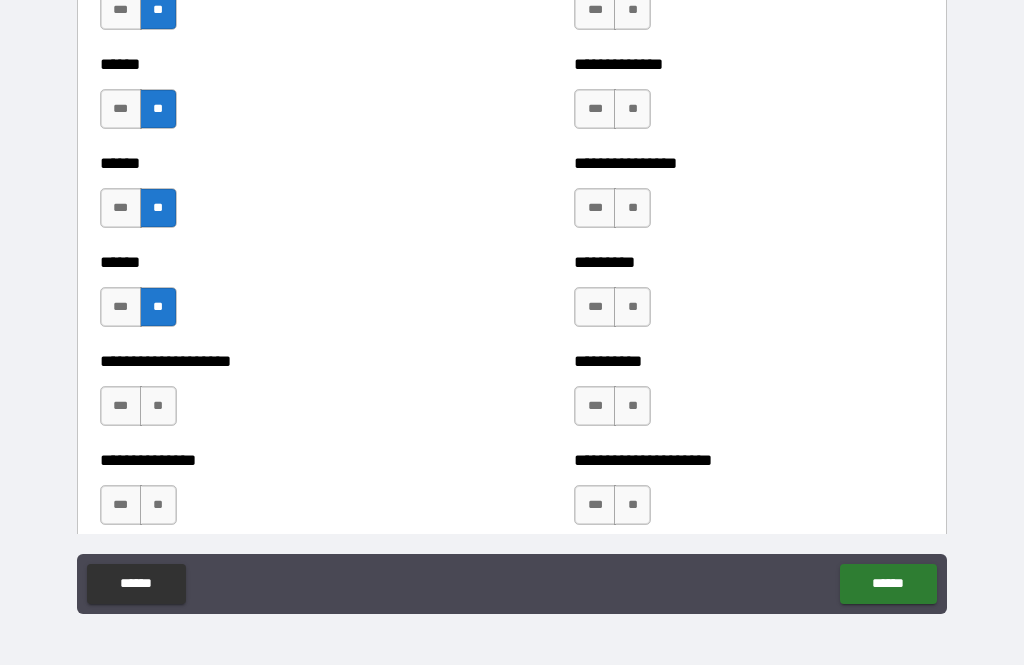 scroll, scrollTop: 2955, scrollLeft: 0, axis: vertical 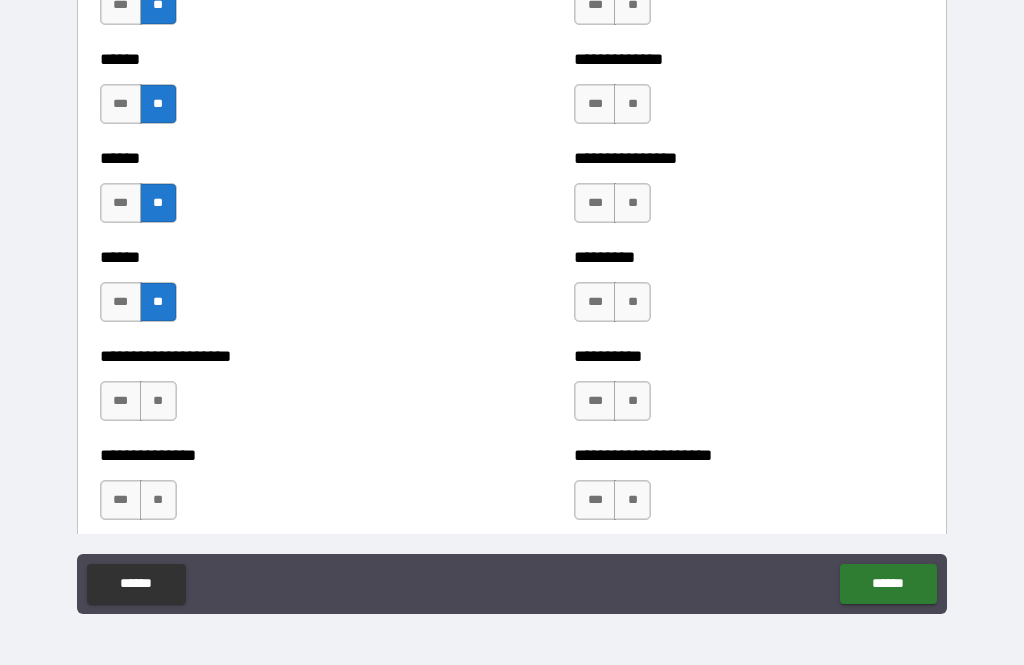 click on "***" at bounding box center (121, 401) 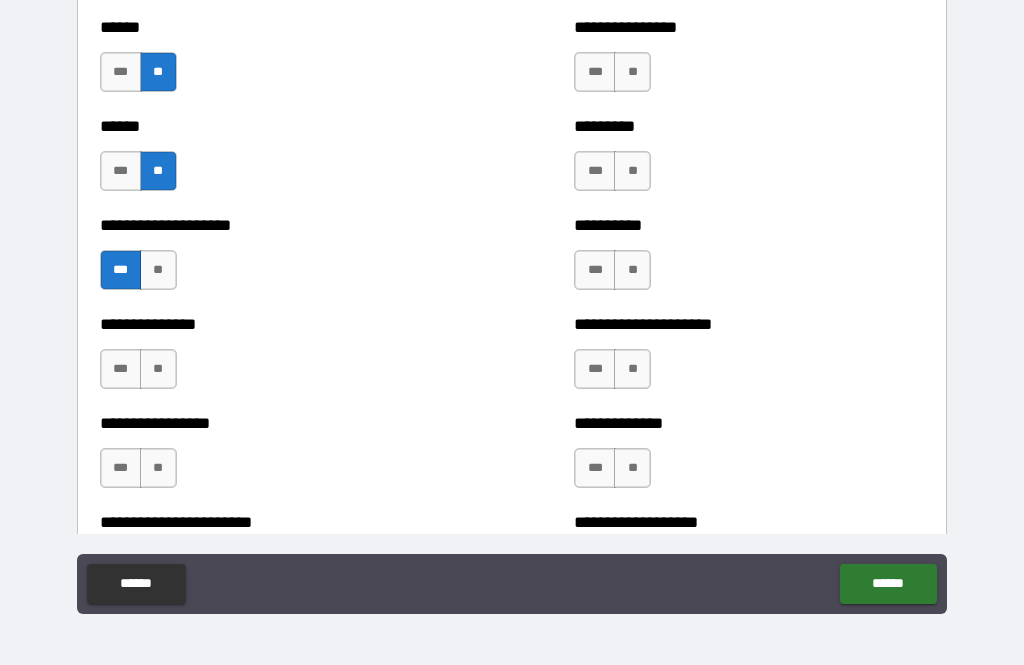 scroll, scrollTop: 3087, scrollLeft: 0, axis: vertical 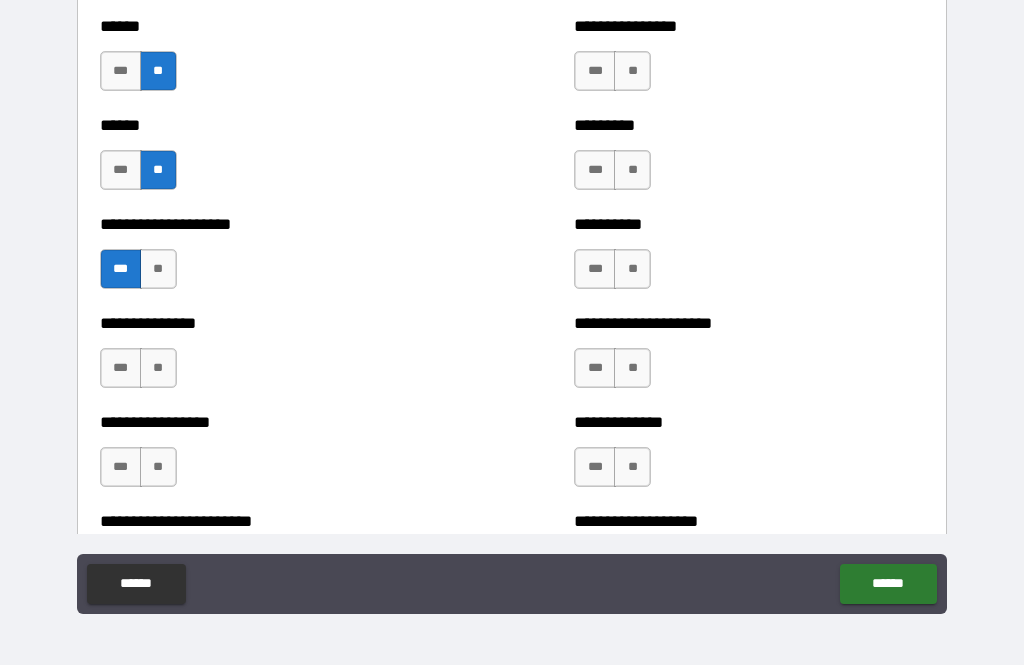 click on "***" at bounding box center [121, 368] 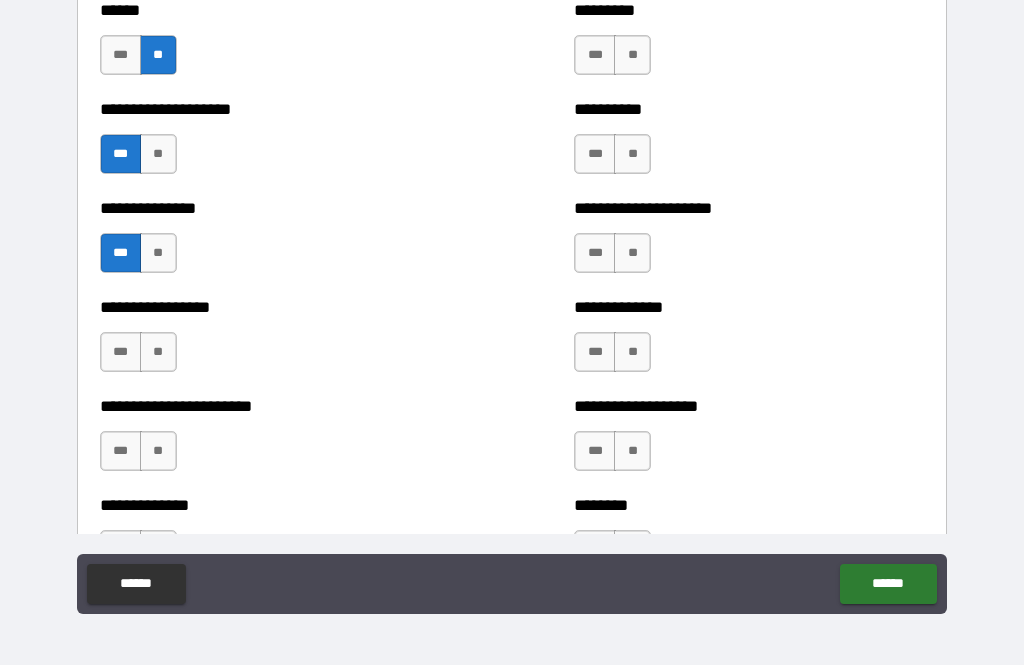 scroll, scrollTop: 3205, scrollLeft: 0, axis: vertical 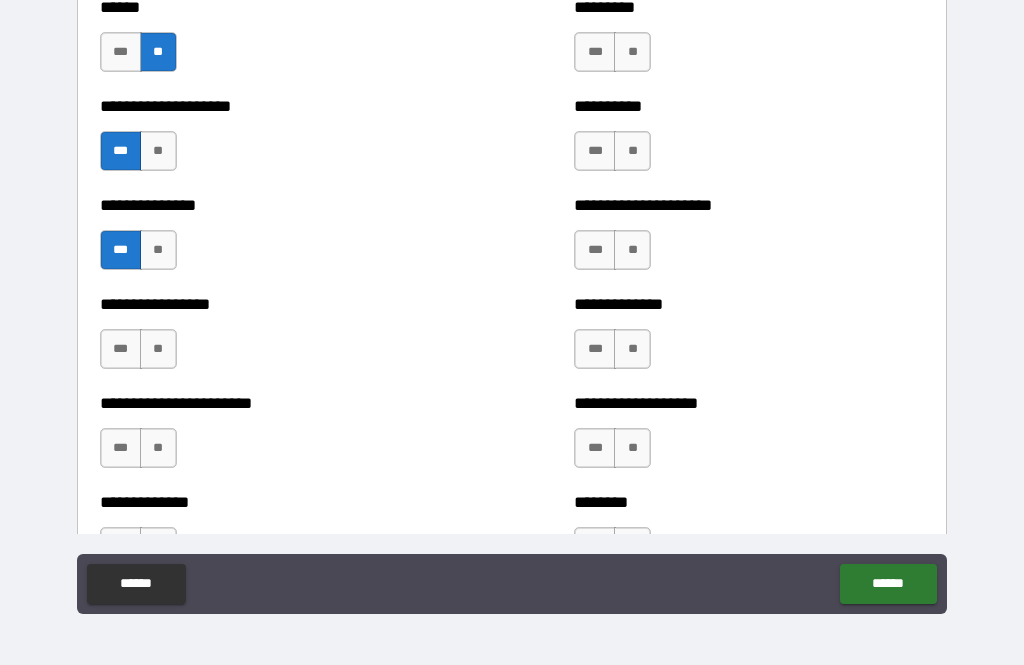 click on "**" at bounding box center [158, 349] 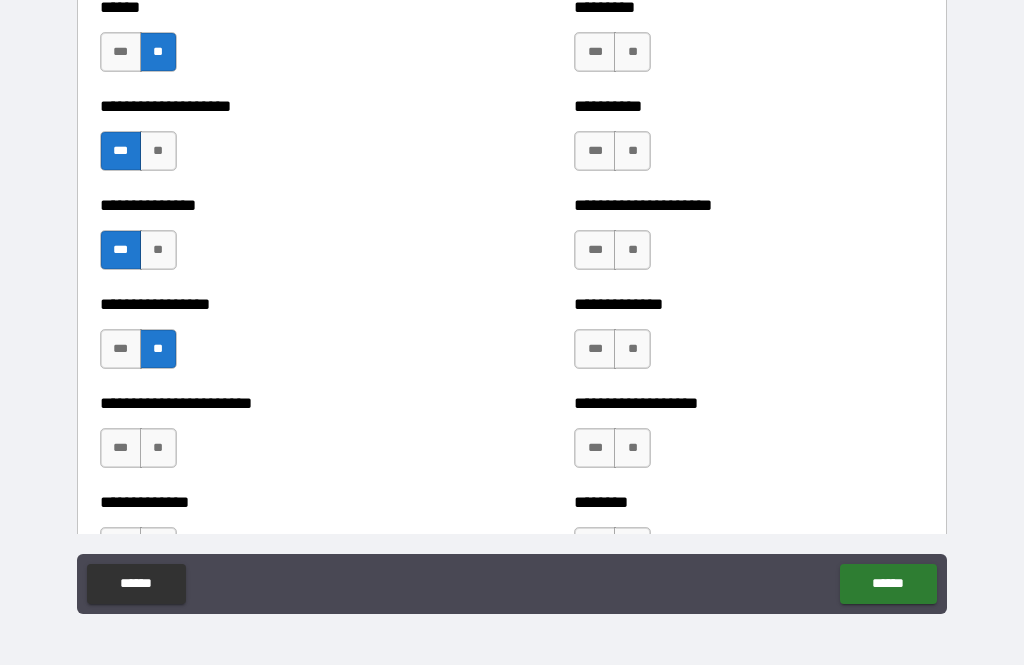 click on "**" at bounding box center (158, 448) 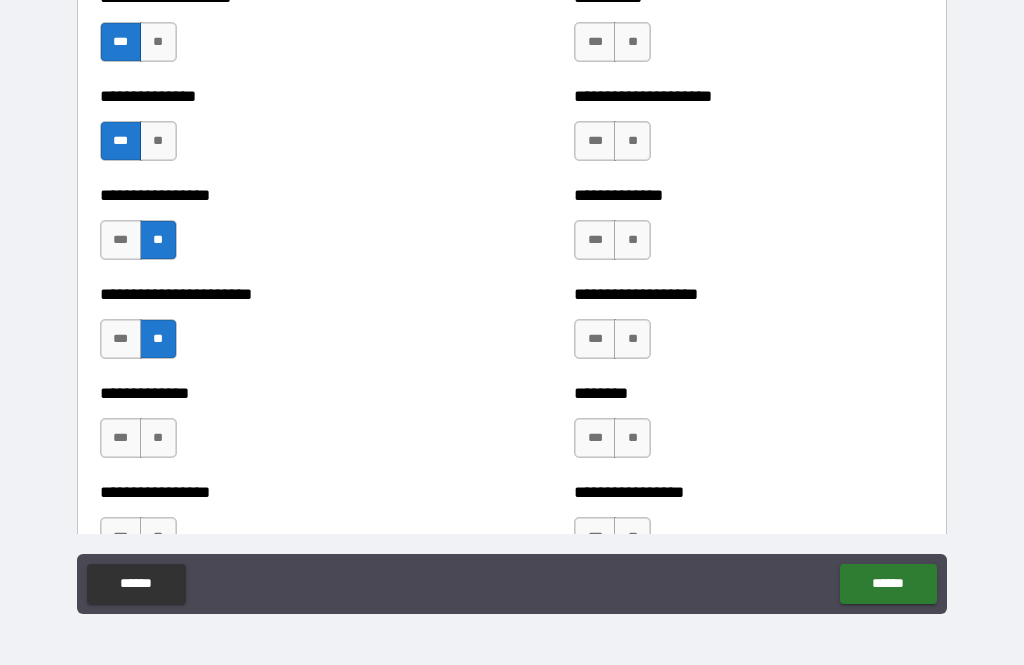 scroll, scrollTop: 3326, scrollLeft: 0, axis: vertical 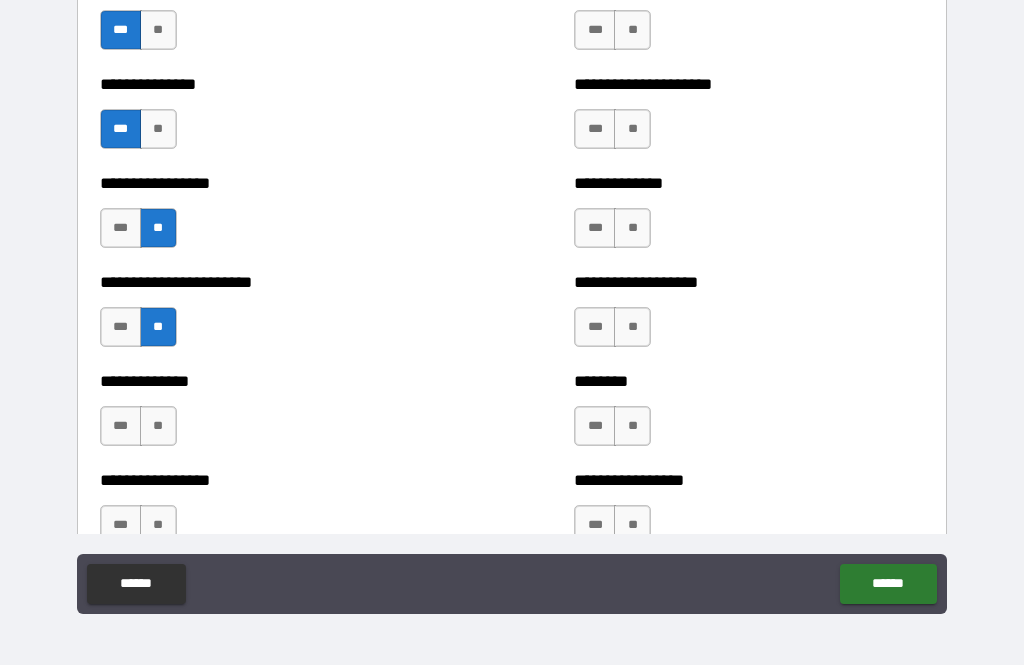 click on "**" at bounding box center (158, 426) 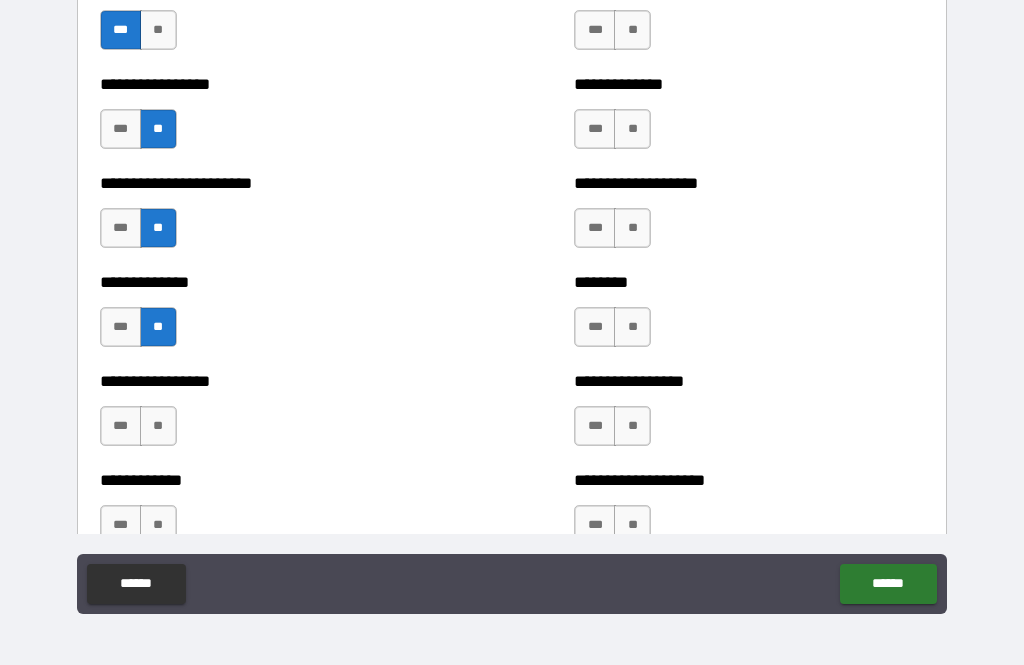 scroll, scrollTop: 3426, scrollLeft: 0, axis: vertical 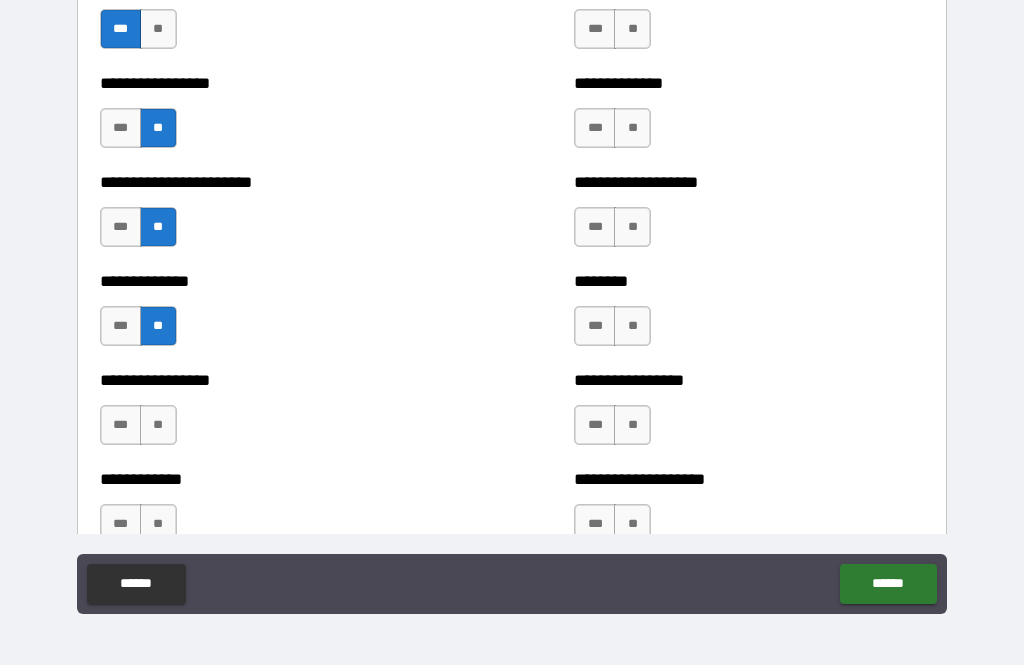 click on "**" at bounding box center [158, 425] 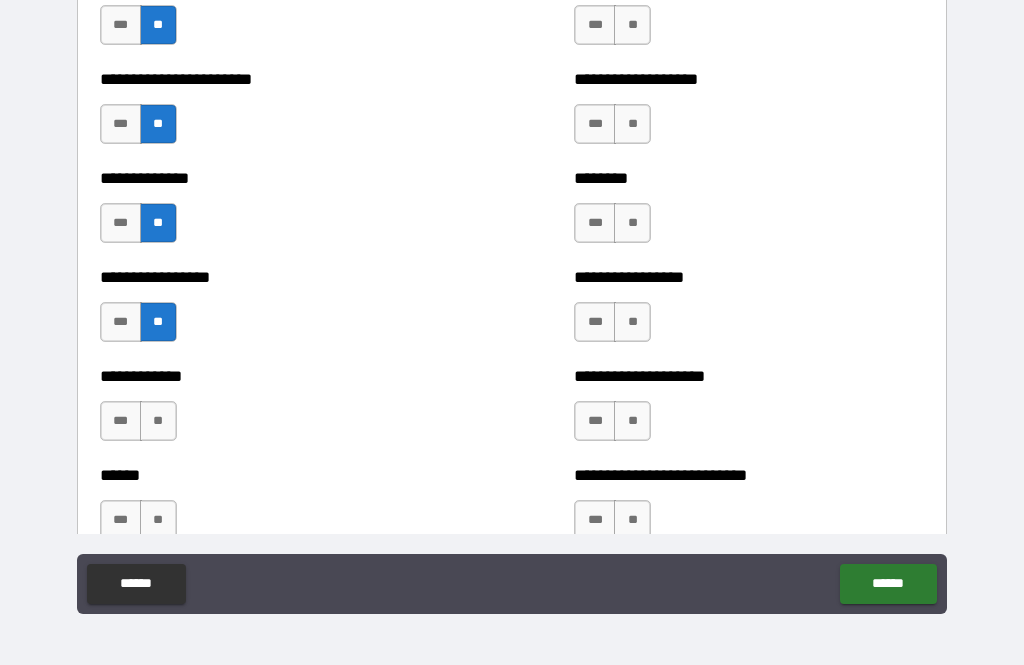click on "**" at bounding box center (158, 421) 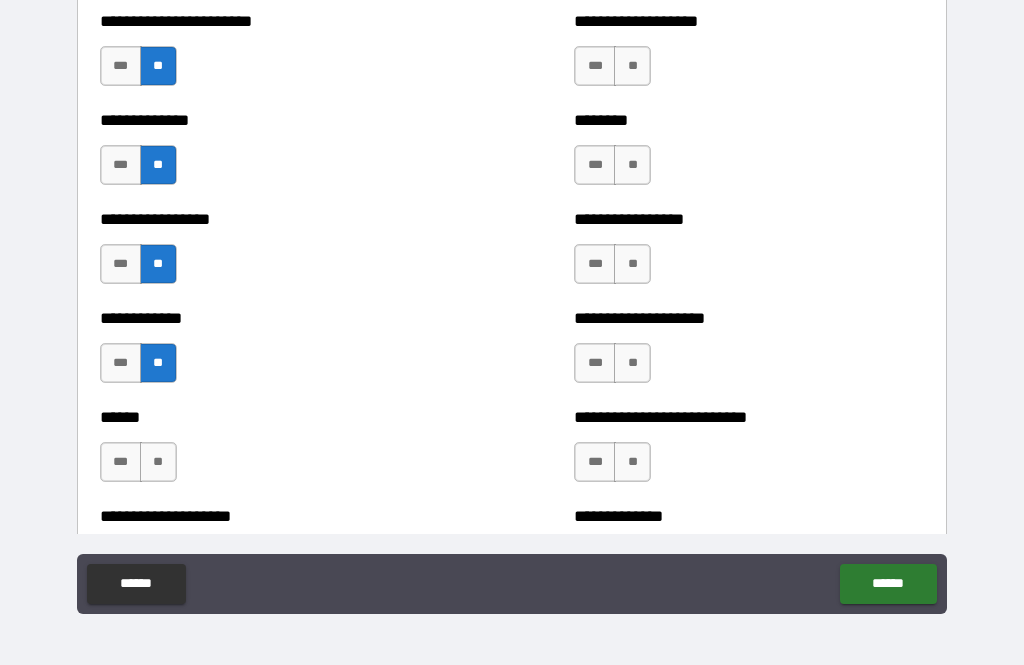 scroll, scrollTop: 3640, scrollLeft: 0, axis: vertical 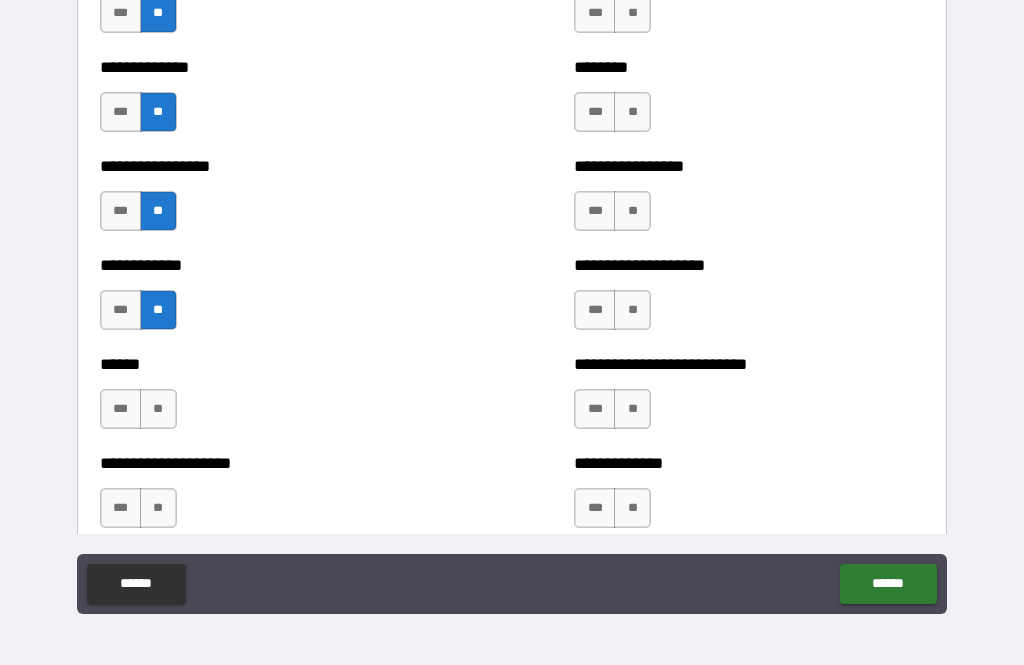 click on "**" at bounding box center [158, 409] 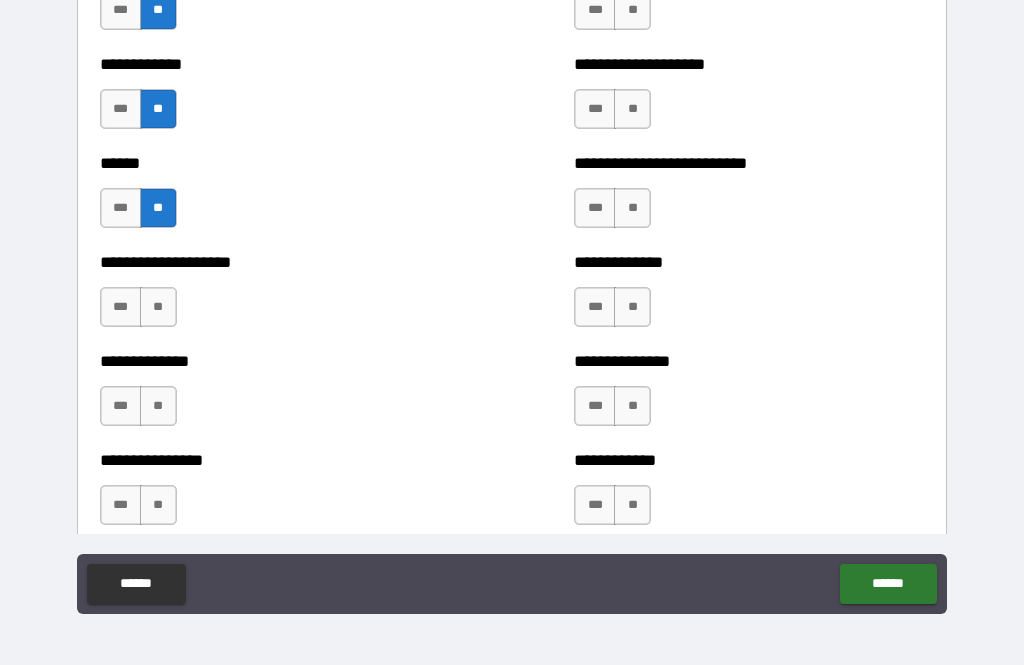 scroll, scrollTop: 3844, scrollLeft: 0, axis: vertical 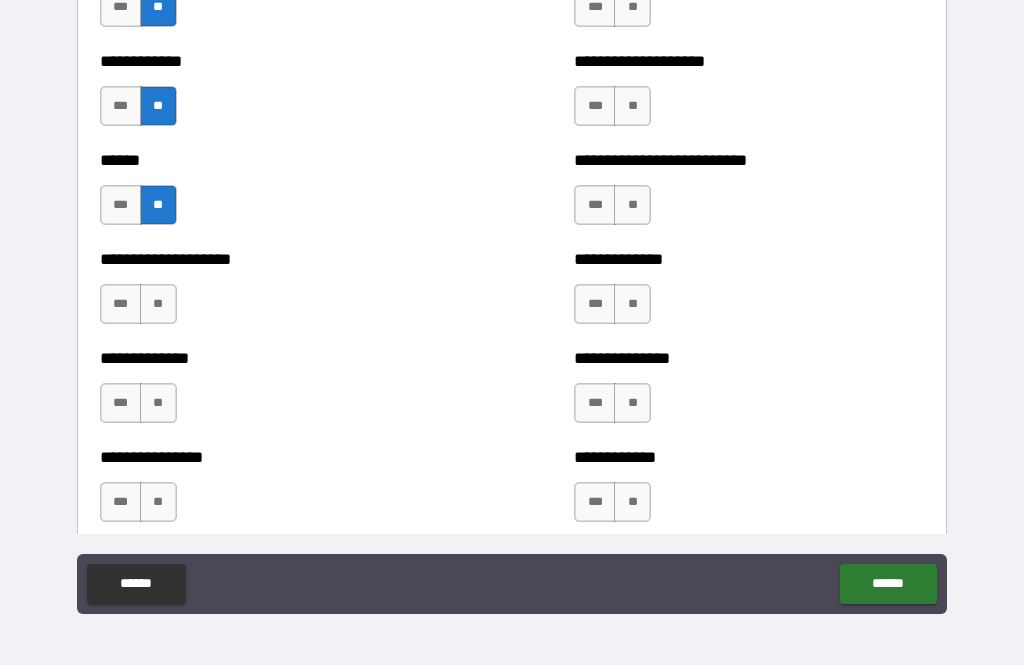 click on "**" at bounding box center (158, 304) 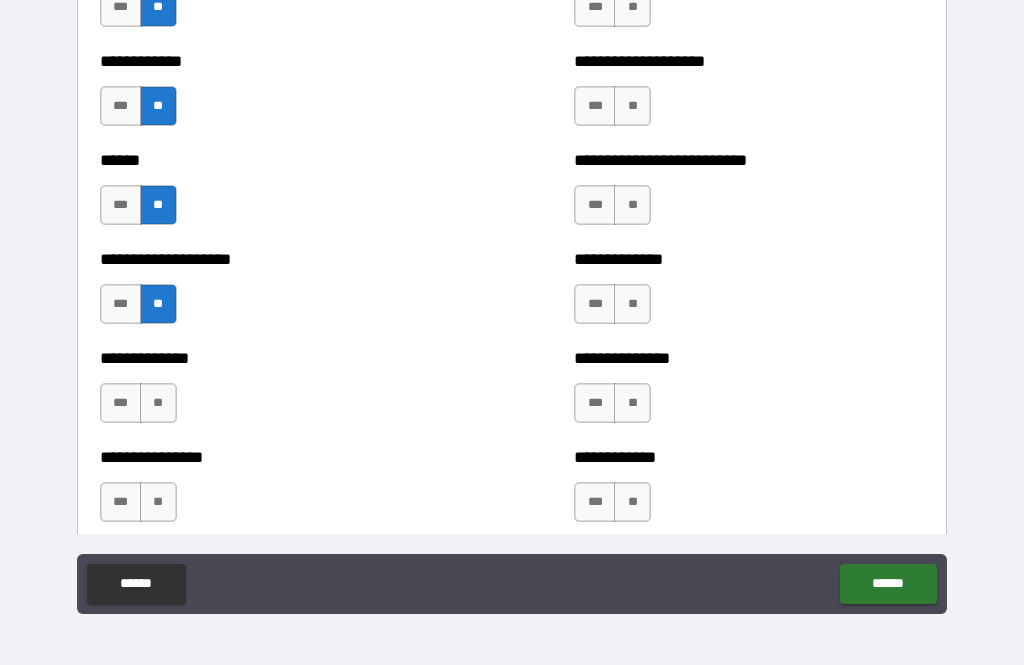 click on "**" at bounding box center [158, 403] 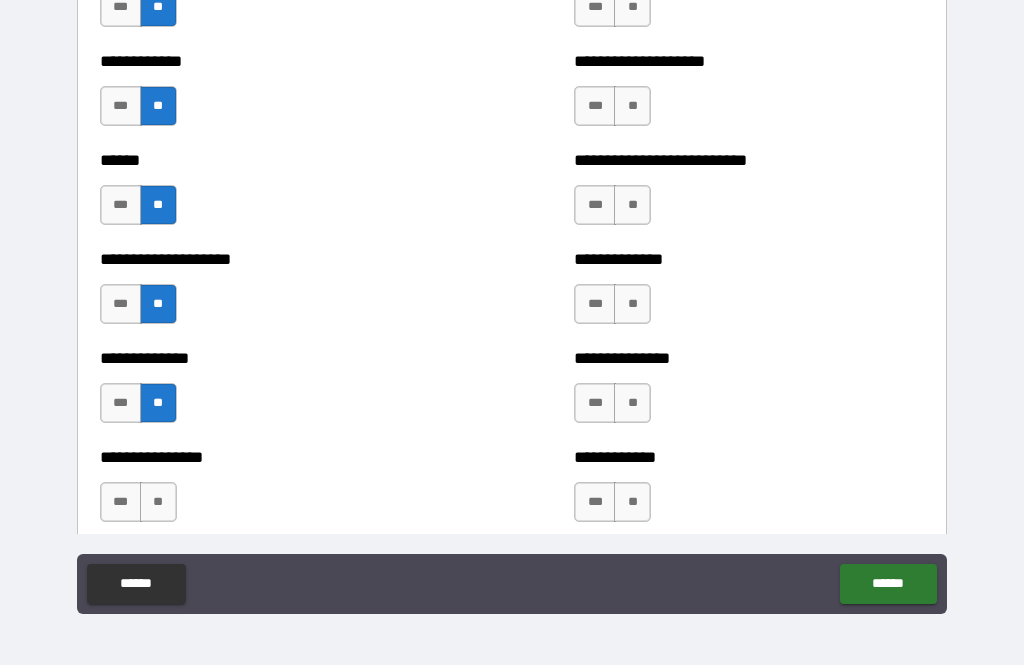 click on "***" at bounding box center [121, 502] 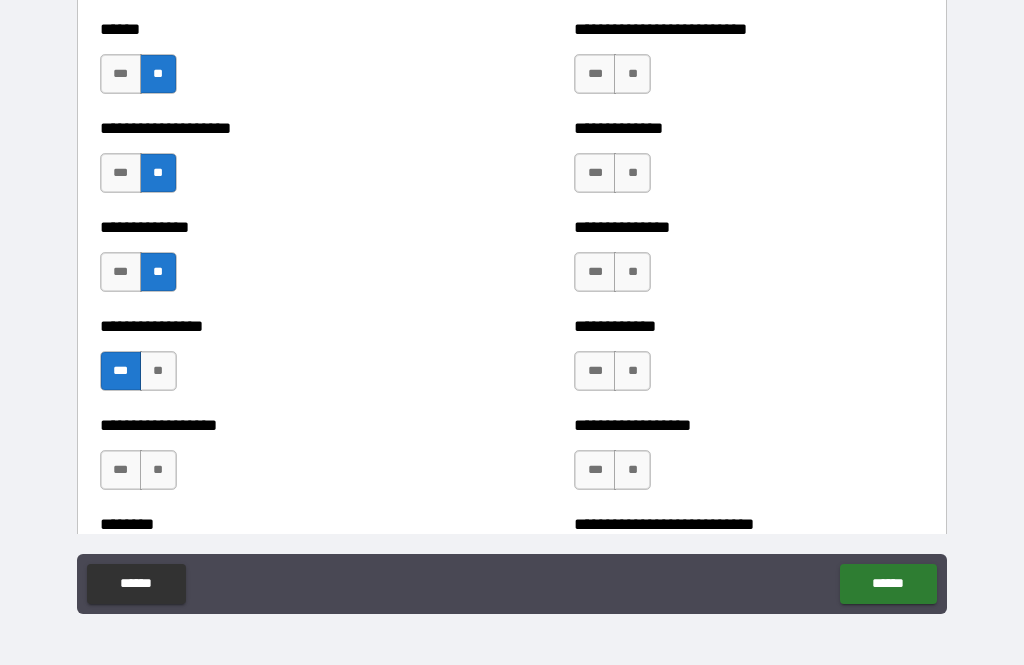 scroll, scrollTop: 4003, scrollLeft: 0, axis: vertical 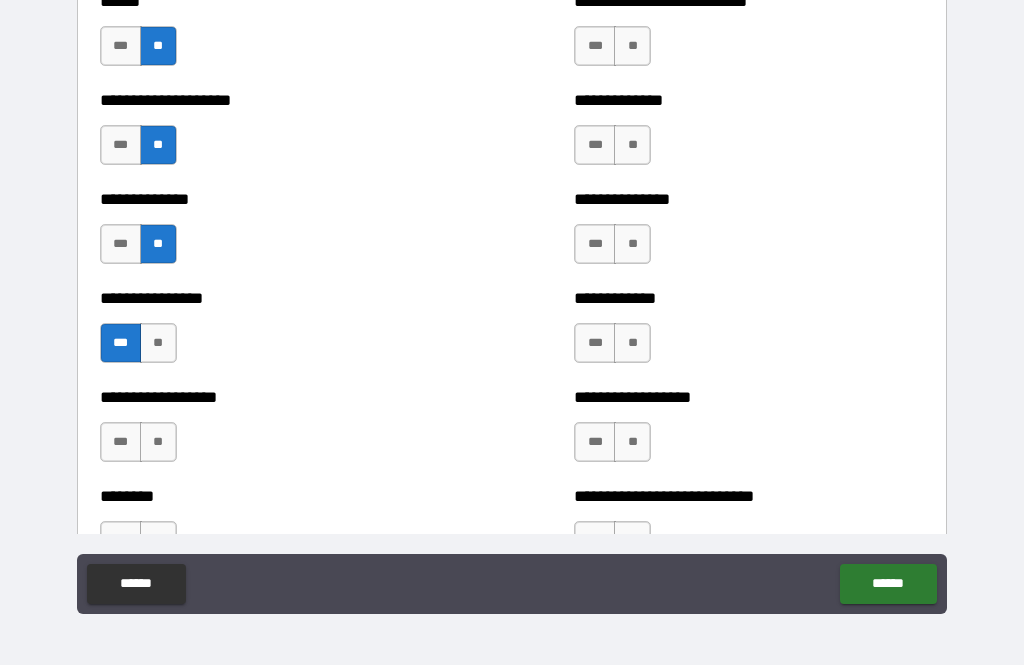 click on "**" at bounding box center [158, 442] 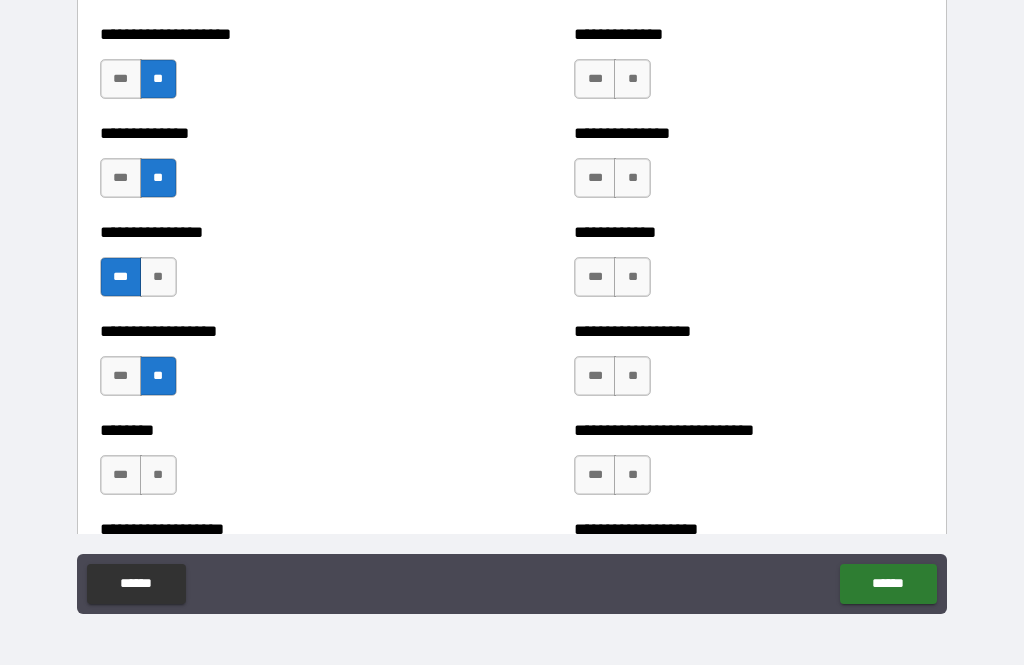 scroll, scrollTop: 4151, scrollLeft: 0, axis: vertical 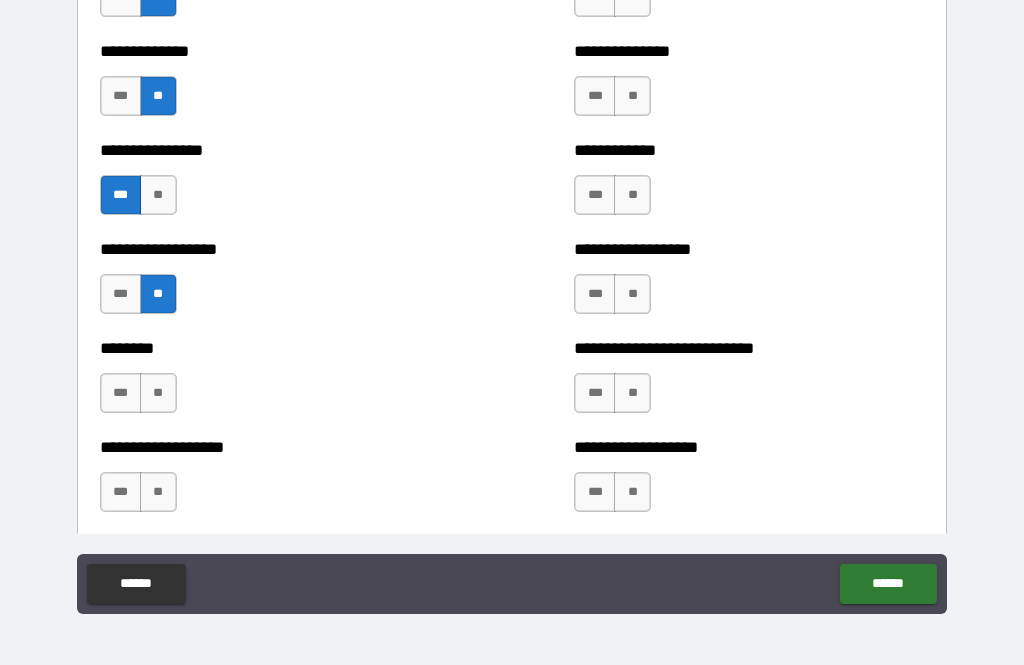 click on "**" at bounding box center [158, 393] 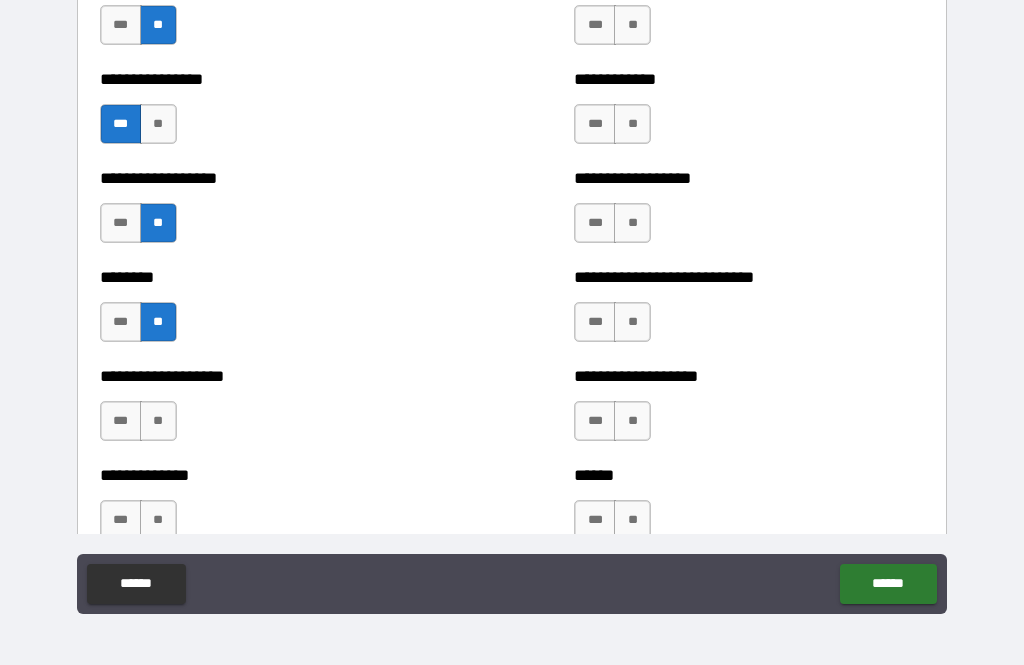 click on "**" at bounding box center (158, 421) 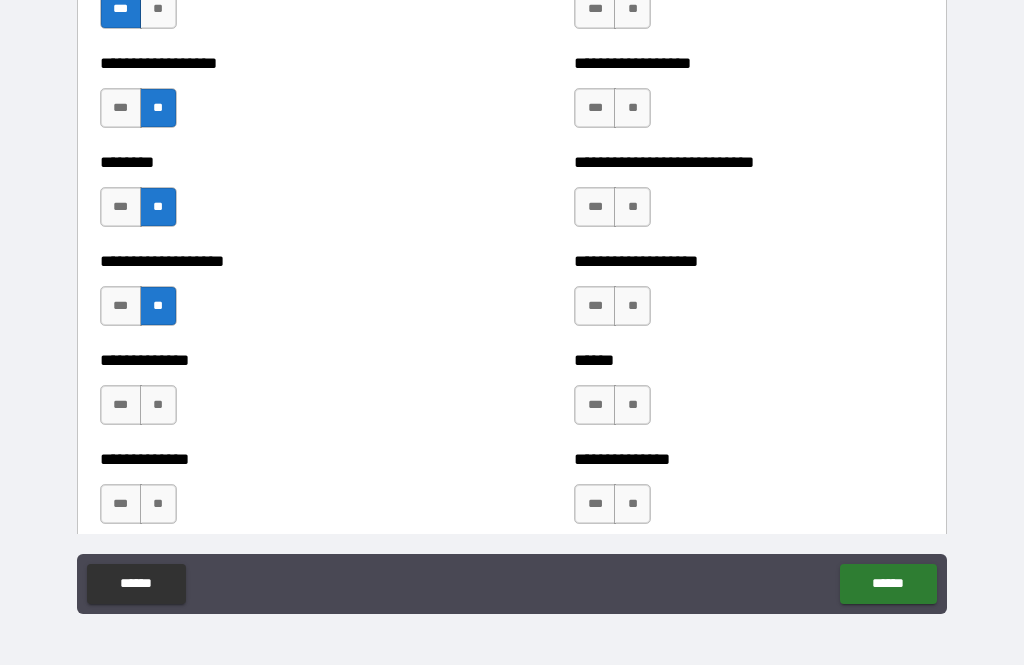 click on "**" at bounding box center (158, 405) 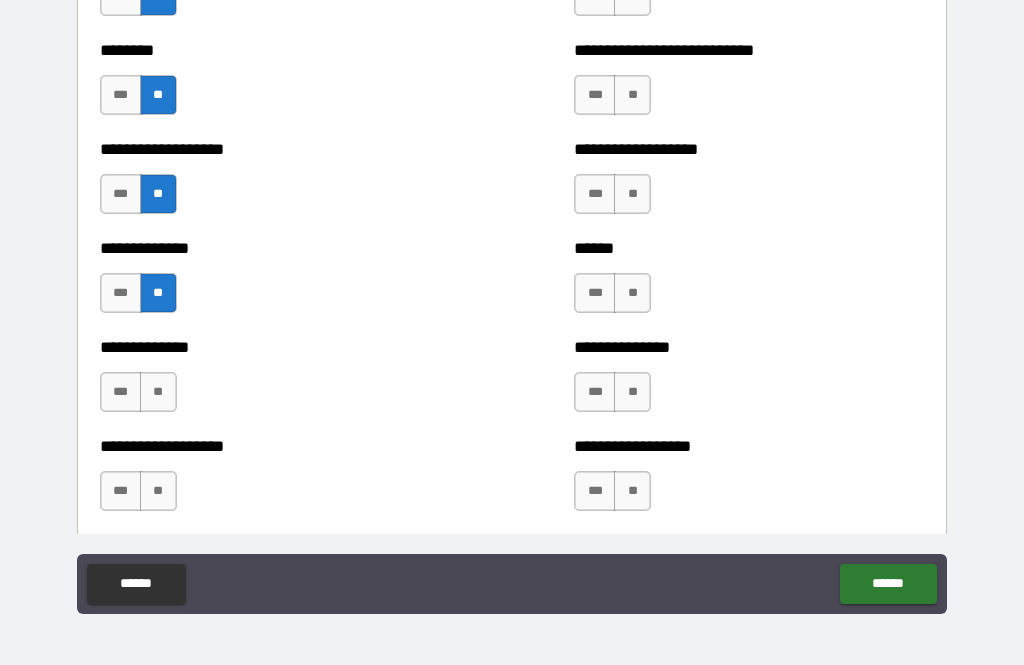 click on "**" at bounding box center [158, 392] 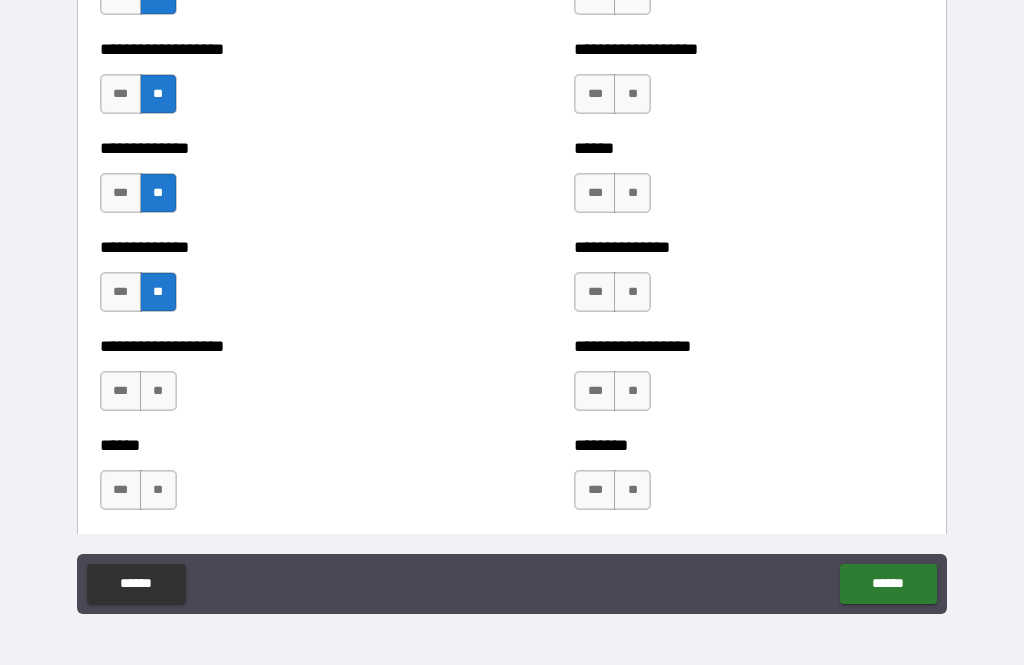 scroll, scrollTop: 4550, scrollLeft: 0, axis: vertical 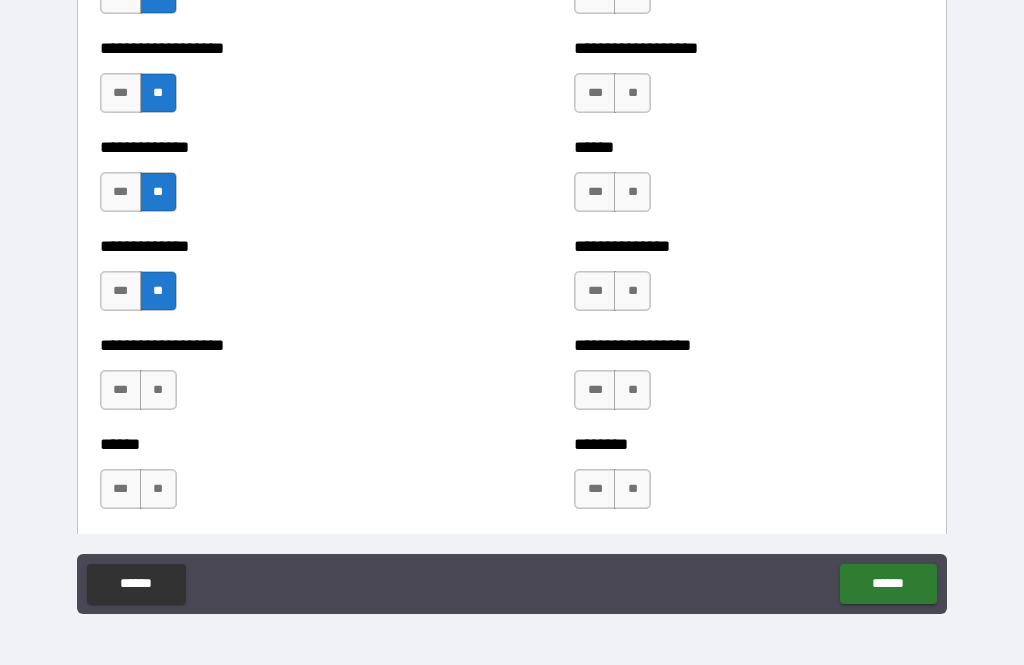 click on "**" at bounding box center (158, 390) 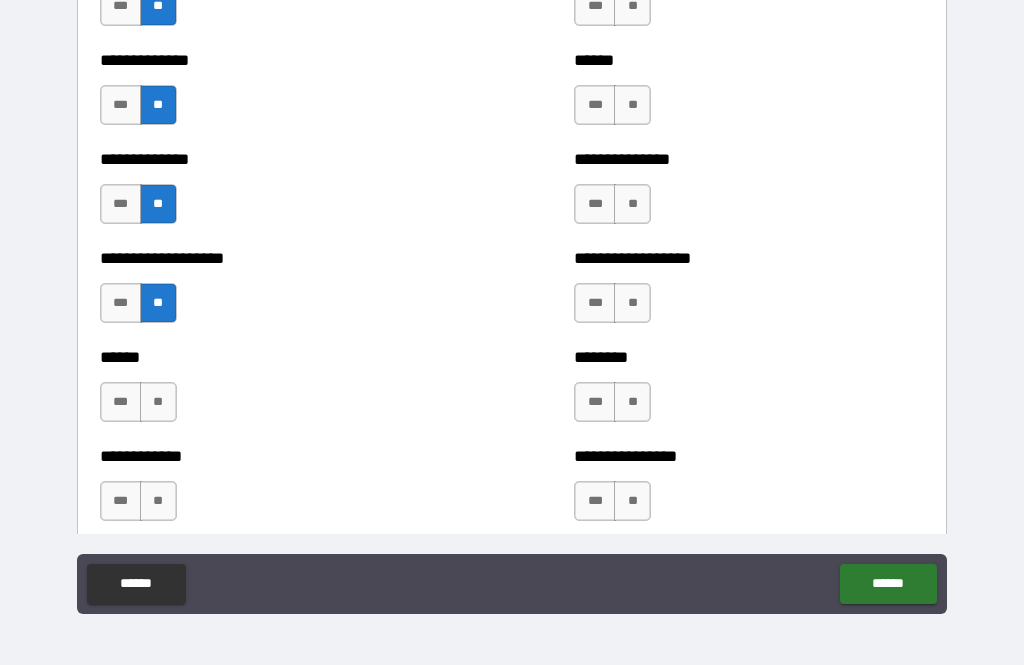 scroll, scrollTop: 4642, scrollLeft: 0, axis: vertical 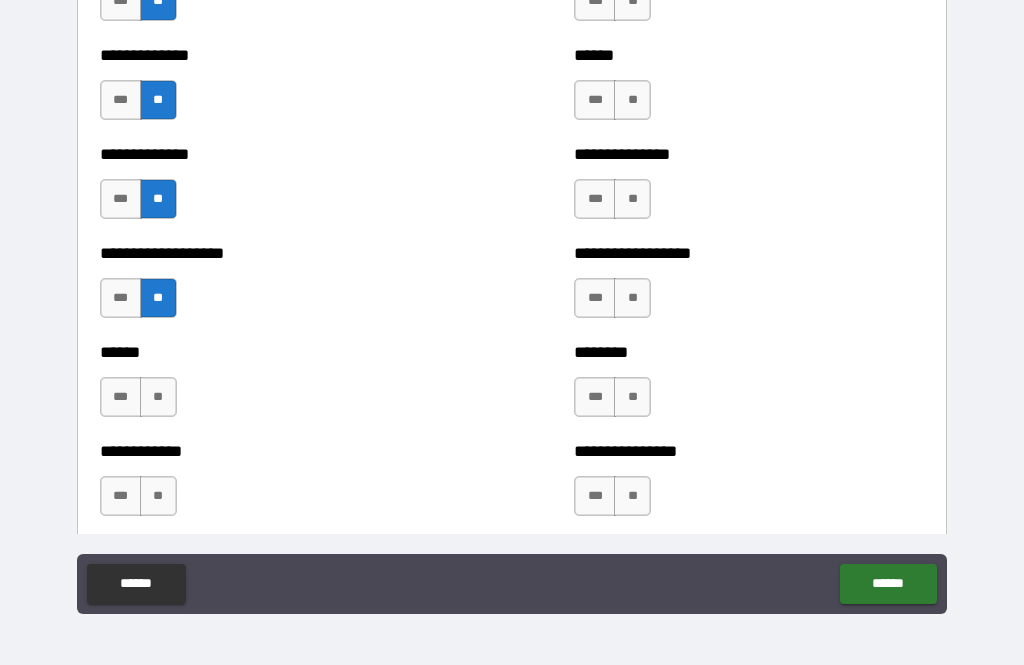 click on "**" at bounding box center [158, 397] 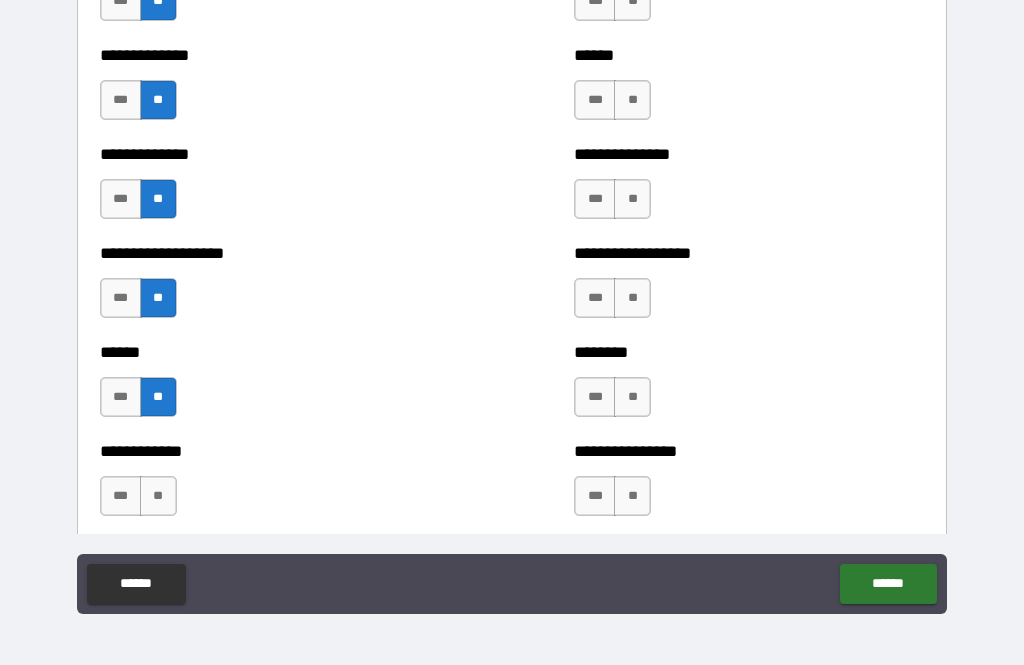 click on "***" at bounding box center [121, 397] 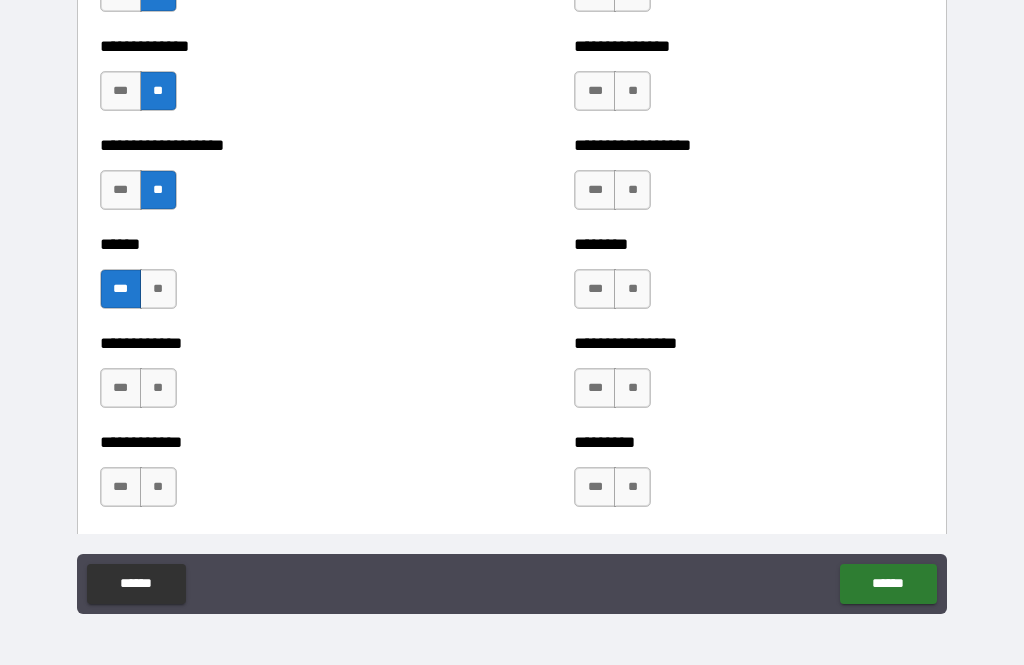 scroll, scrollTop: 4751, scrollLeft: 0, axis: vertical 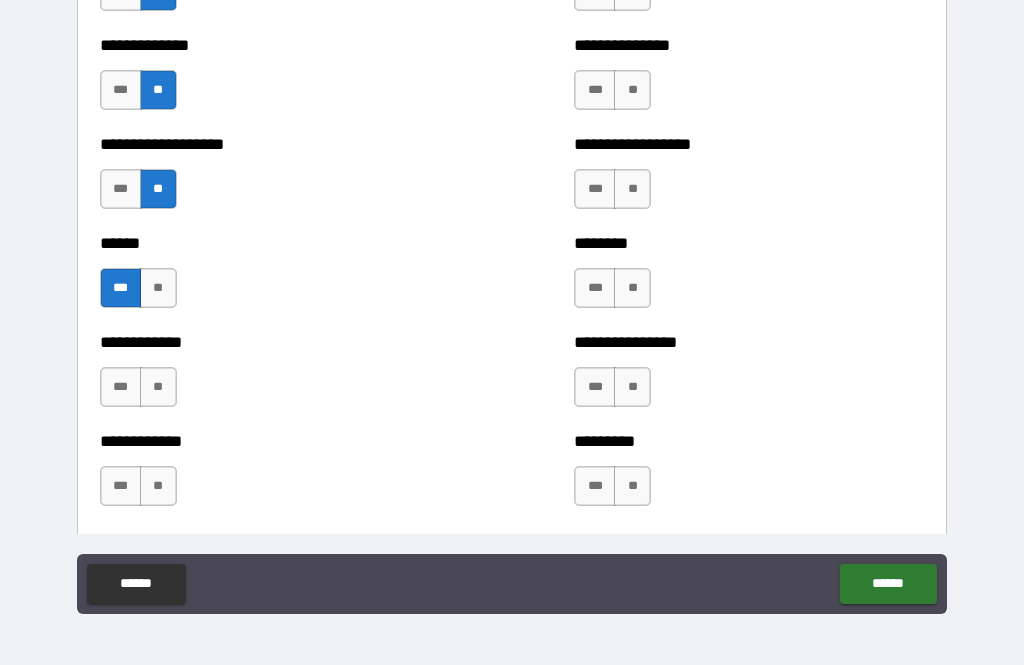 click on "**" at bounding box center [158, 387] 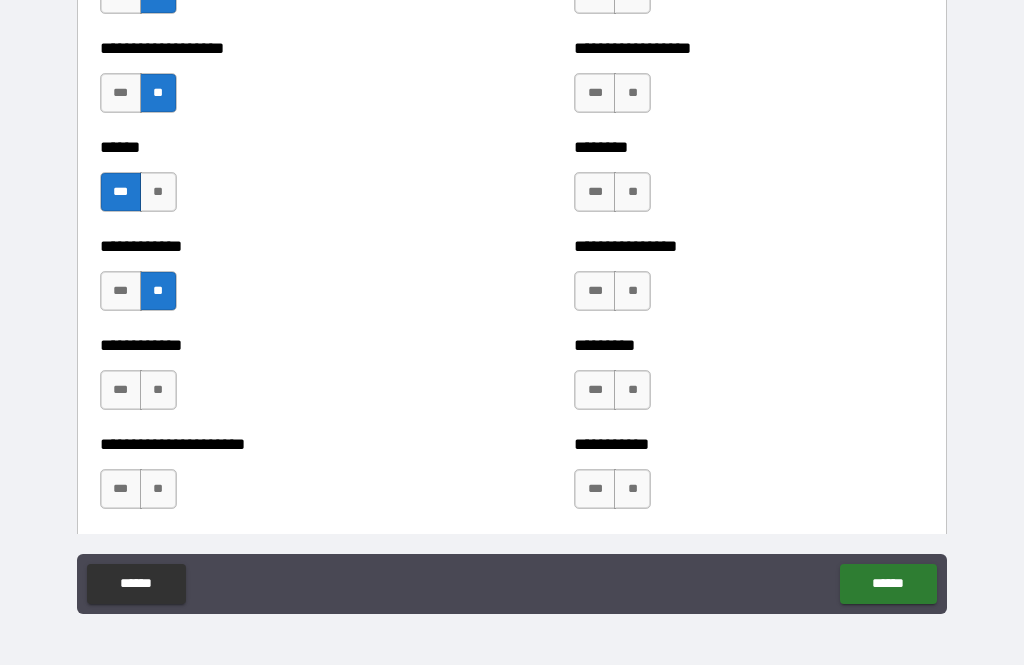 scroll, scrollTop: 4857, scrollLeft: 0, axis: vertical 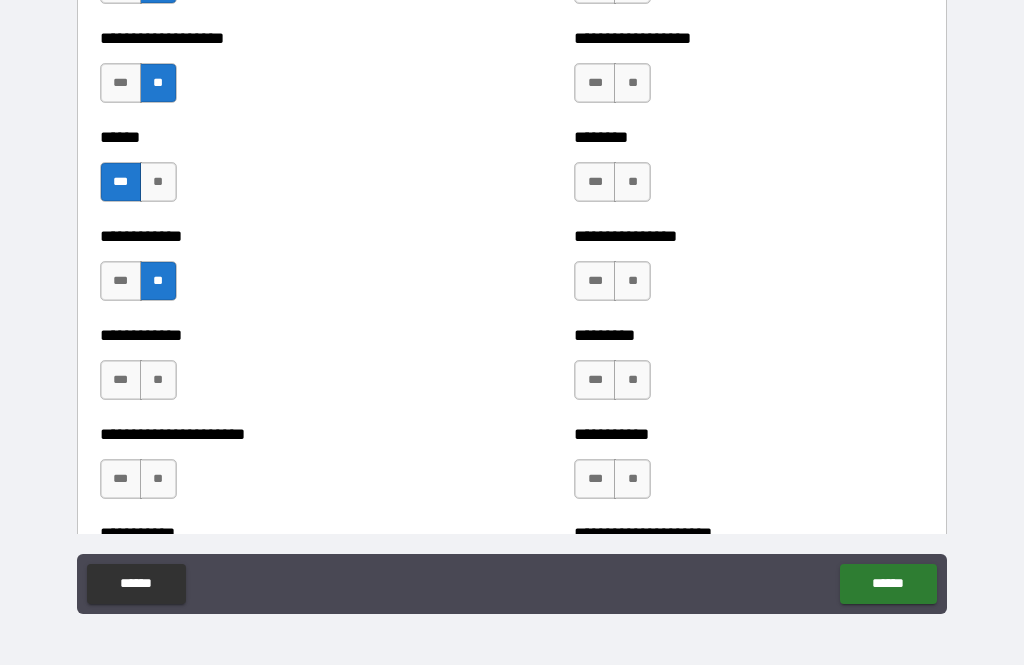 click on "**" at bounding box center [158, 380] 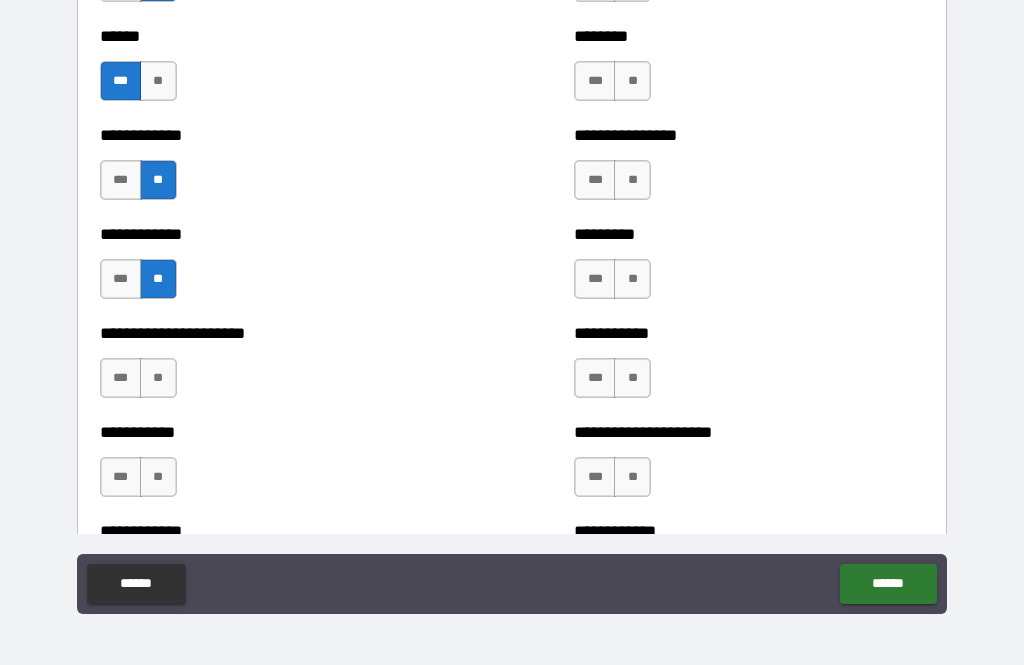 scroll, scrollTop: 4963, scrollLeft: 0, axis: vertical 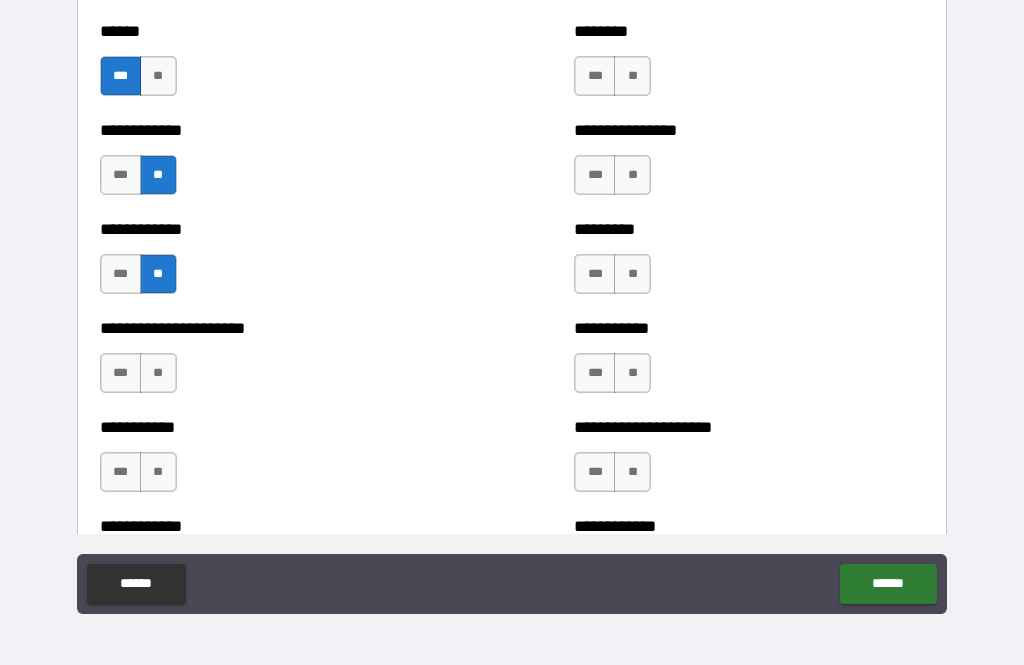 click on "**" at bounding box center (158, 373) 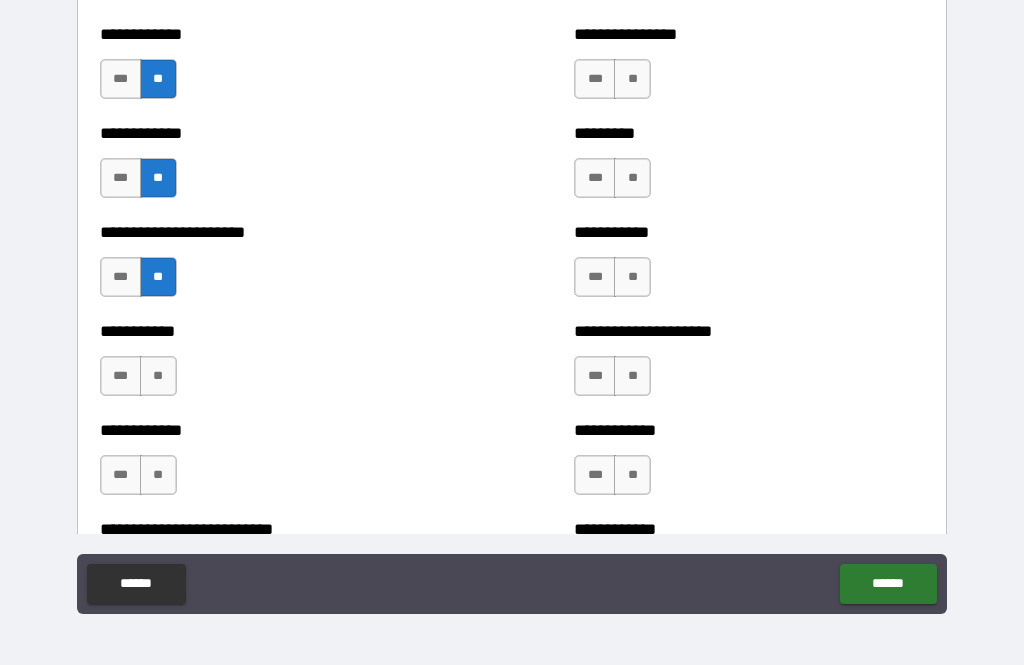 scroll, scrollTop: 5060, scrollLeft: 0, axis: vertical 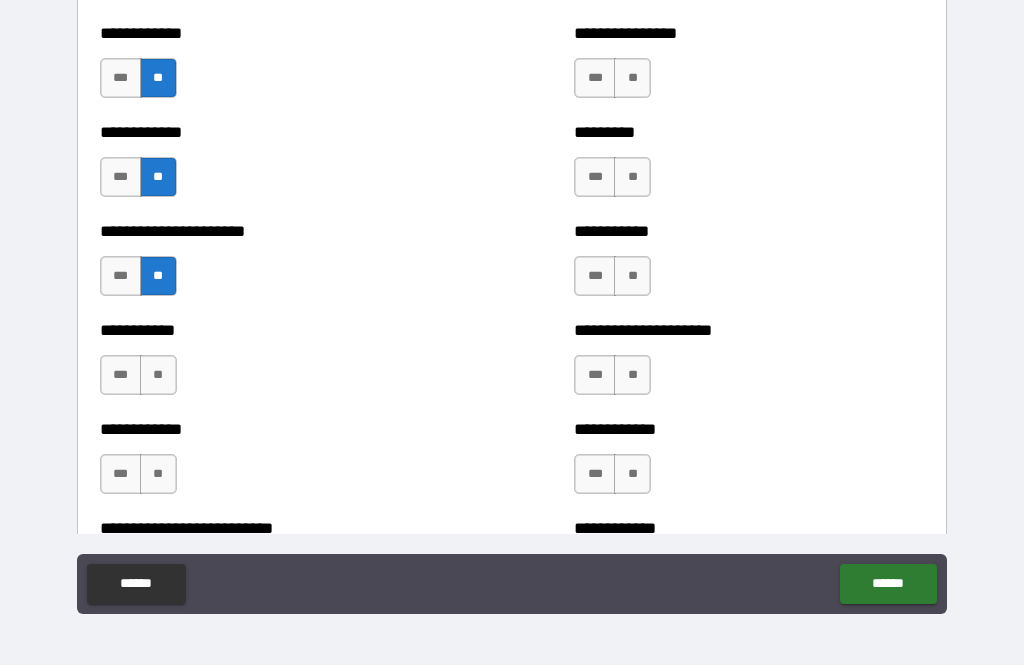 click on "**" at bounding box center [158, 375] 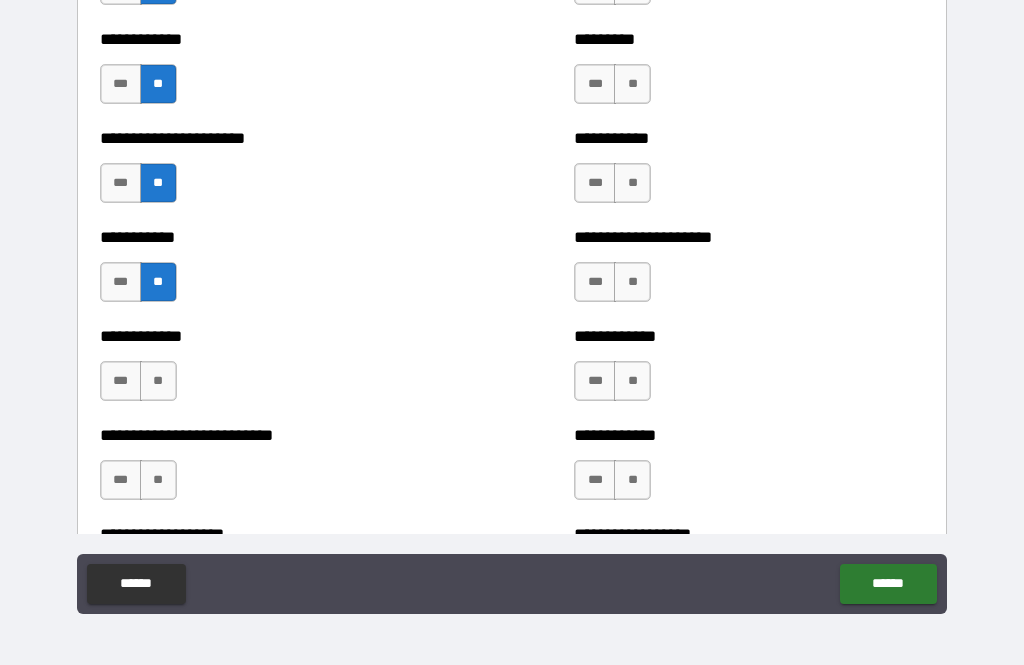 click on "**" at bounding box center [158, 381] 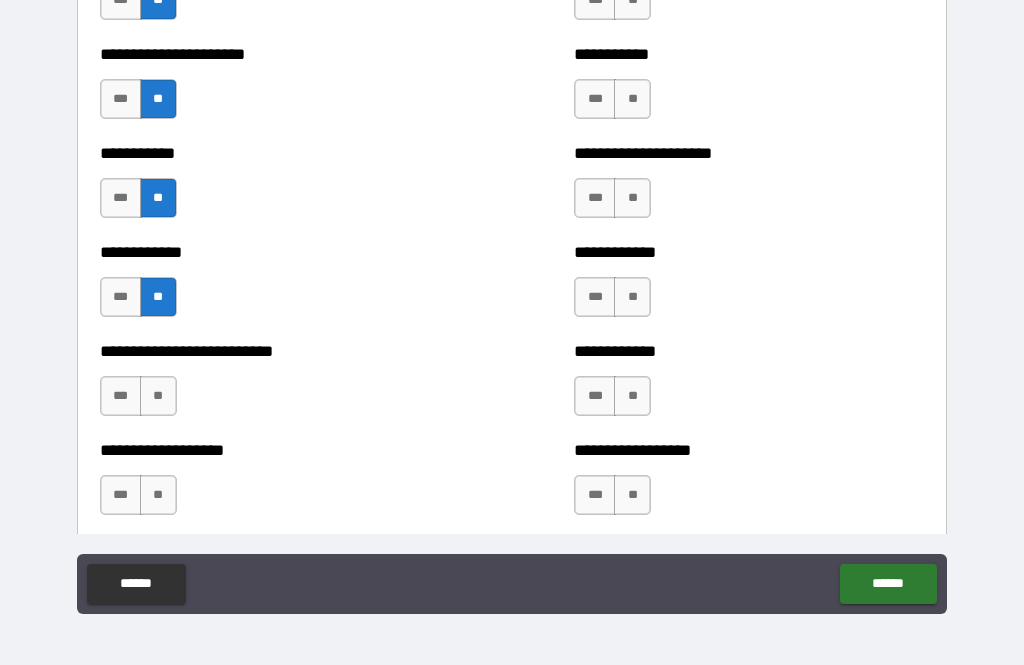click on "**" at bounding box center (158, 396) 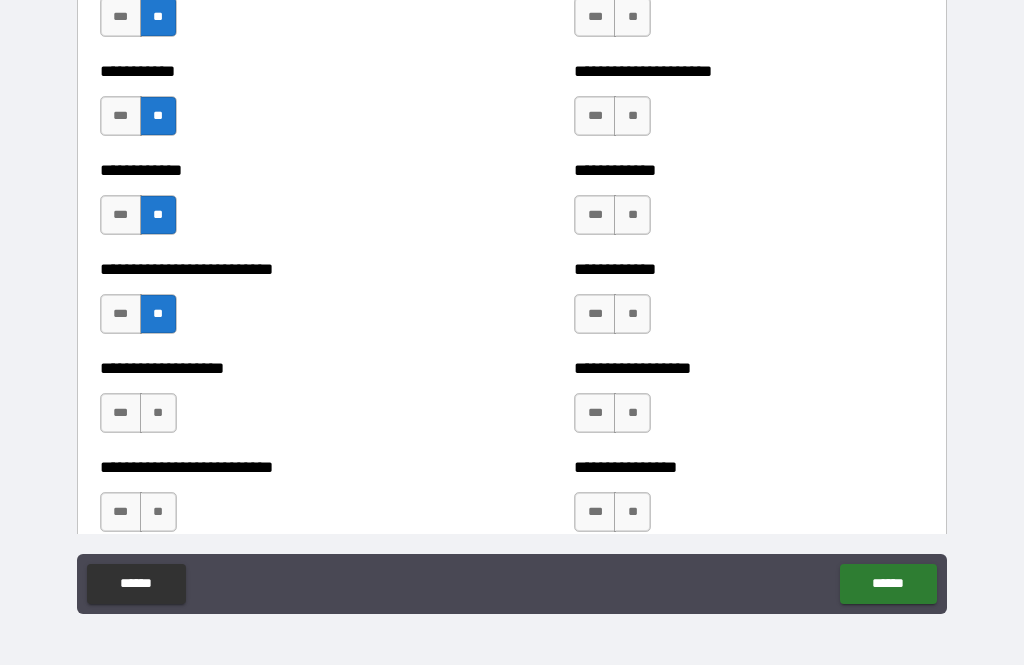 scroll, scrollTop: 5320, scrollLeft: 0, axis: vertical 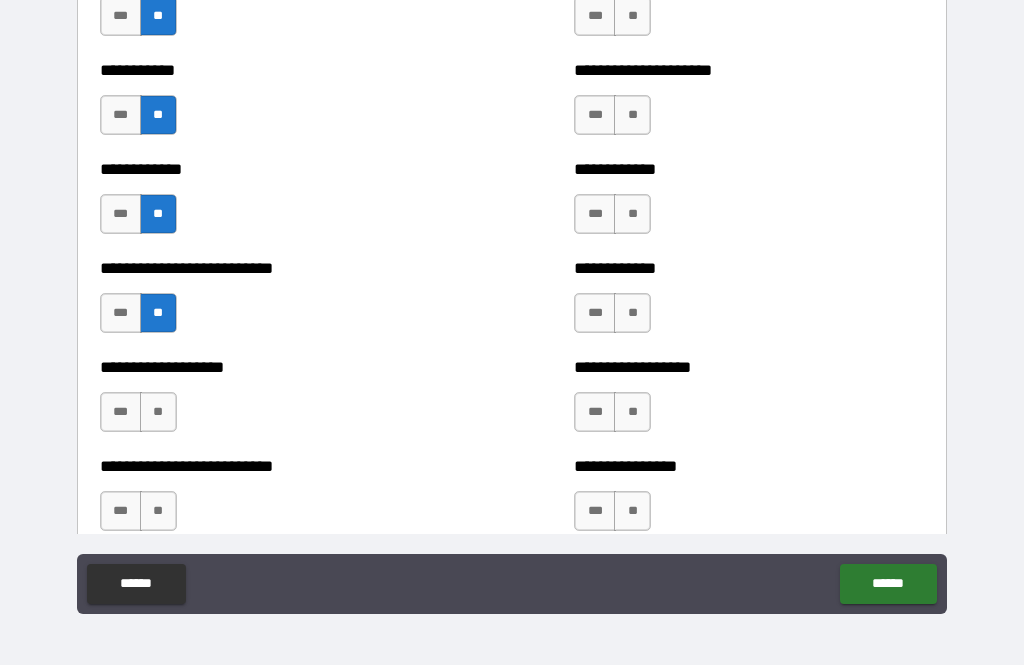 click on "***" at bounding box center [121, 412] 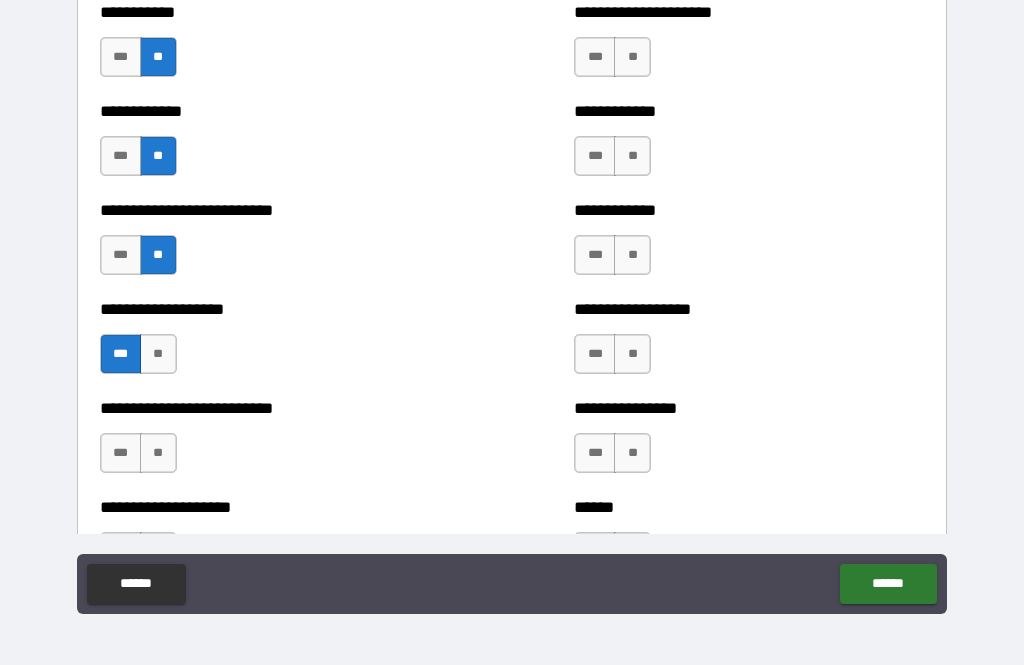 scroll, scrollTop: 5382, scrollLeft: 0, axis: vertical 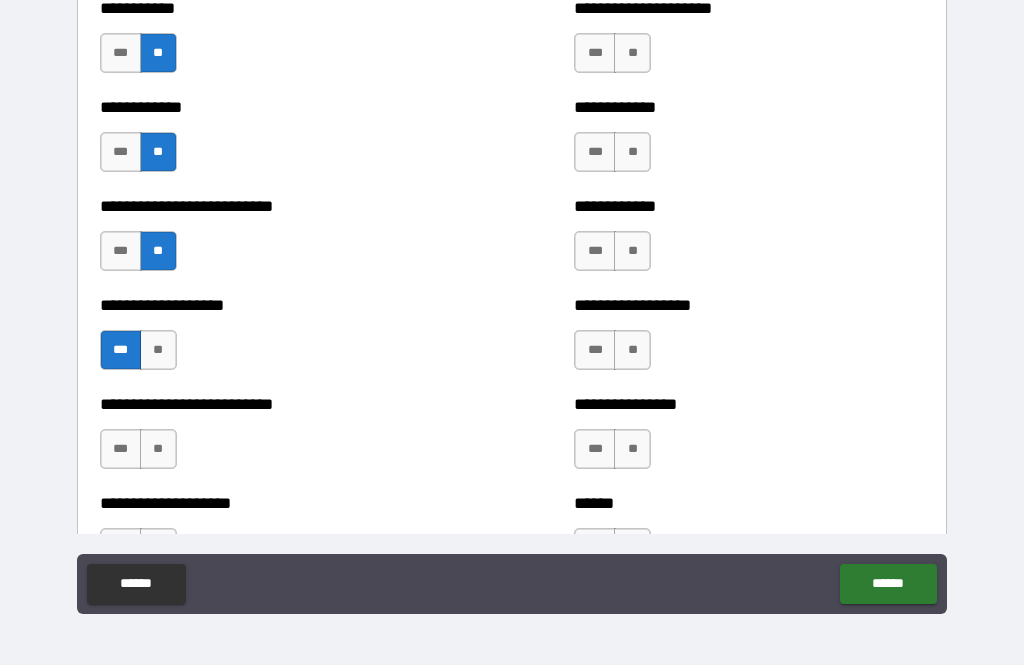 click on "**" at bounding box center (158, 350) 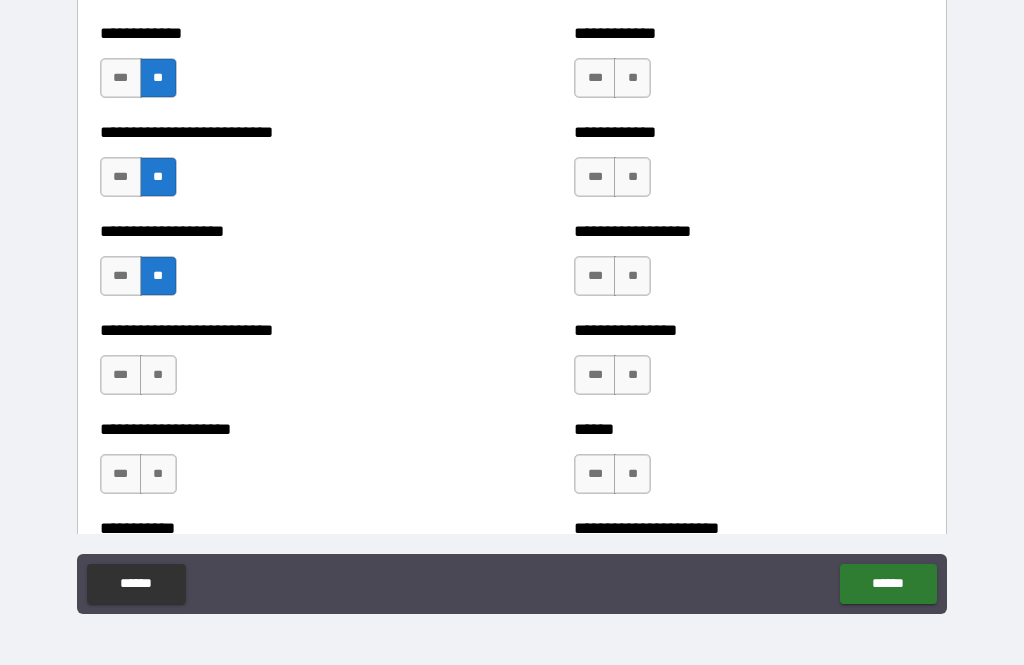 scroll, scrollTop: 5457, scrollLeft: 0, axis: vertical 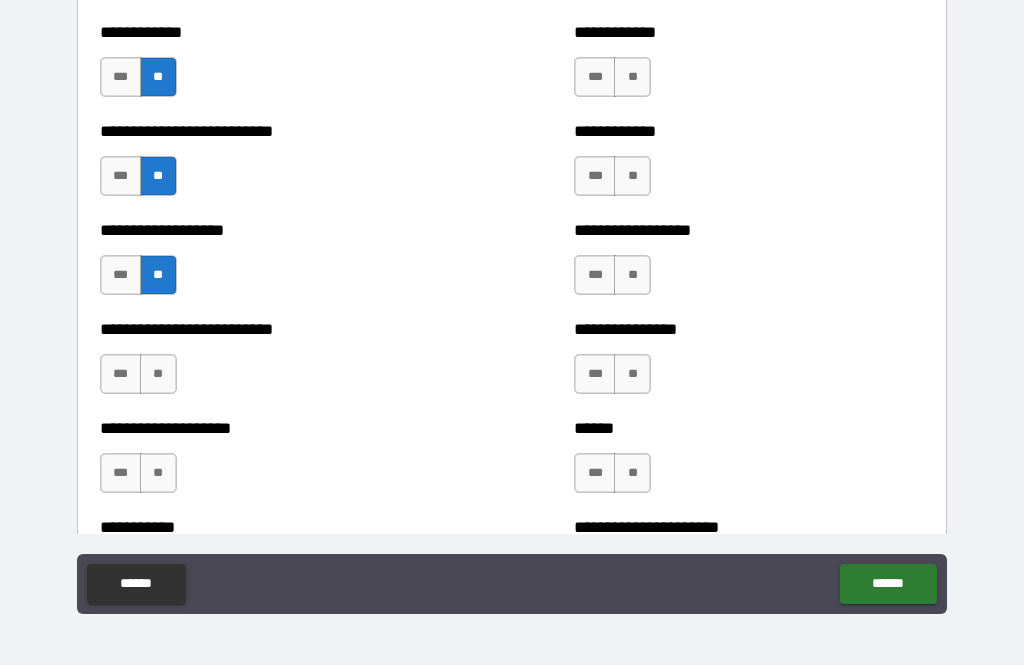 click on "**" at bounding box center [158, 374] 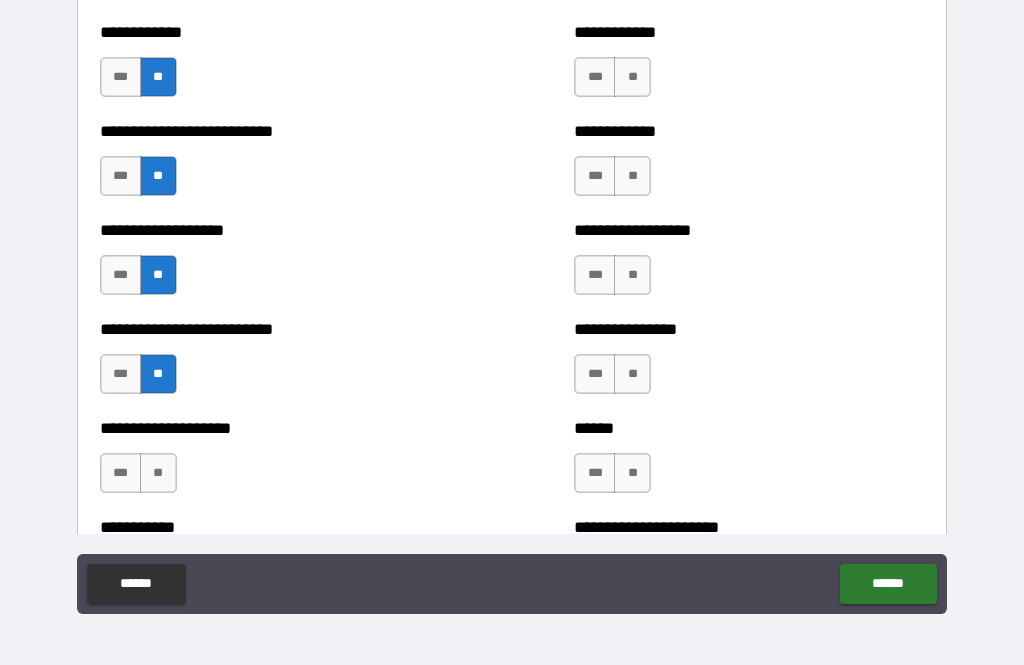 click on "**" at bounding box center [158, 473] 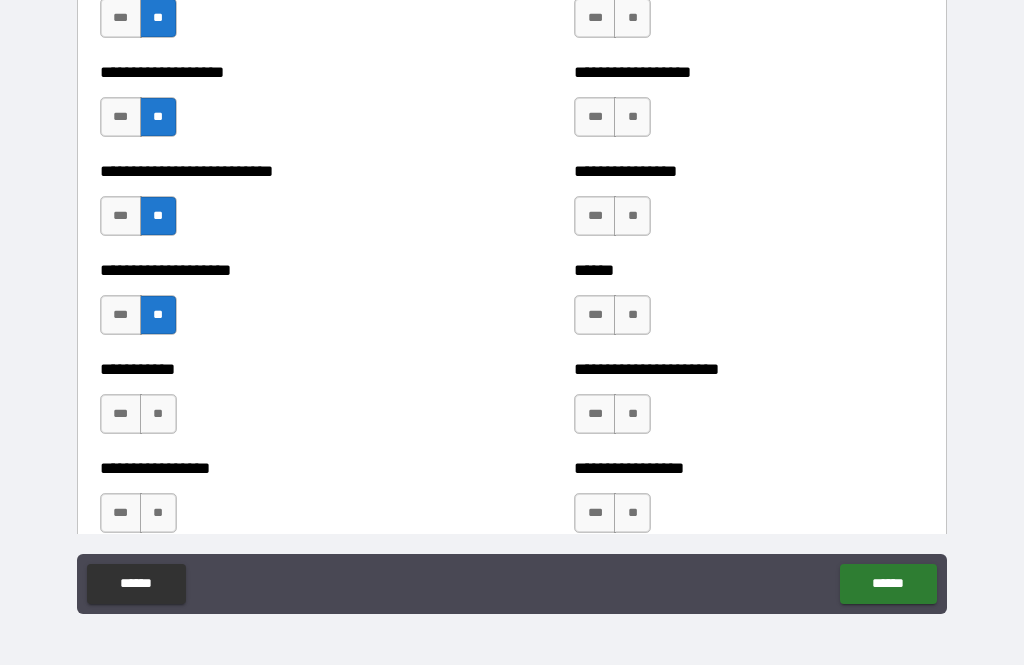 scroll, scrollTop: 5616, scrollLeft: 0, axis: vertical 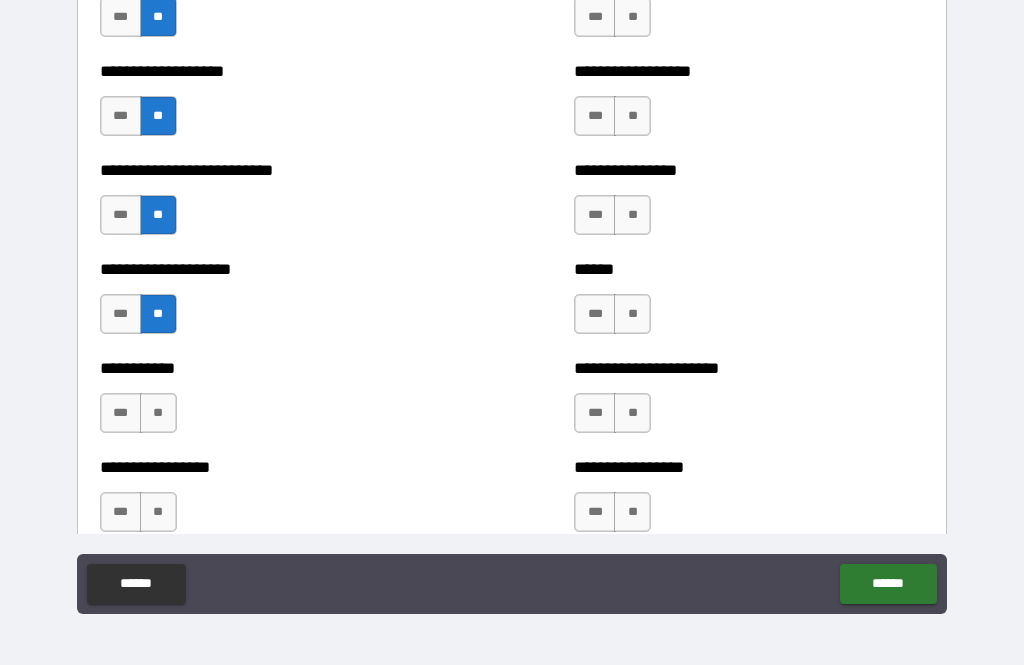 click on "**" at bounding box center [158, 413] 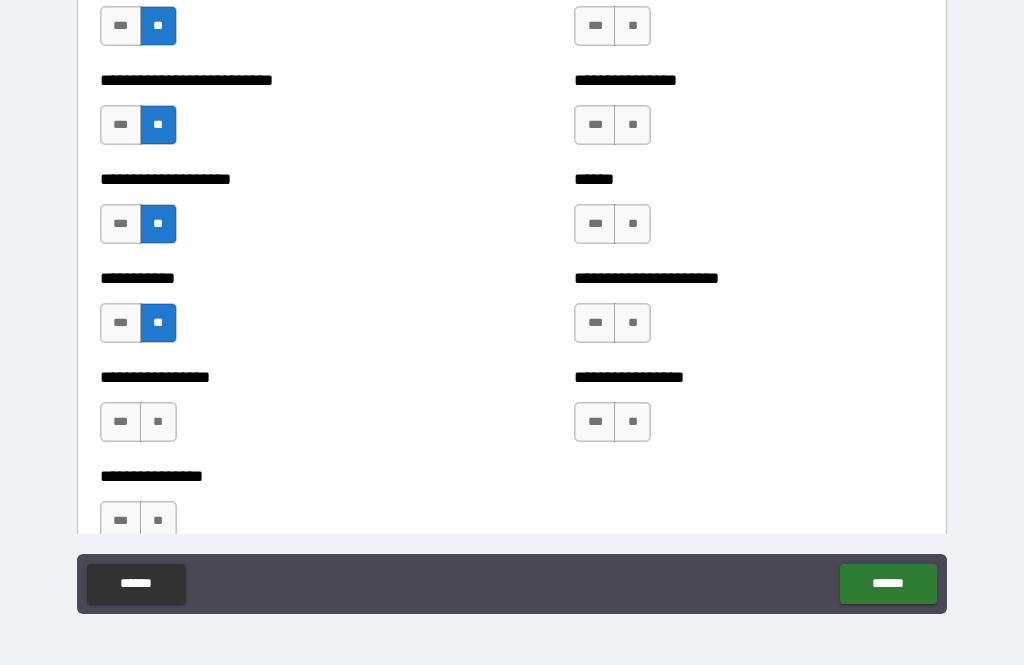 click on "**" at bounding box center [158, 422] 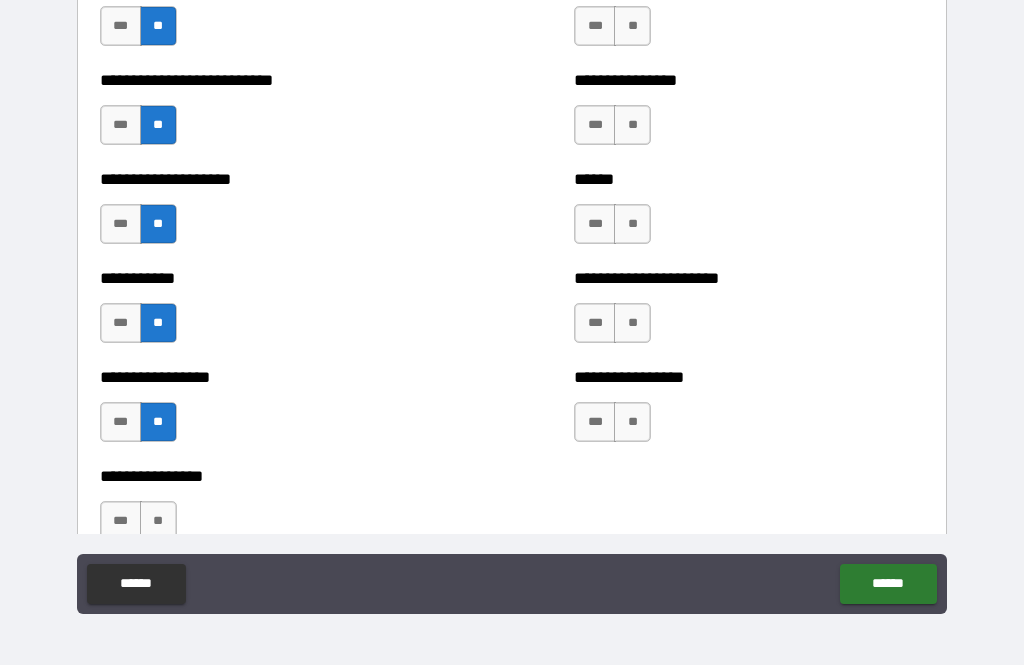 scroll, scrollTop: 5804, scrollLeft: 0, axis: vertical 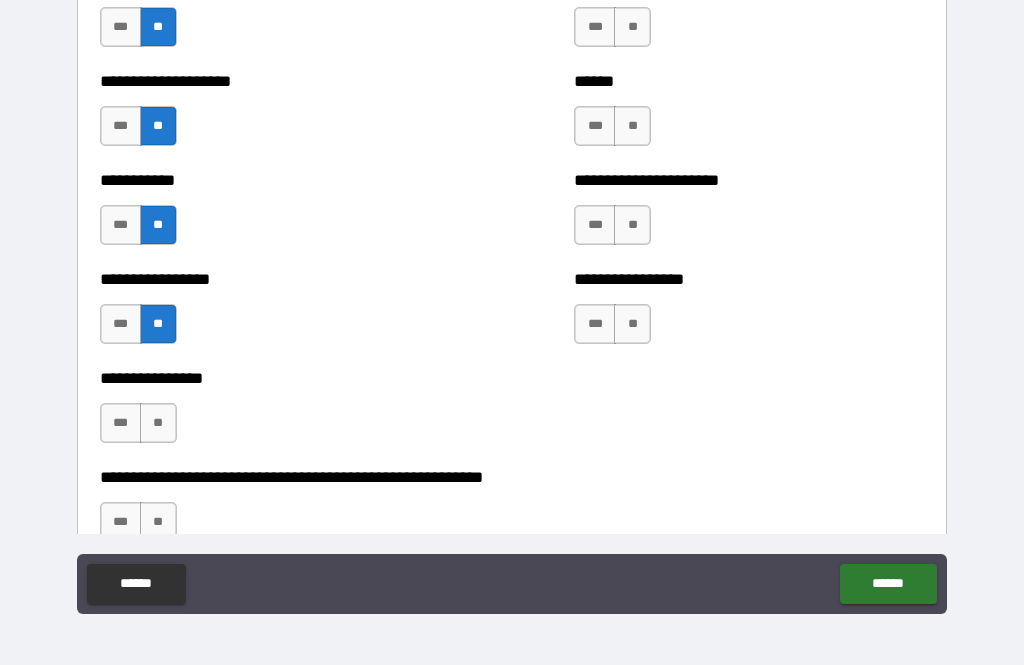 click on "**" at bounding box center [158, 423] 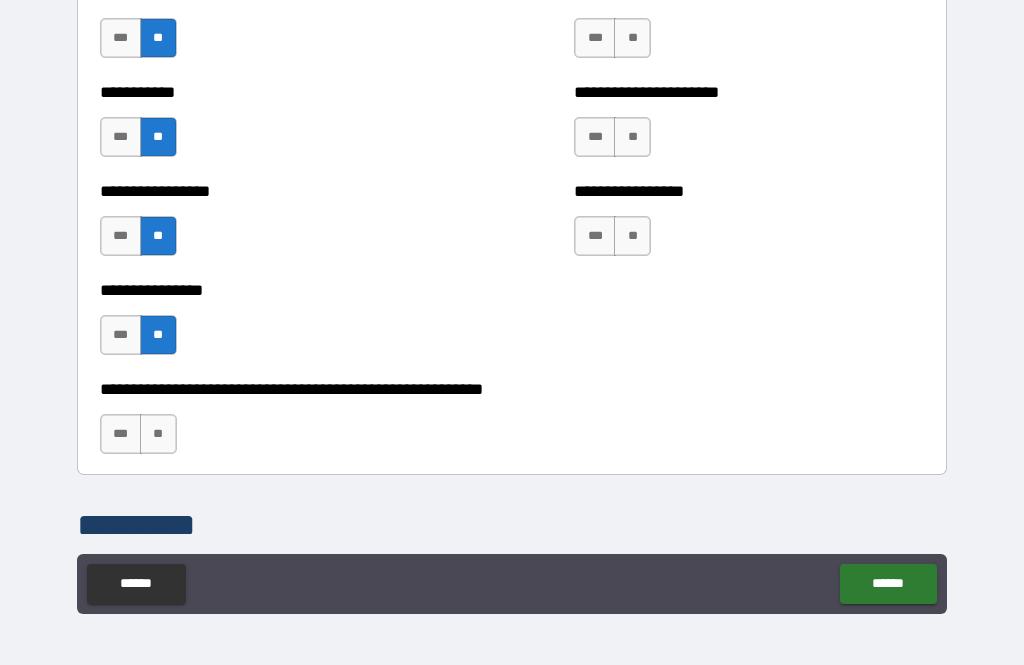 scroll, scrollTop: 5895, scrollLeft: 0, axis: vertical 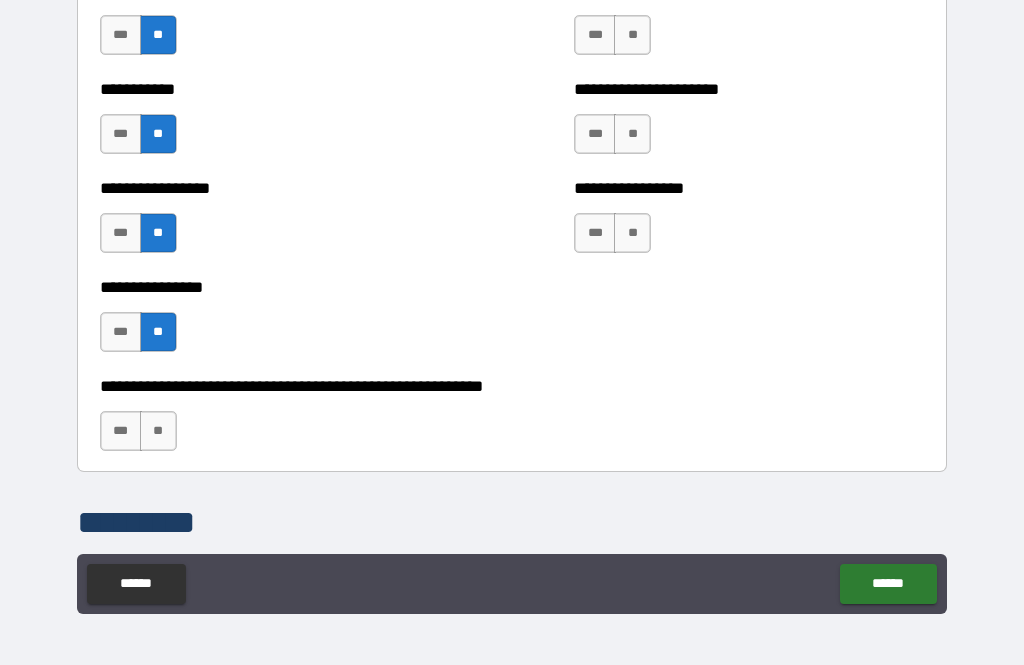 click on "**" at bounding box center (158, 431) 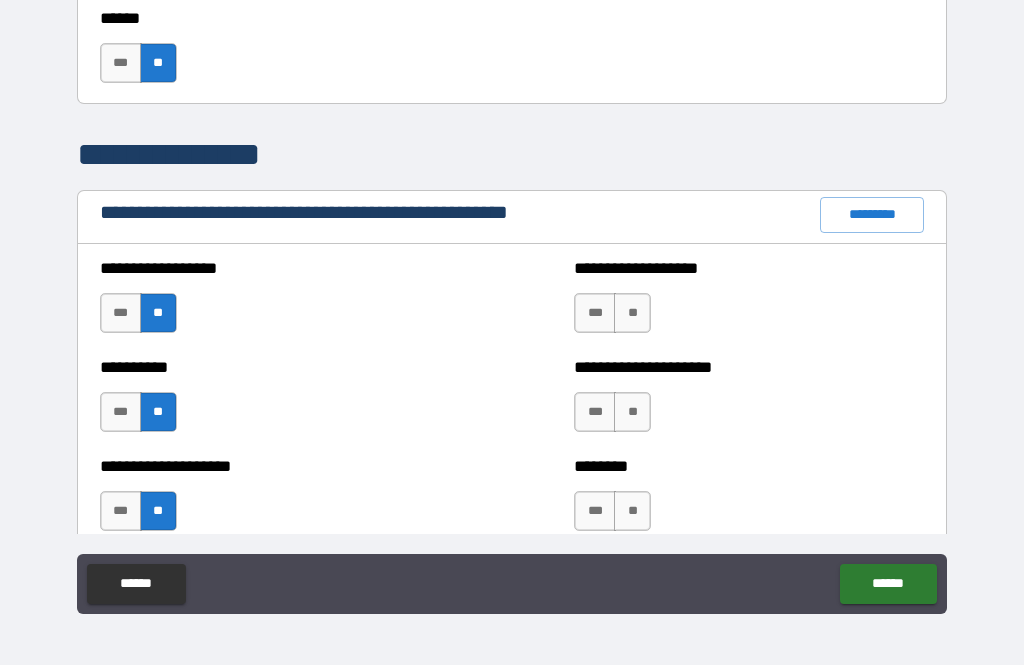 scroll, scrollTop: 2207, scrollLeft: 0, axis: vertical 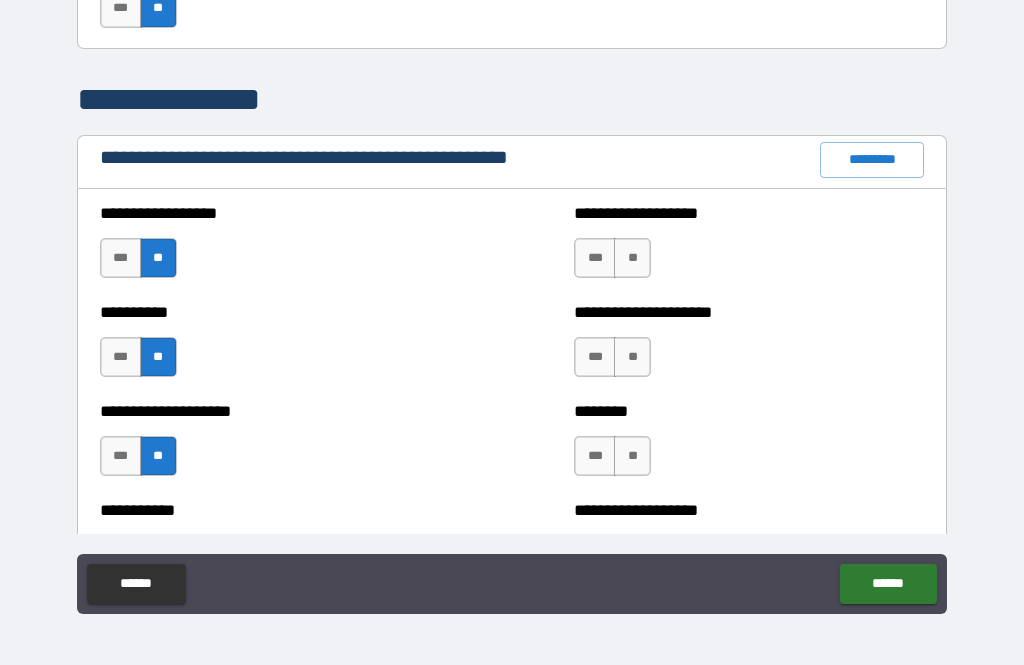 click on "**" at bounding box center [632, 258] 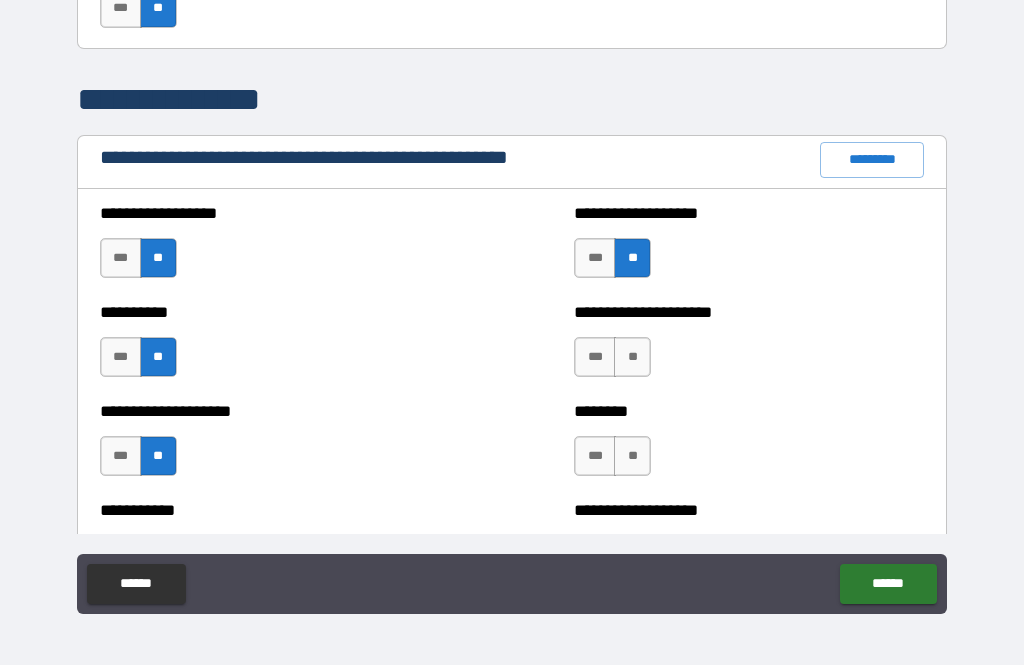 click on "**" at bounding box center [632, 357] 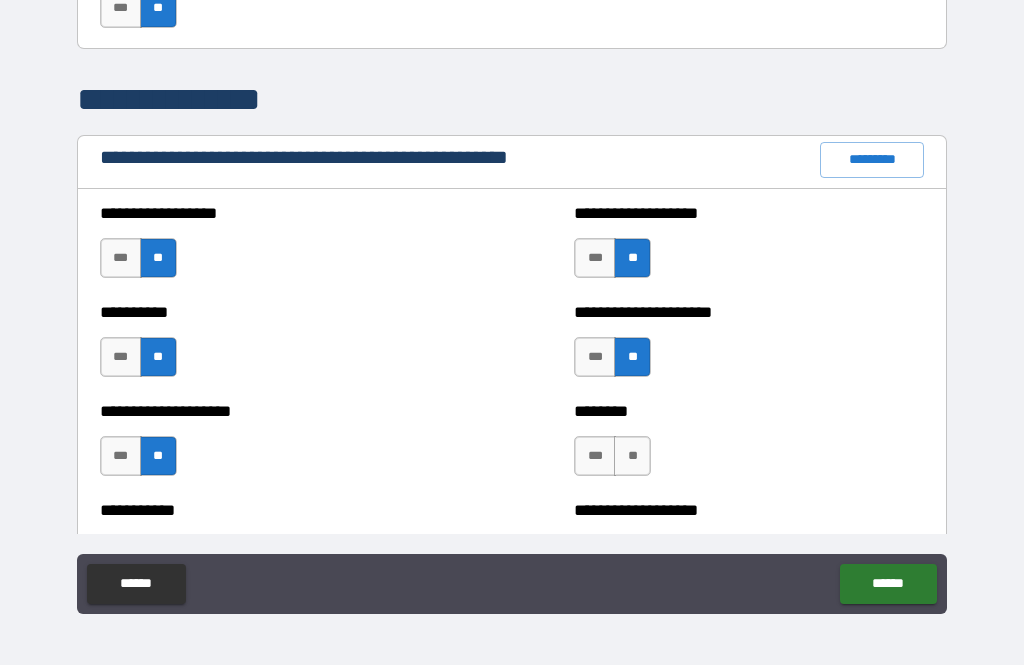 click on "**" at bounding box center (632, 456) 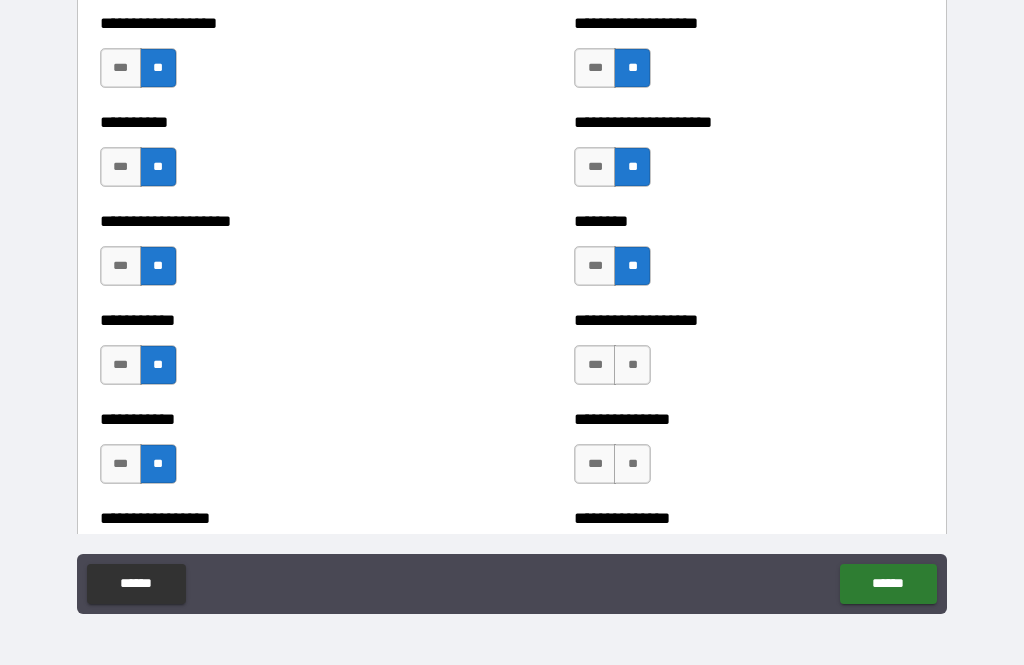 scroll, scrollTop: 2402, scrollLeft: 0, axis: vertical 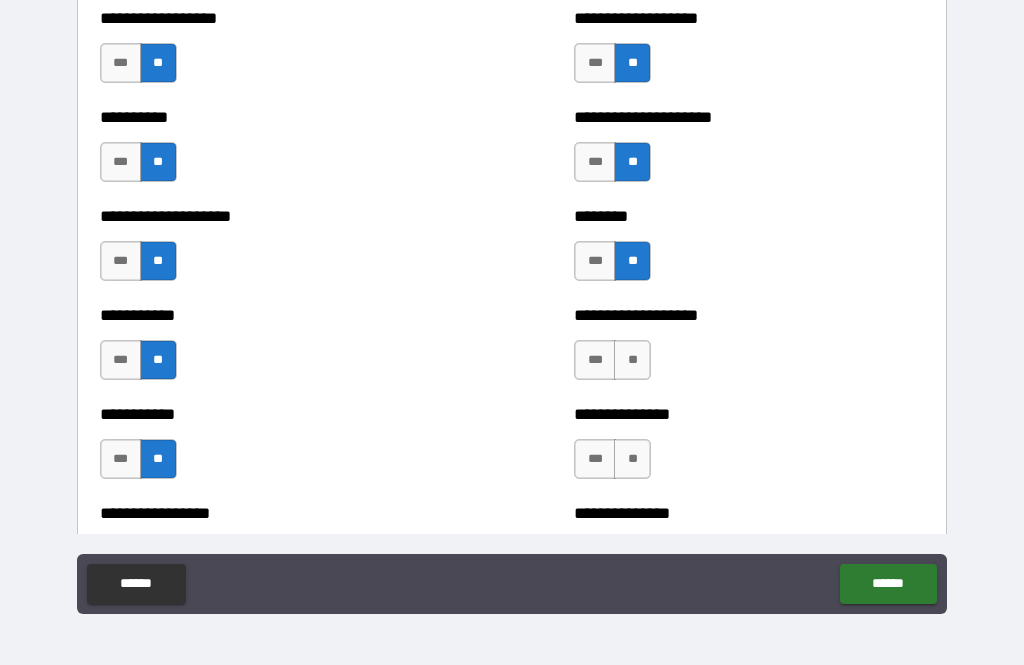 click on "**" at bounding box center [632, 360] 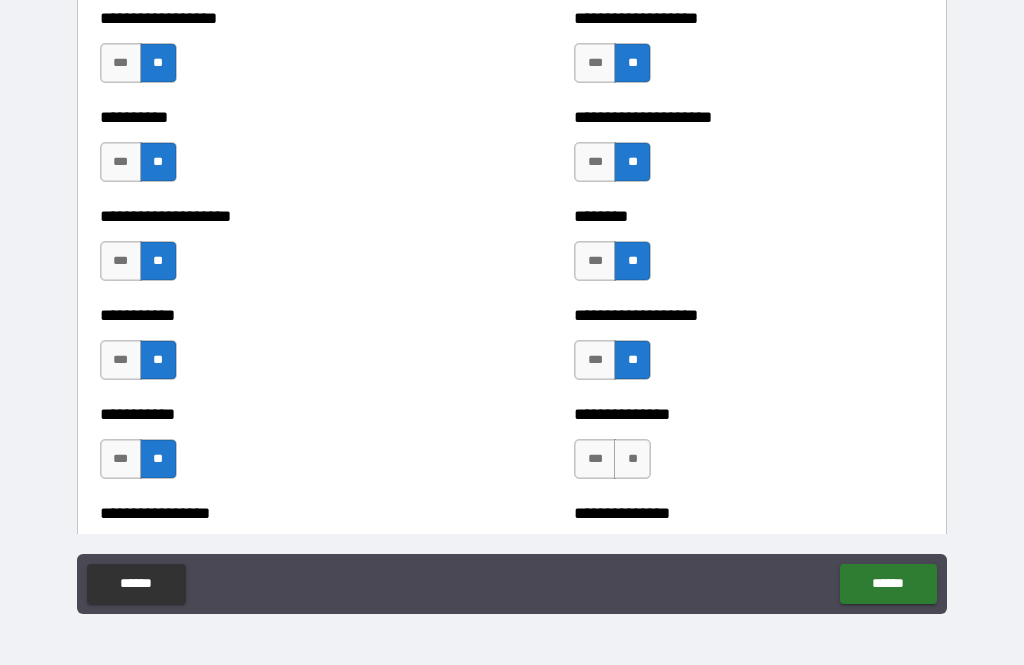 click on "**" at bounding box center (632, 459) 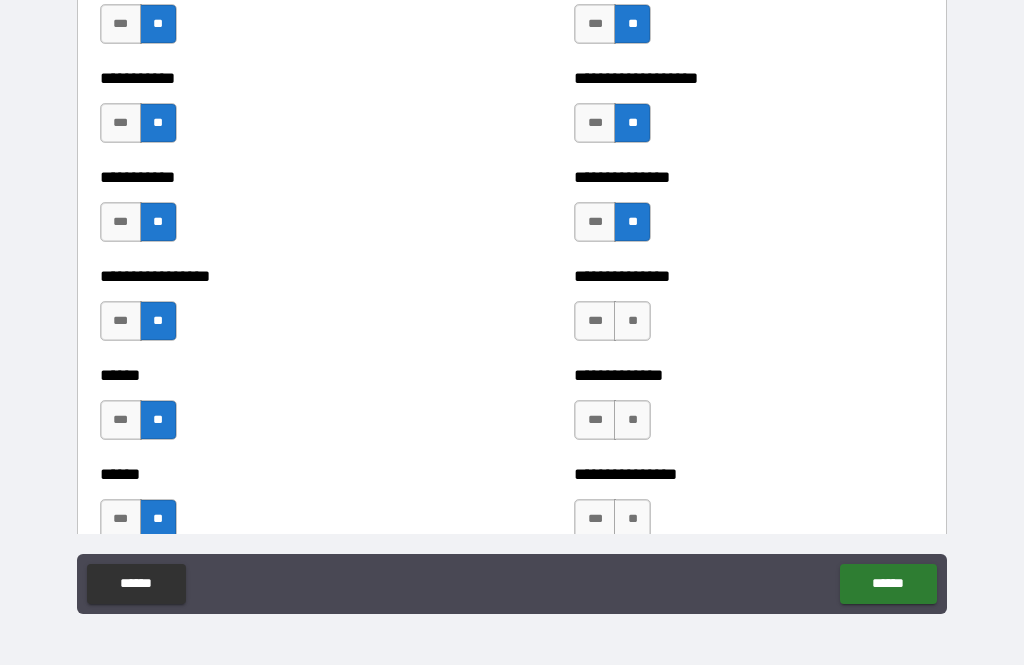 scroll, scrollTop: 2644, scrollLeft: 0, axis: vertical 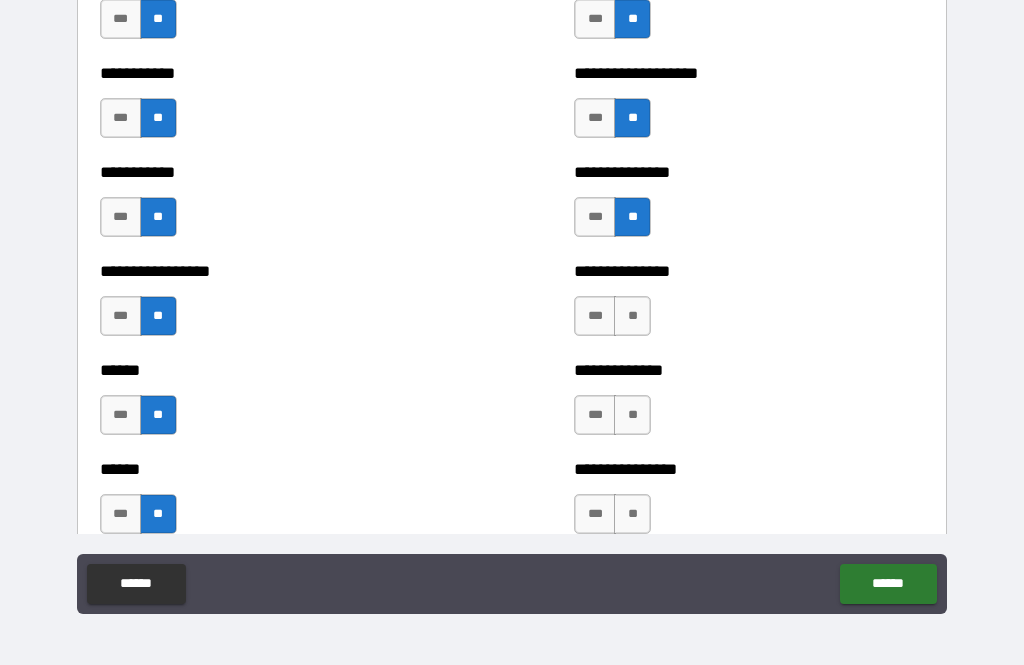 click on "**" at bounding box center [632, 316] 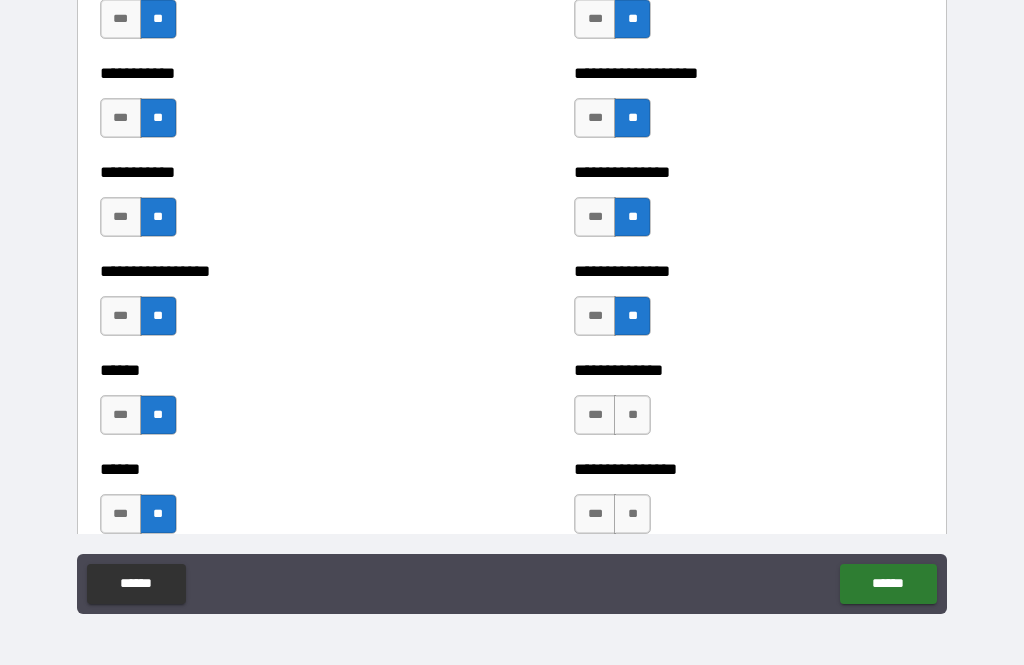 click on "**" at bounding box center [632, 415] 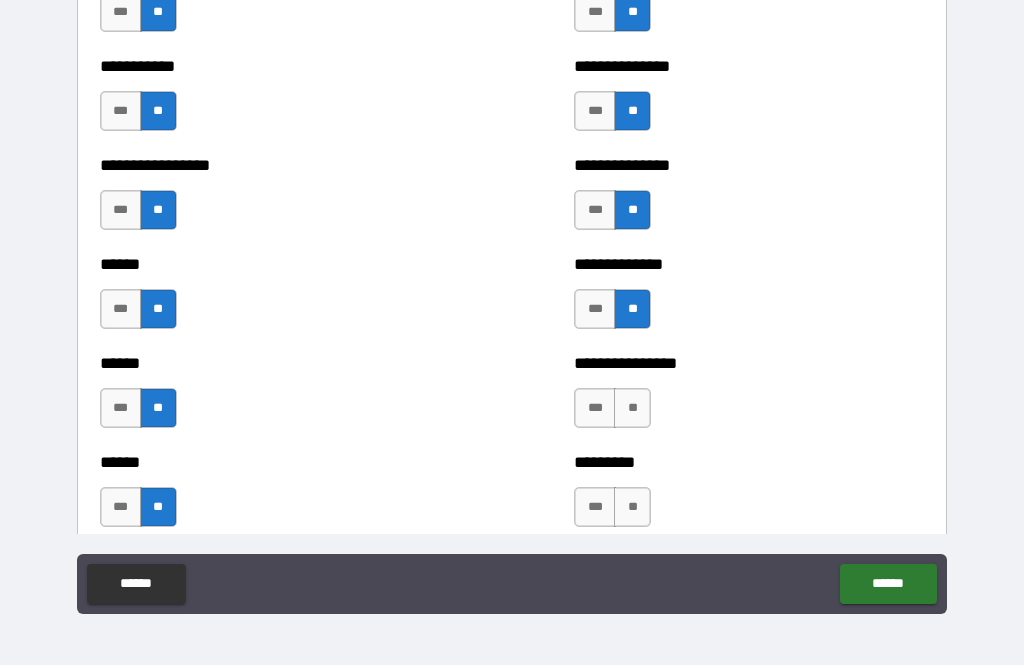 scroll, scrollTop: 2756, scrollLeft: 0, axis: vertical 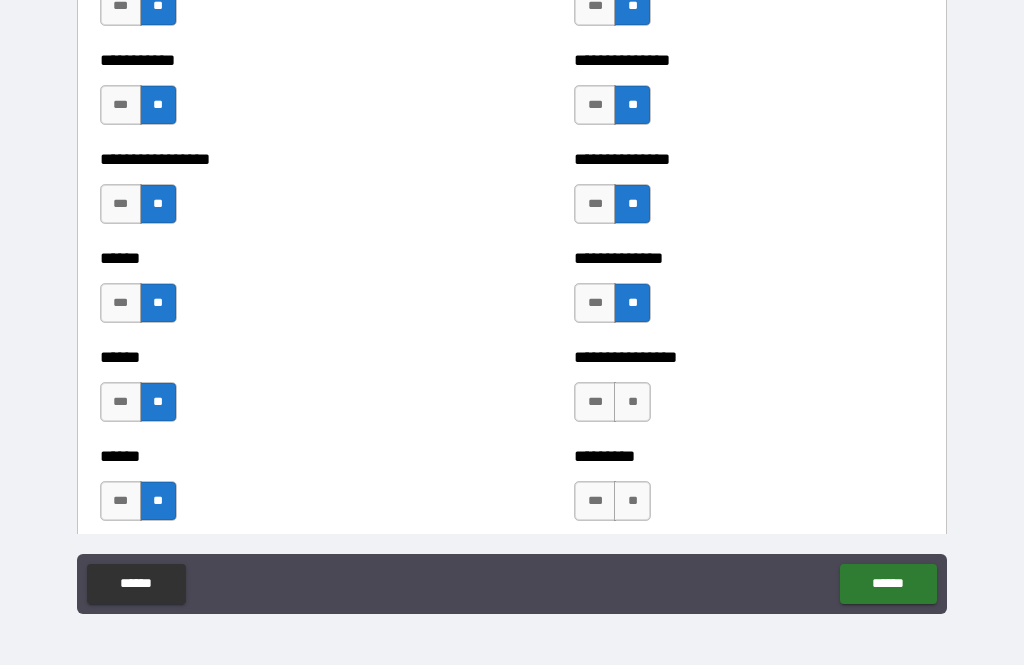 click on "**" at bounding box center [632, 402] 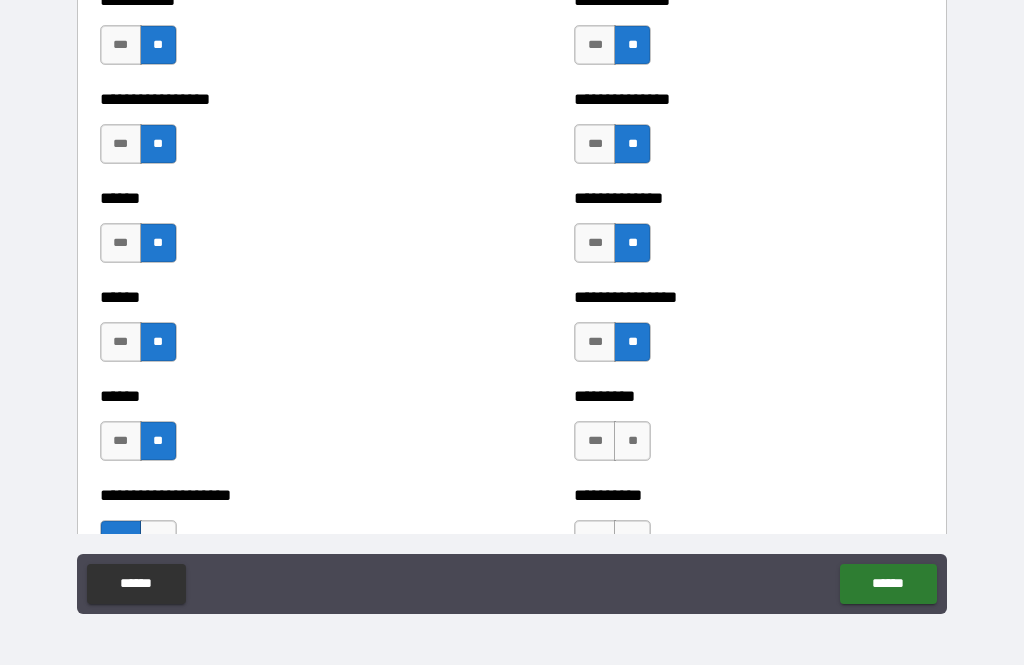 scroll, scrollTop: 2876, scrollLeft: 0, axis: vertical 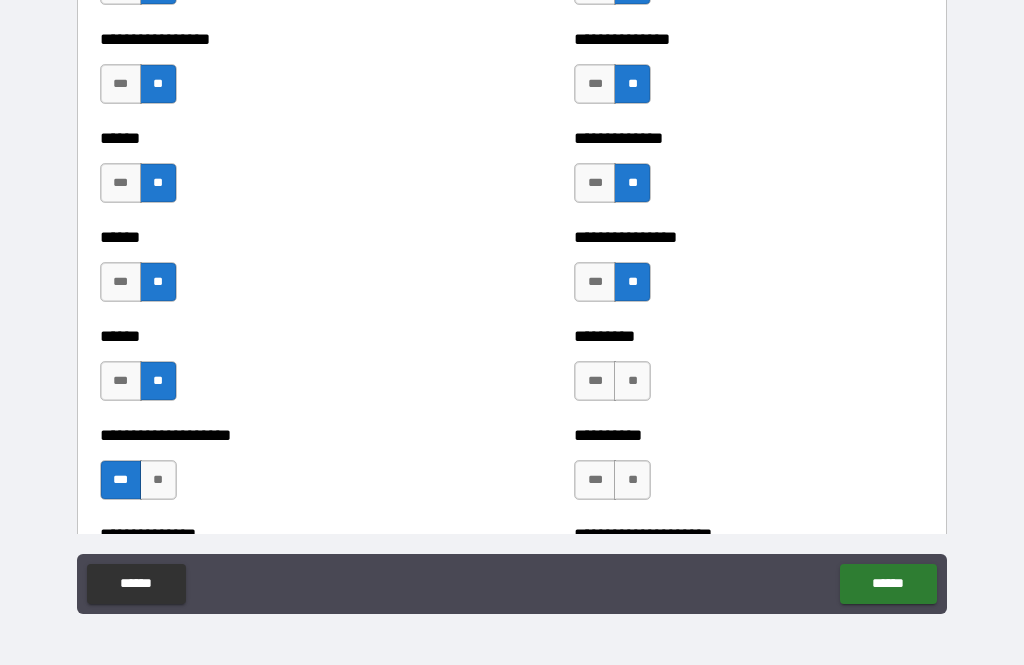 click on "**" at bounding box center [632, 381] 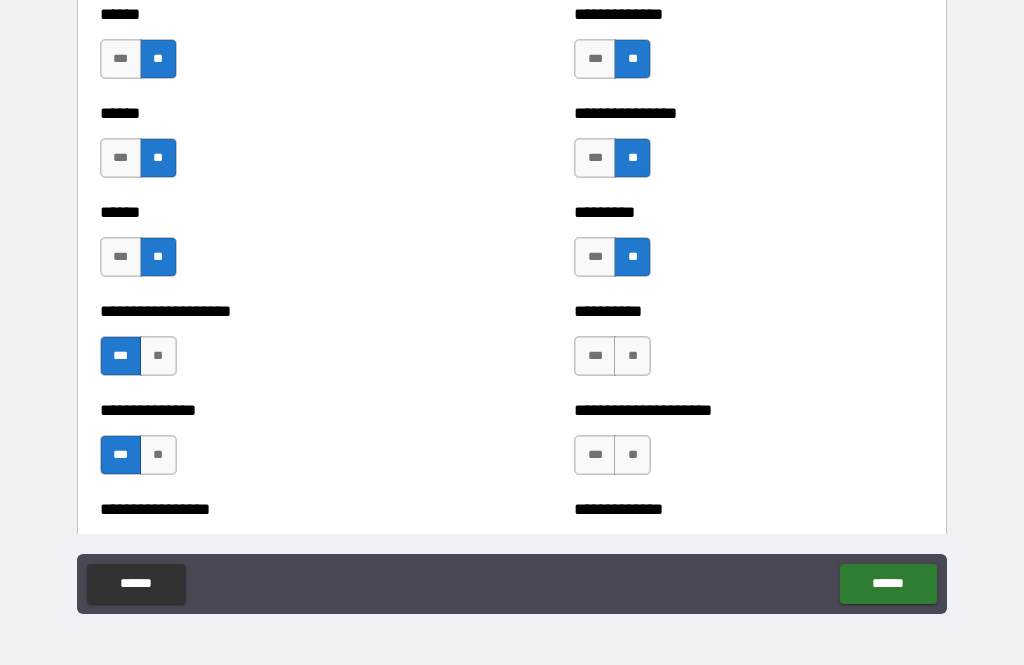 click on "**" at bounding box center (632, 356) 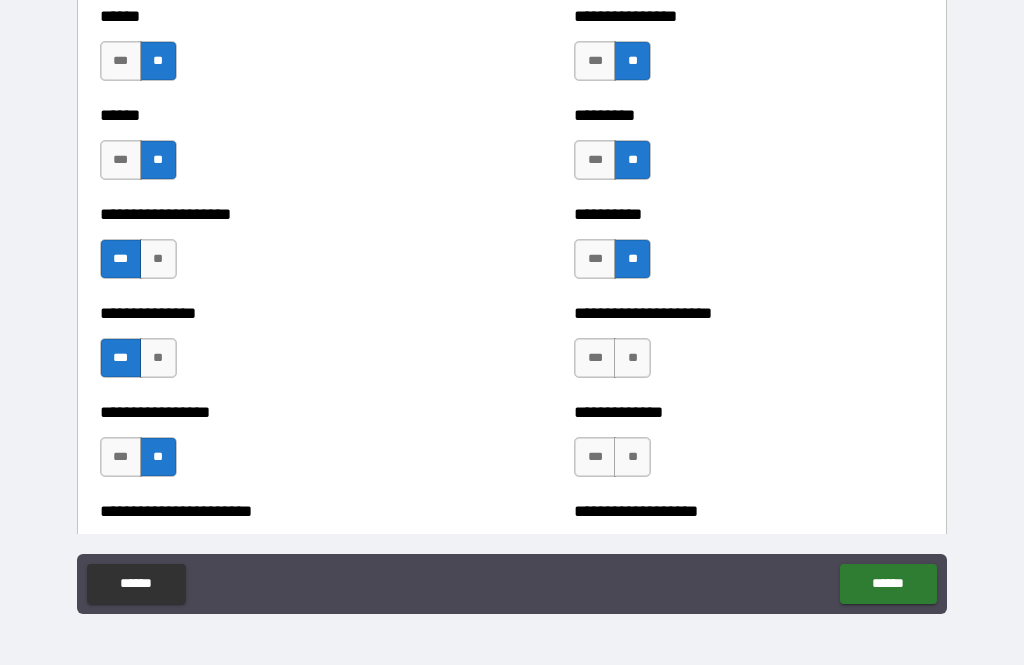 scroll, scrollTop: 3100, scrollLeft: 0, axis: vertical 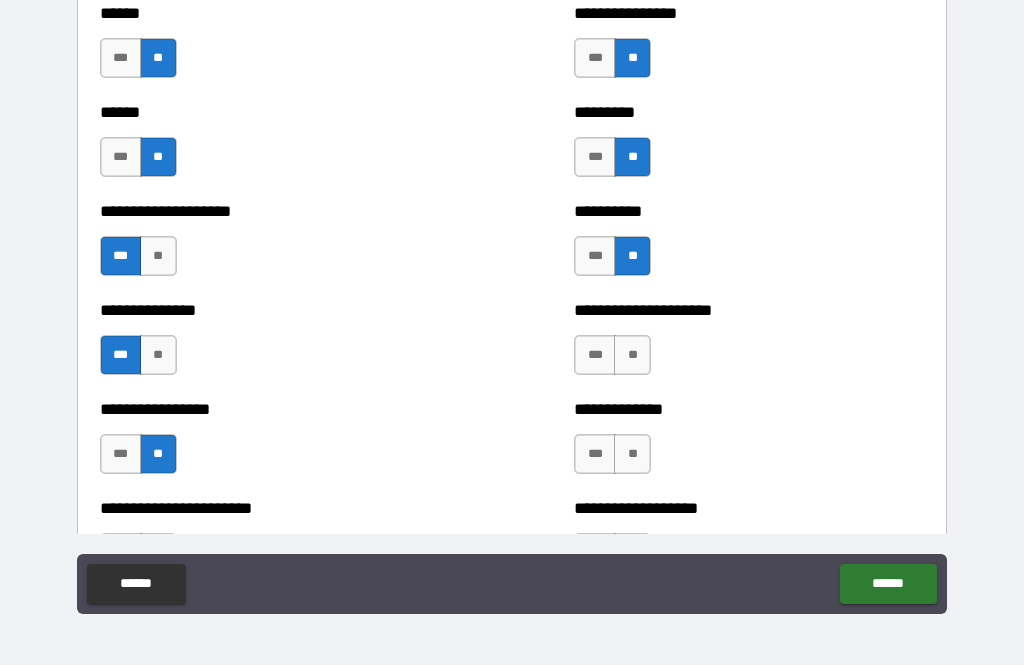 click on "**" at bounding box center [632, 355] 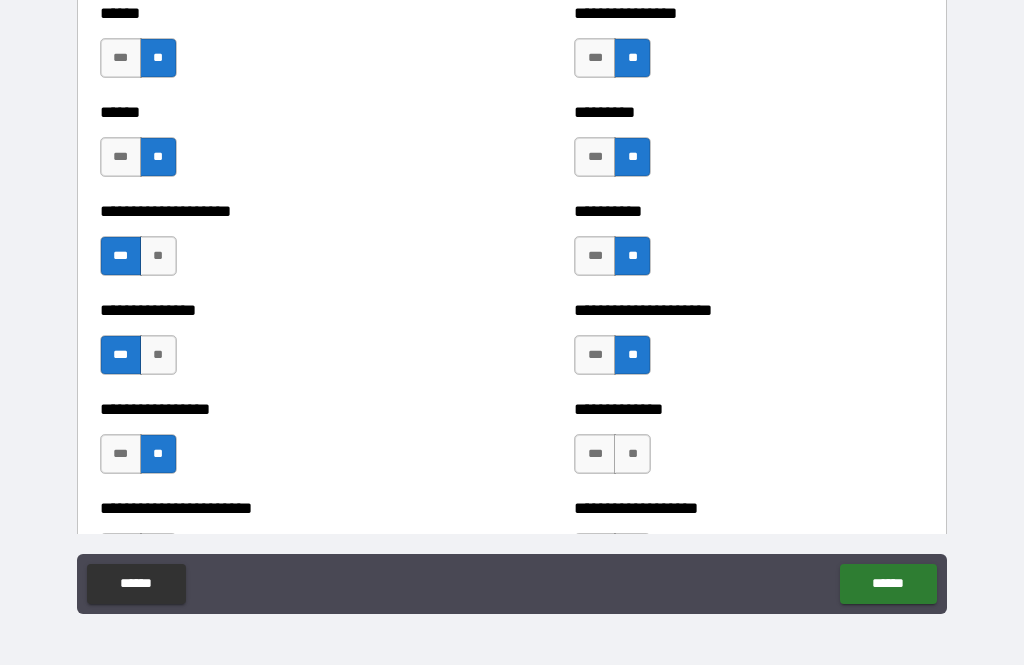 click on "**" at bounding box center (632, 454) 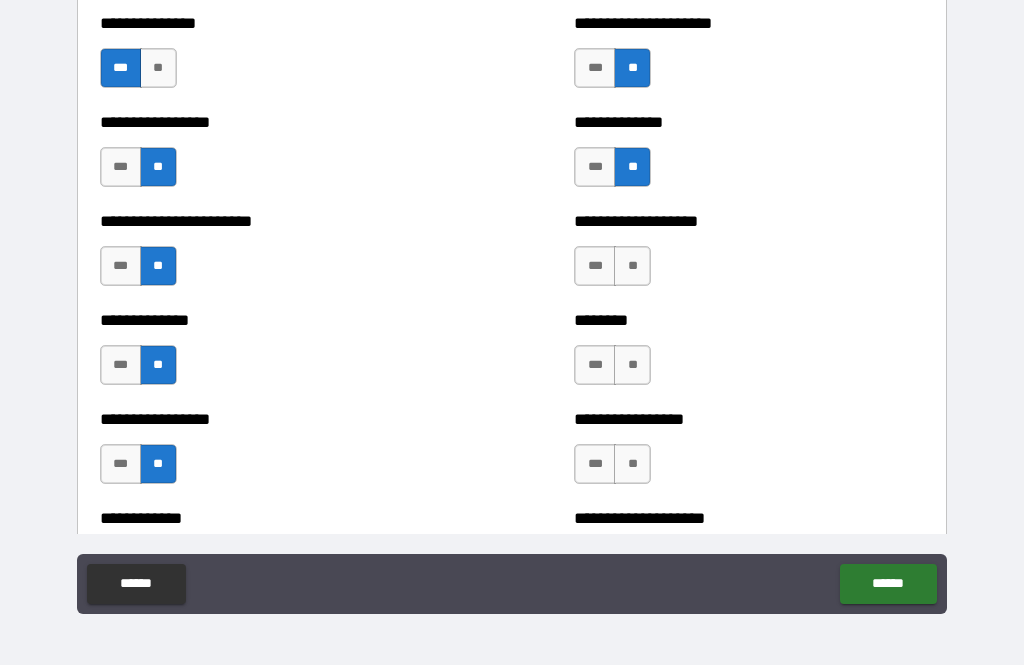 scroll, scrollTop: 3403, scrollLeft: 0, axis: vertical 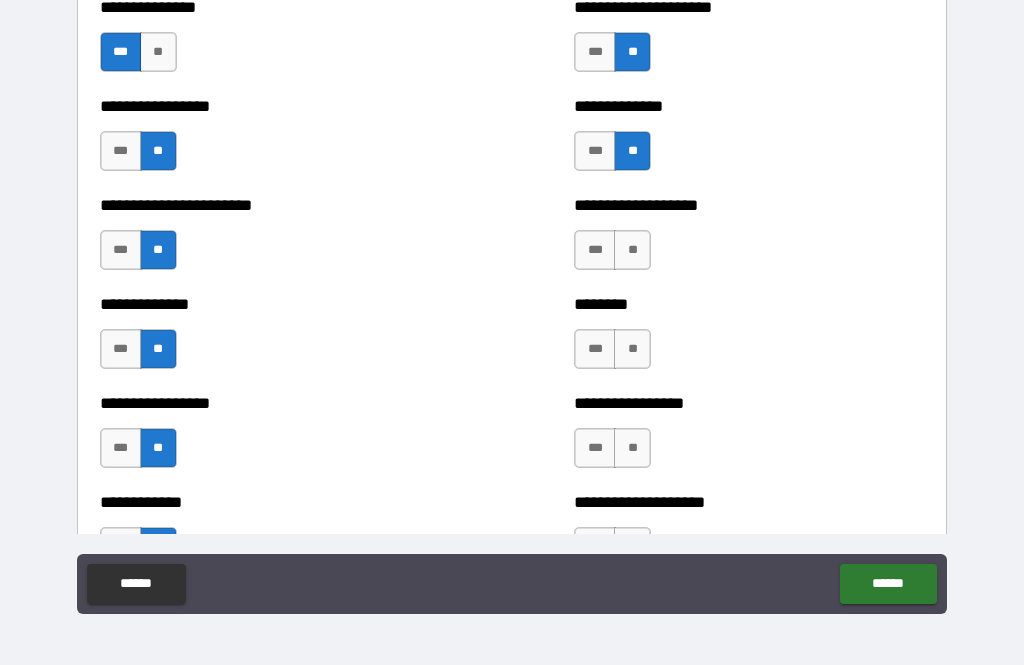 click on "**" at bounding box center [632, 250] 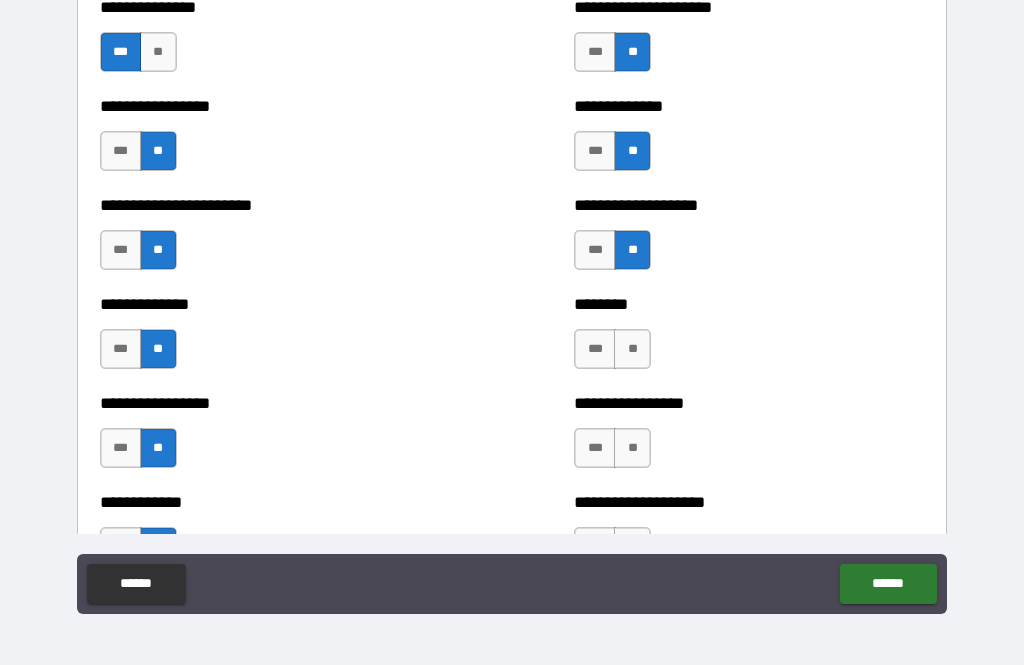 click on "**" at bounding box center (632, 349) 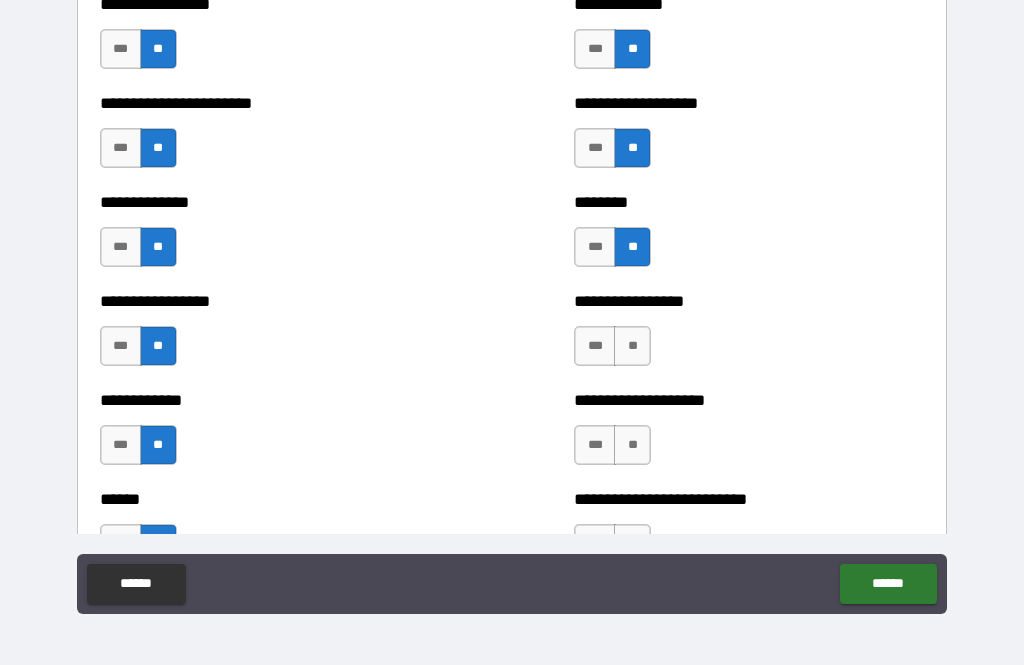 scroll, scrollTop: 3511, scrollLeft: 0, axis: vertical 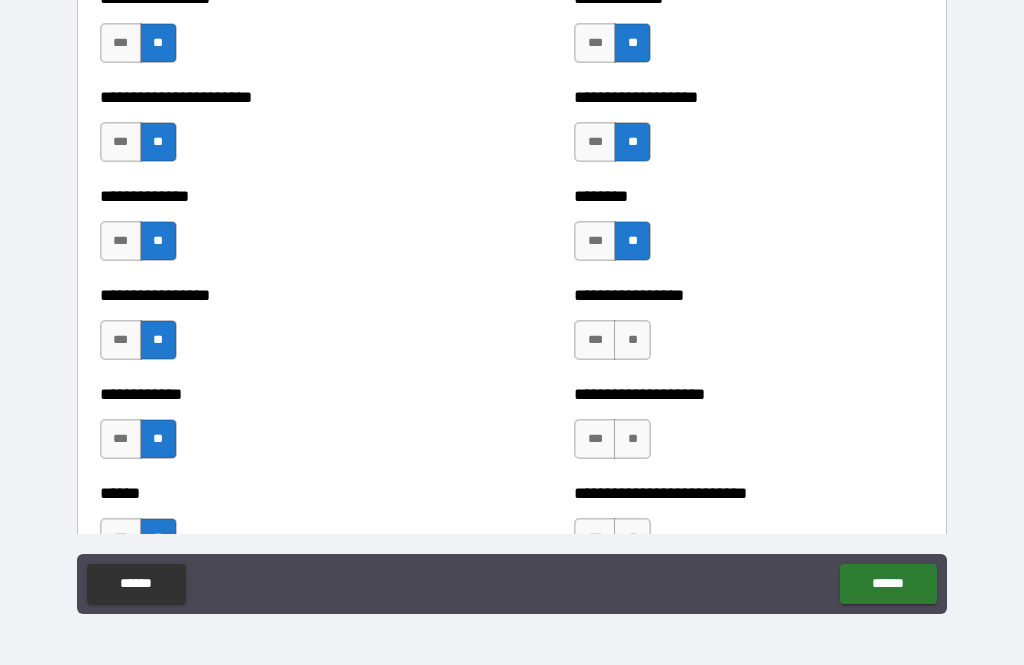click on "**" at bounding box center [632, 340] 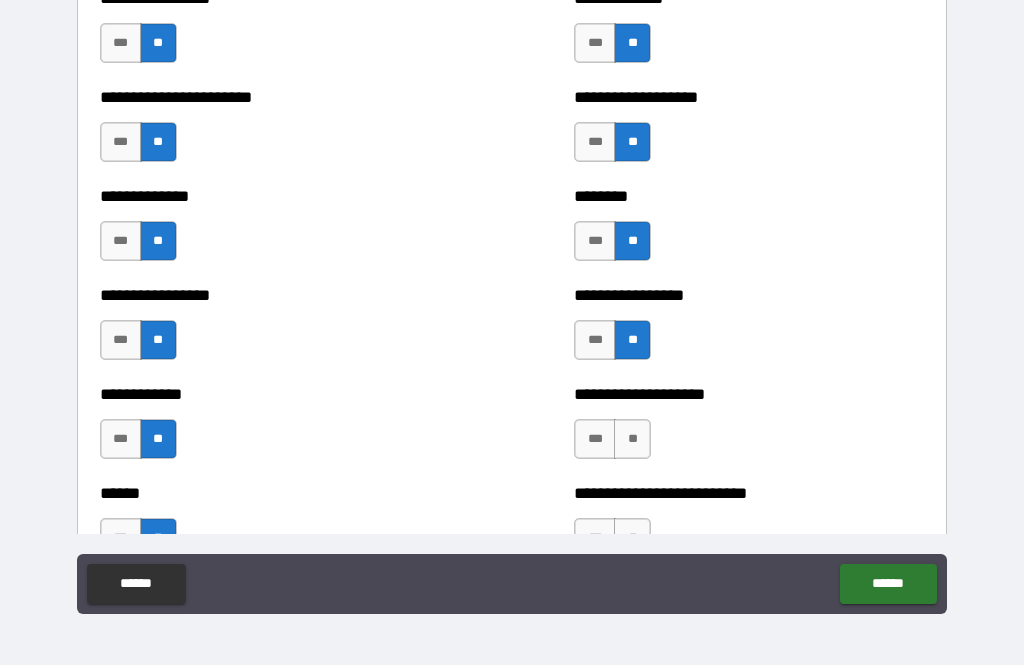 click on "**" at bounding box center (632, 439) 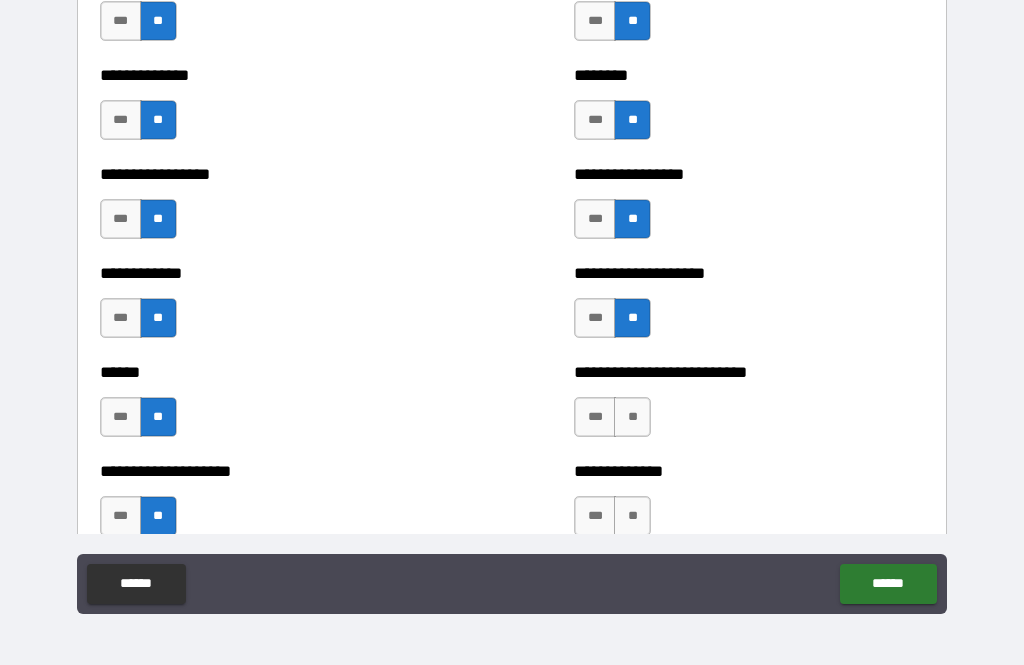 scroll, scrollTop: 3650, scrollLeft: 0, axis: vertical 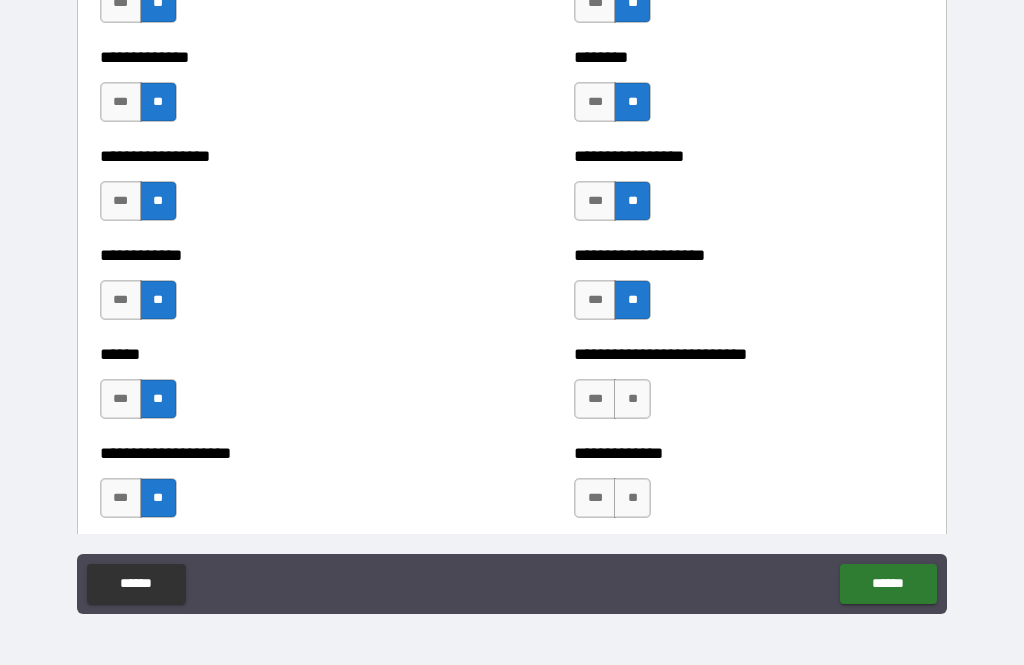 click on "**" at bounding box center [632, 399] 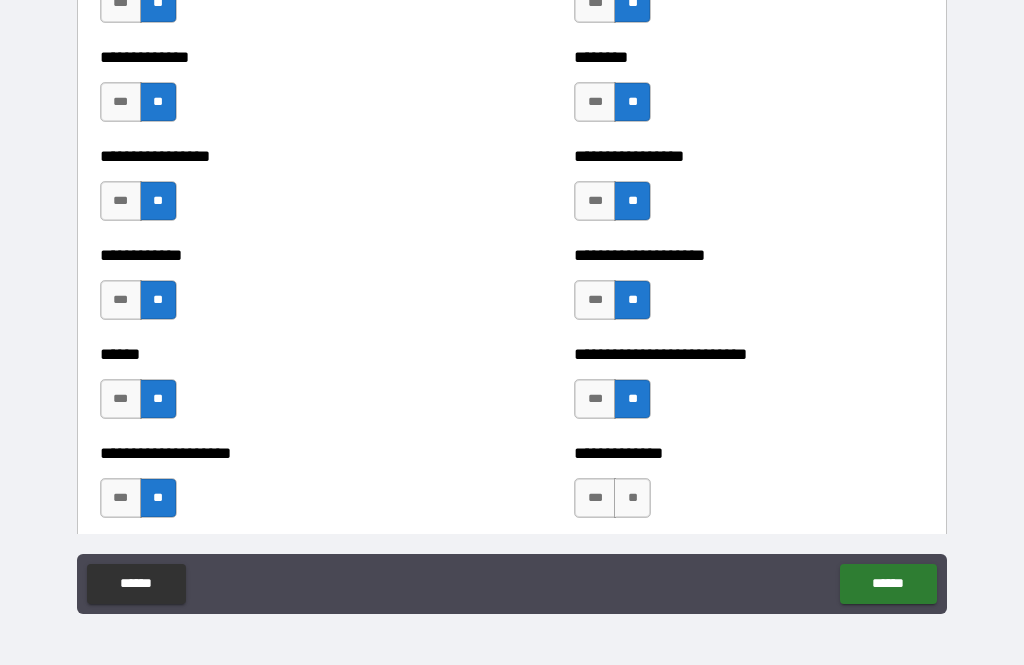click on "**" at bounding box center (632, 498) 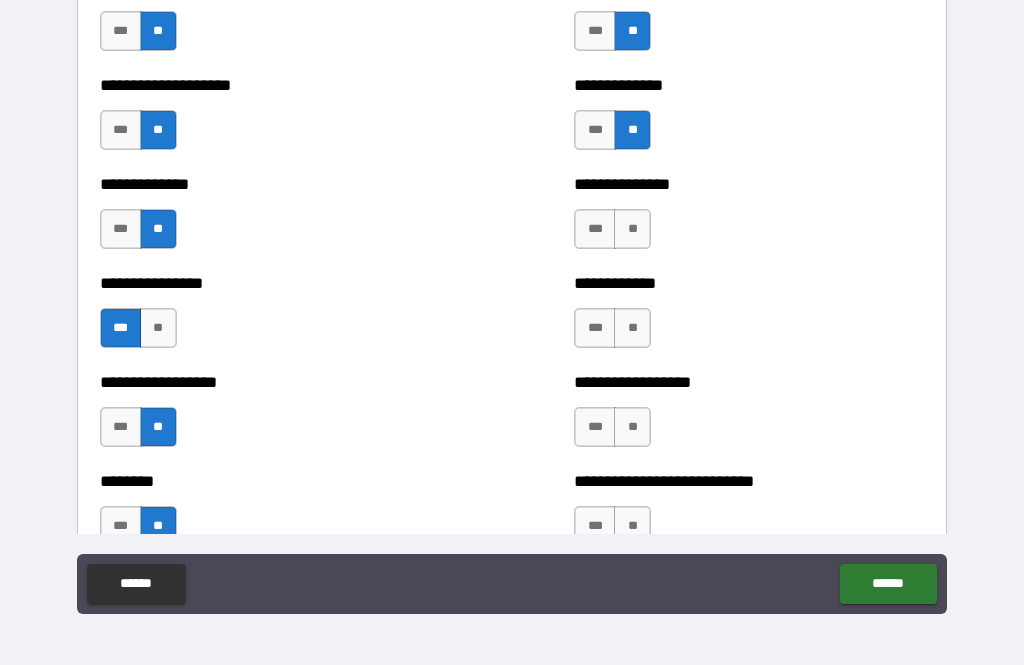 scroll, scrollTop: 4022, scrollLeft: 0, axis: vertical 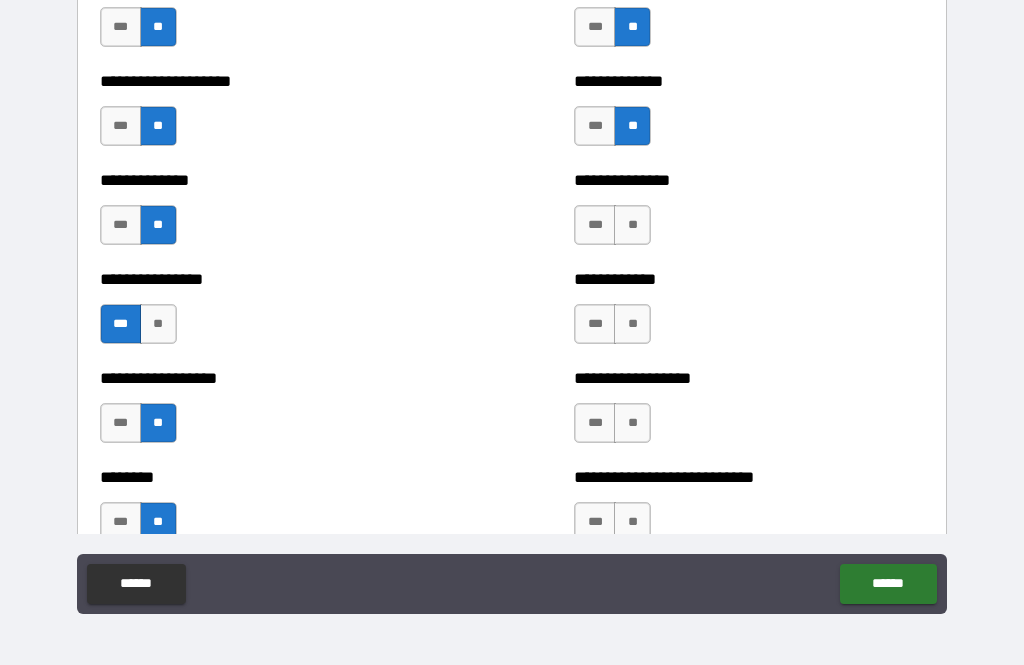 click on "**" at bounding box center (632, 225) 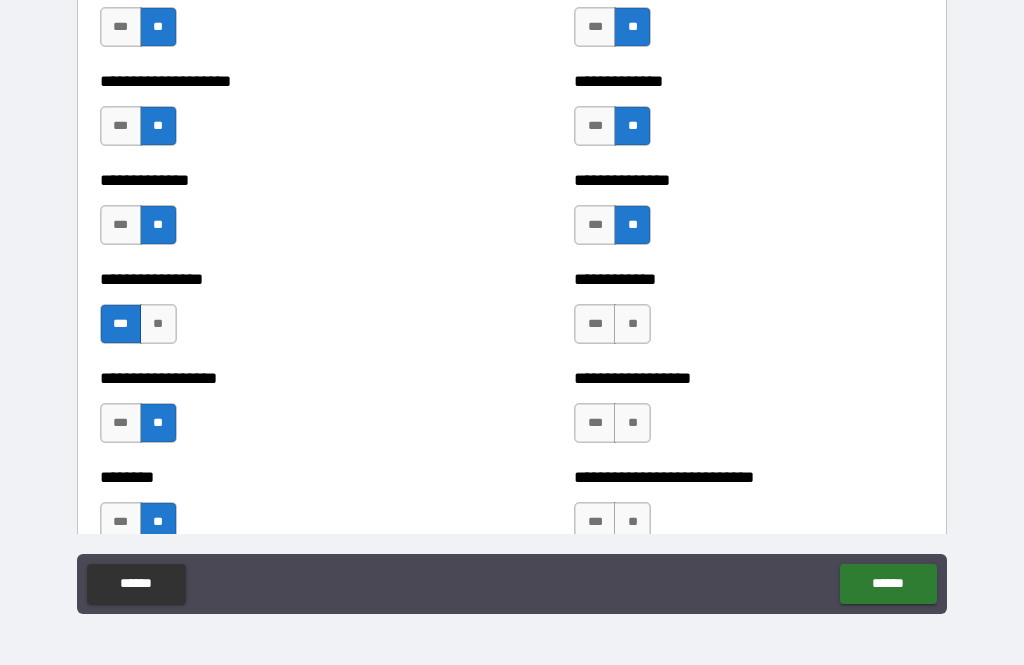 click on "**" at bounding box center (632, 324) 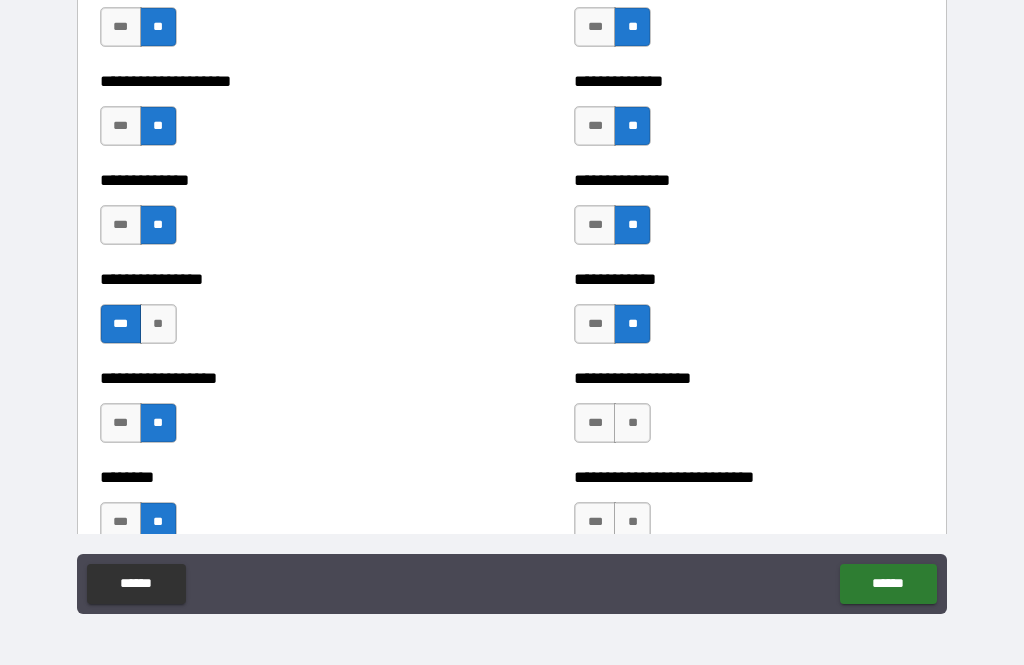 click on "**" at bounding box center (632, 423) 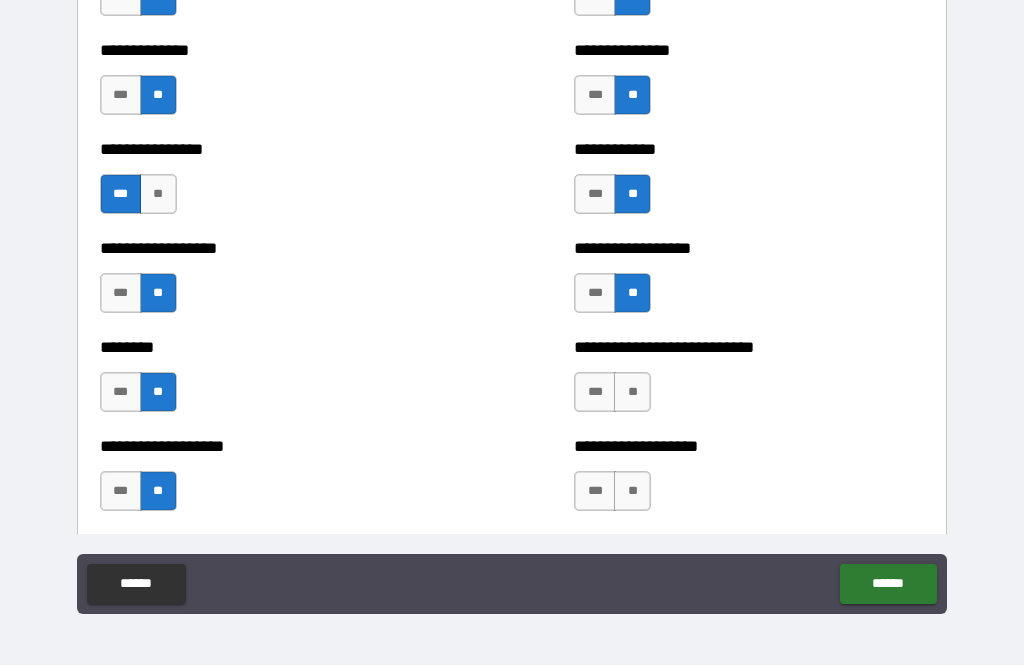 scroll, scrollTop: 4154, scrollLeft: 0, axis: vertical 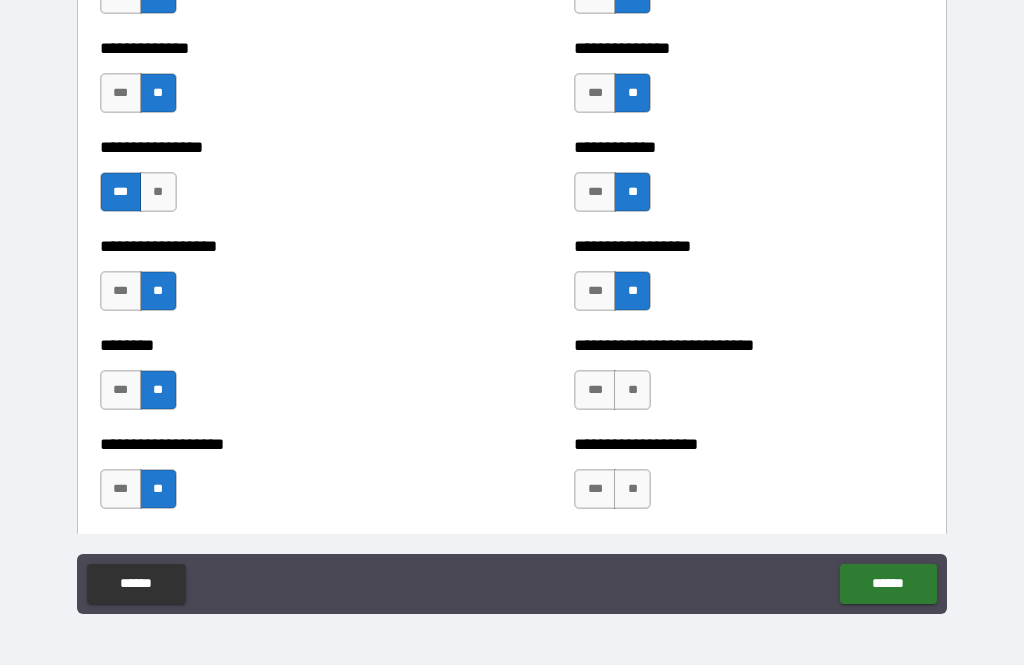 click on "**" at bounding box center (632, 390) 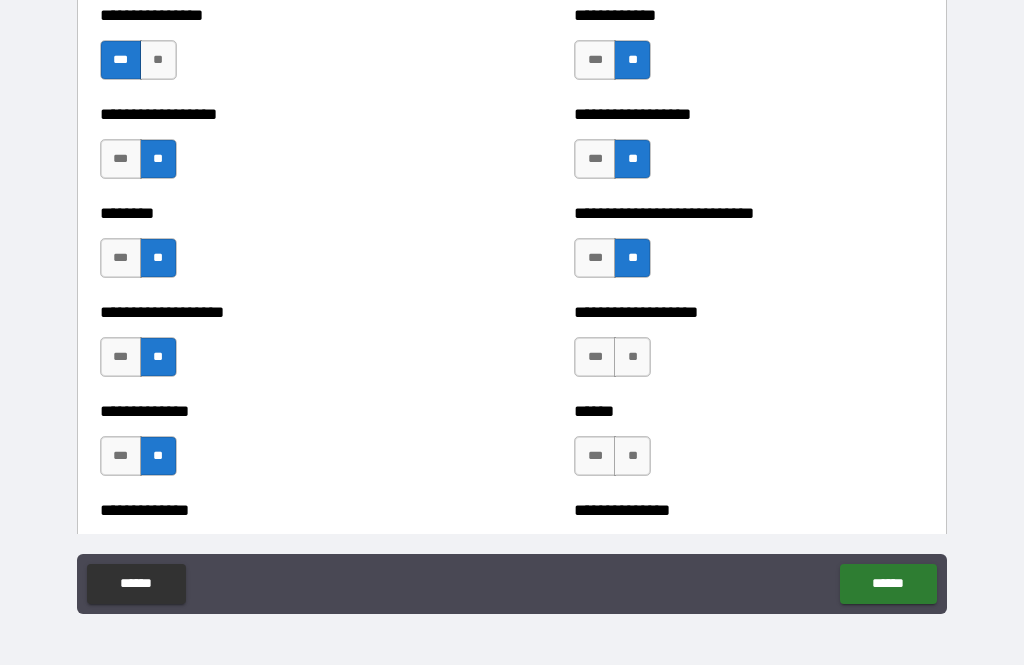 scroll, scrollTop: 4290, scrollLeft: 0, axis: vertical 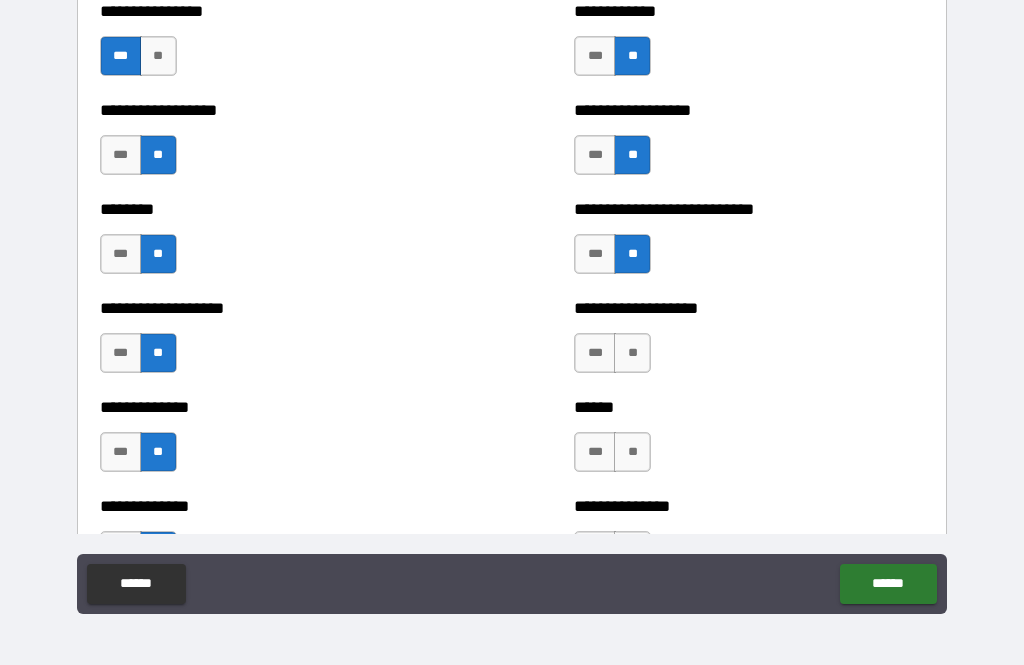 click on "**" at bounding box center (632, 353) 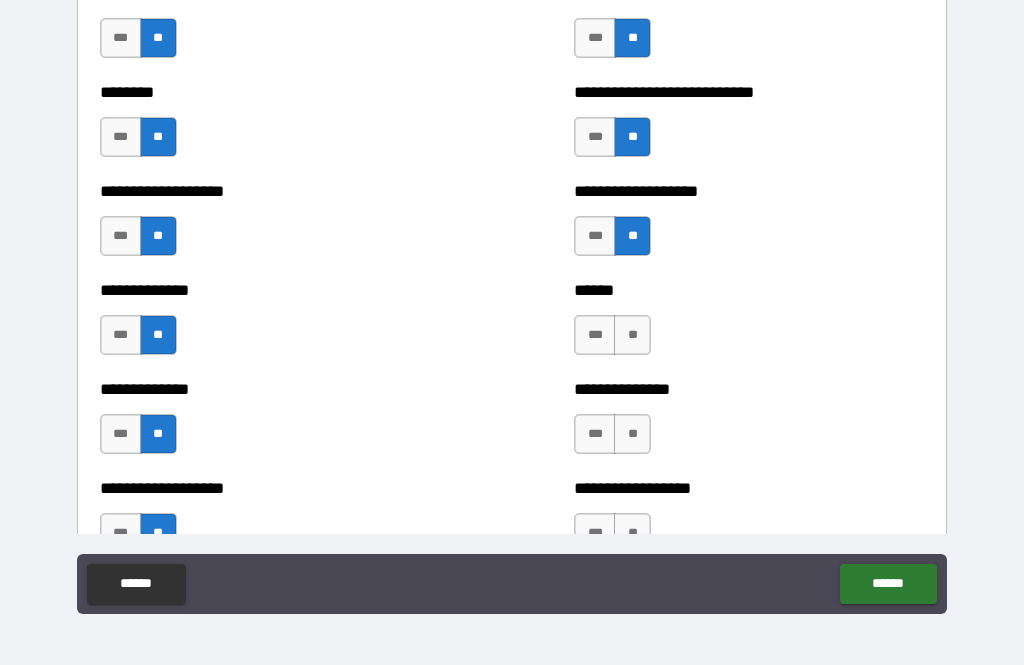scroll, scrollTop: 4408, scrollLeft: 0, axis: vertical 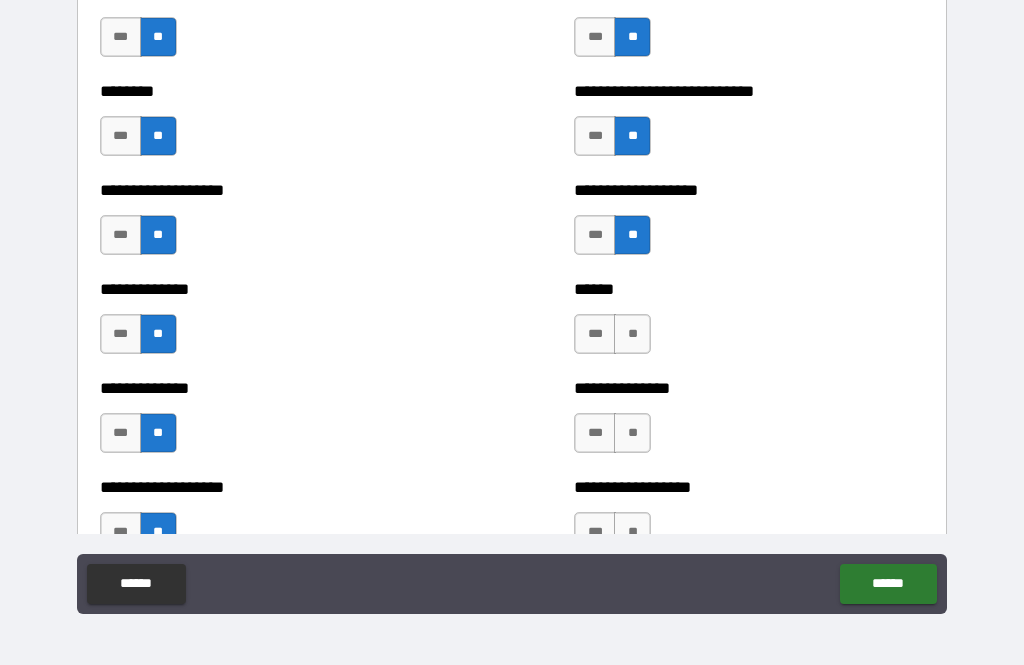click on "**" at bounding box center [632, 334] 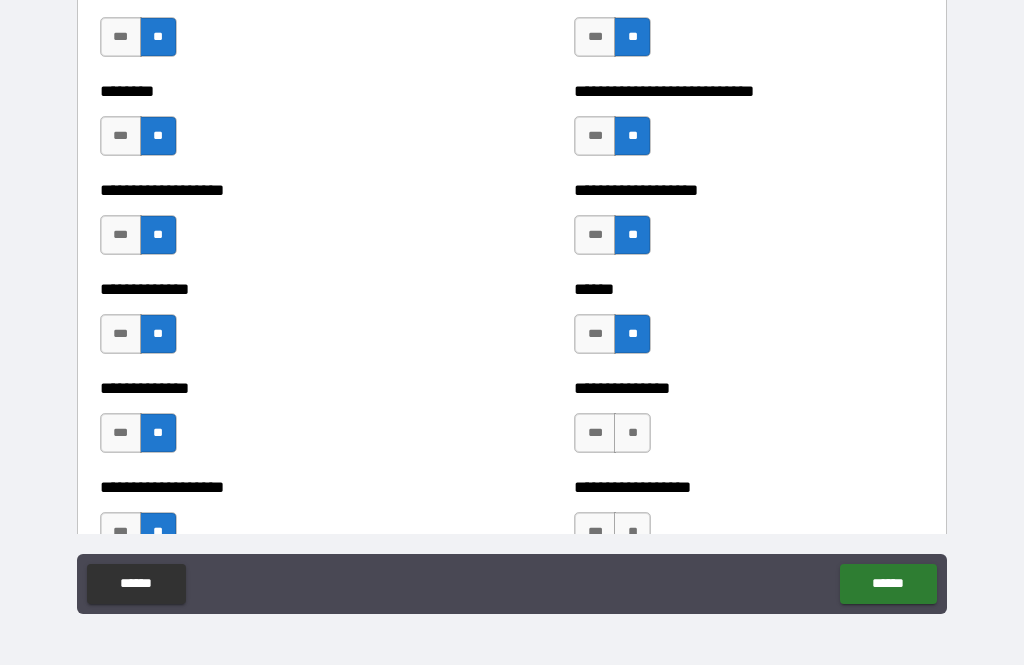 click on "**" at bounding box center (632, 433) 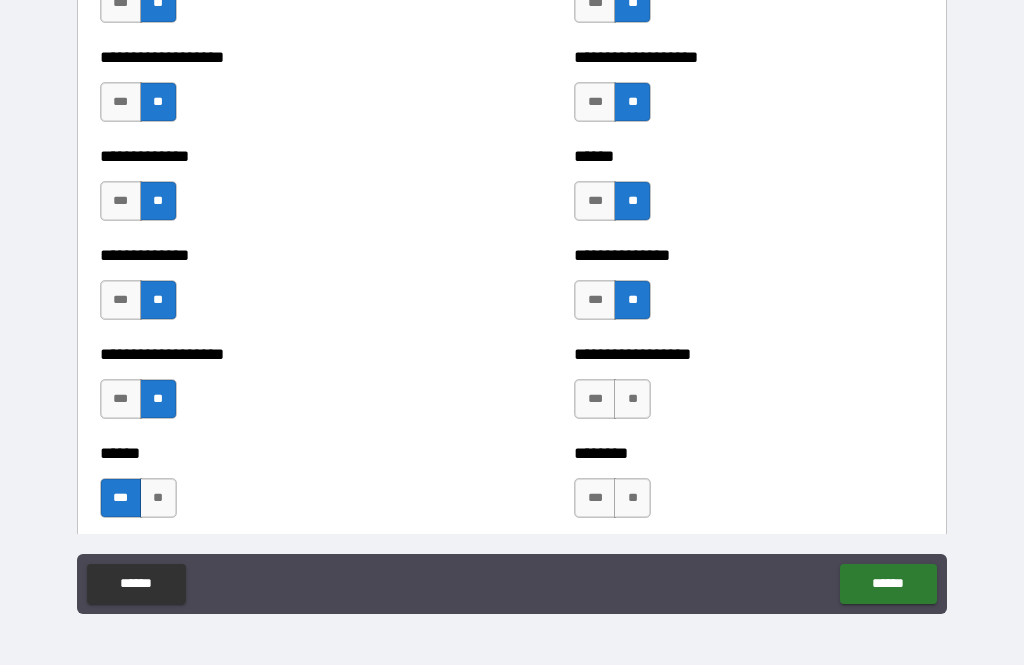 click on "**" at bounding box center (632, 399) 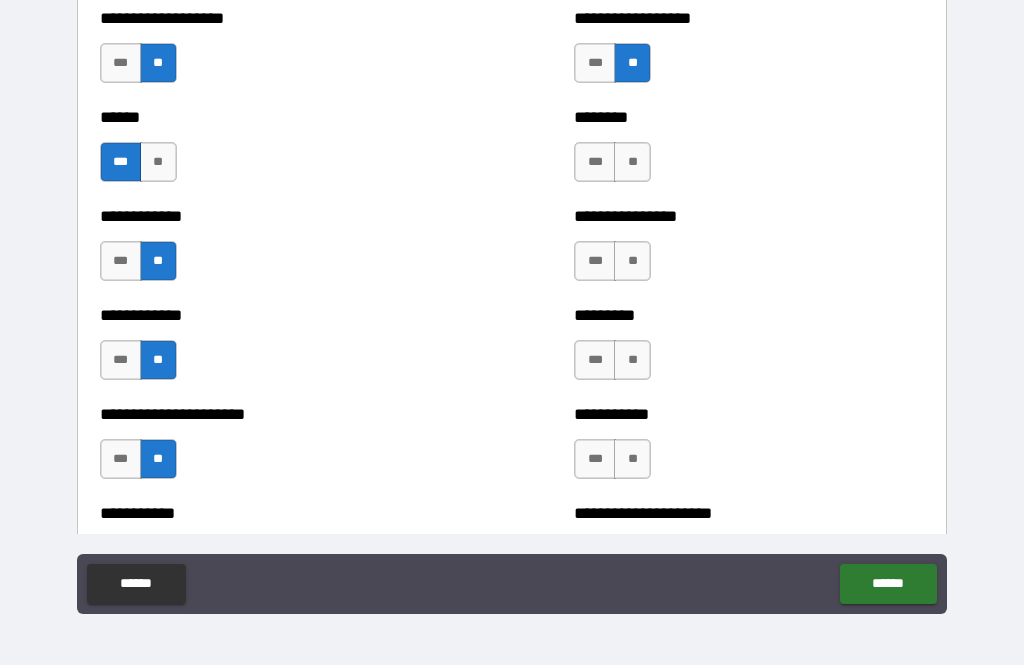 scroll, scrollTop: 4871, scrollLeft: 0, axis: vertical 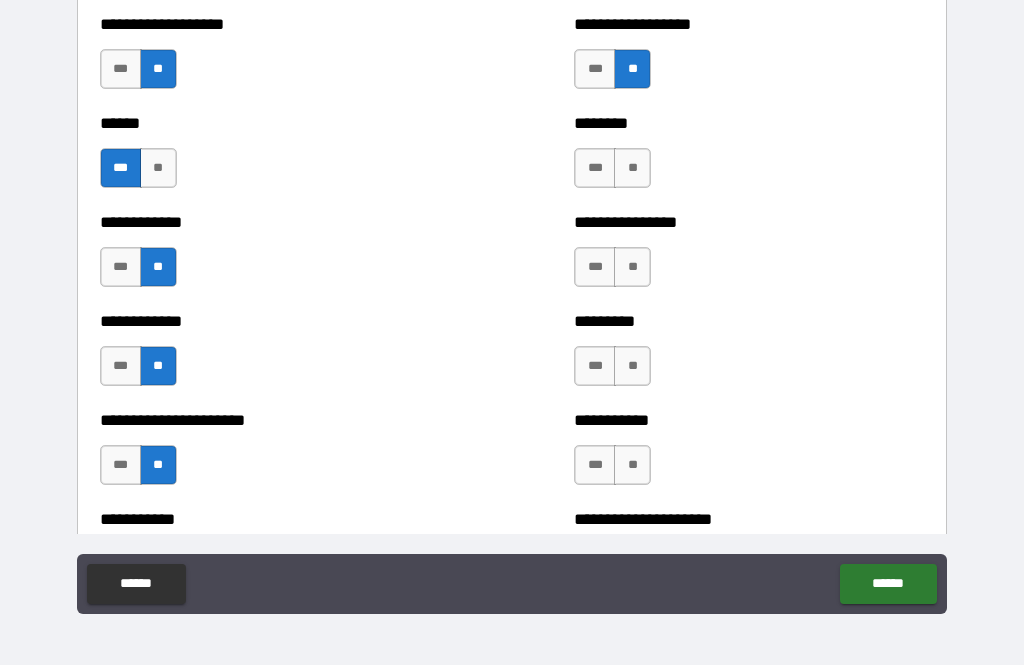 click on "**" at bounding box center (632, 168) 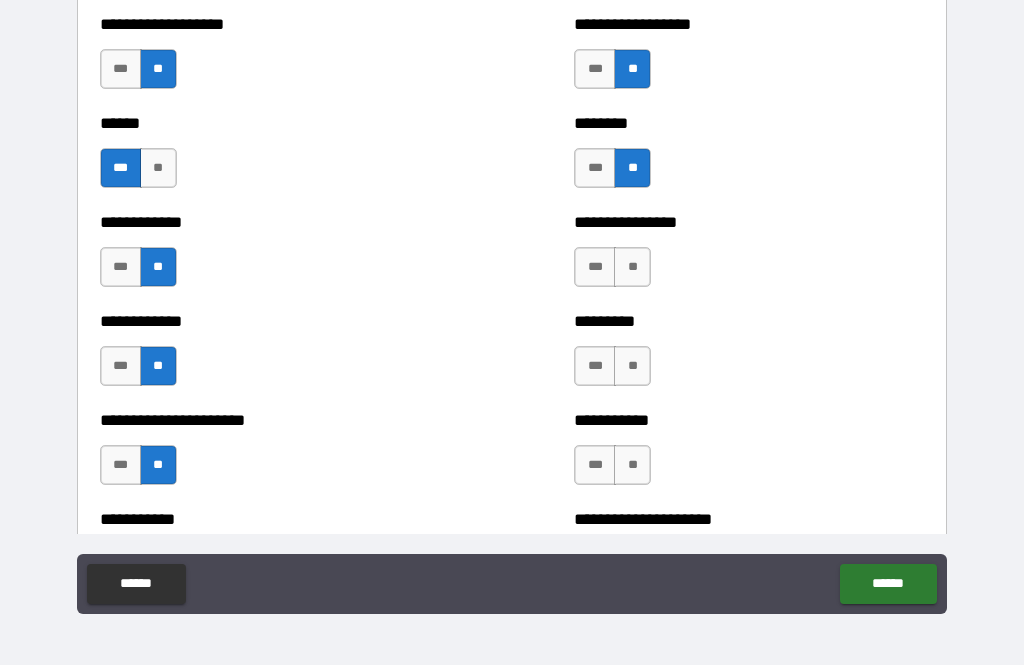 click on "**" at bounding box center [632, 267] 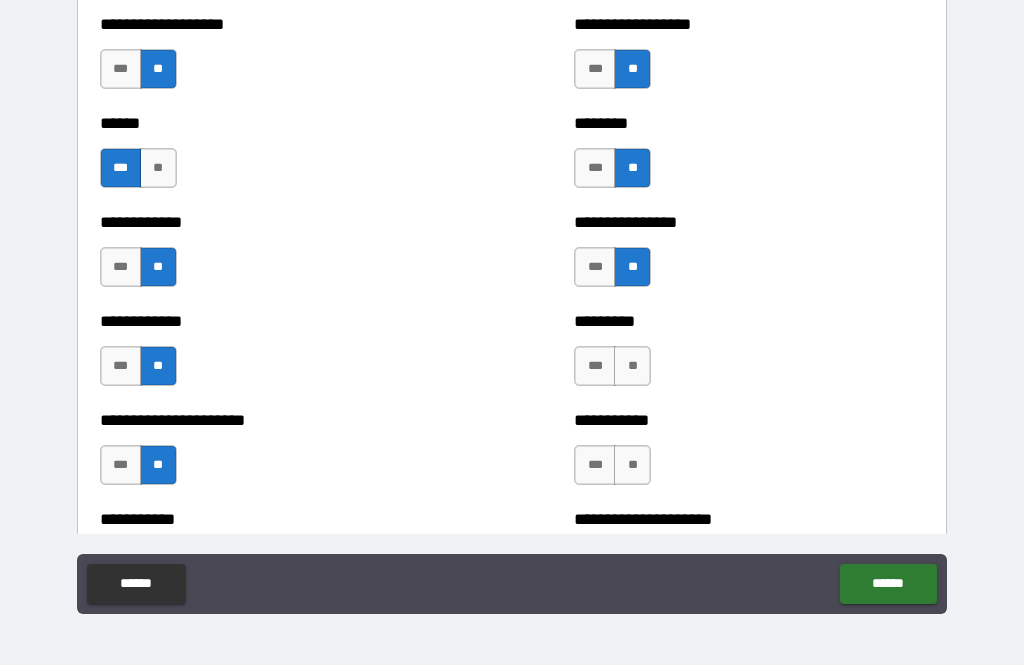 click on "**" at bounding box center [632, 366] 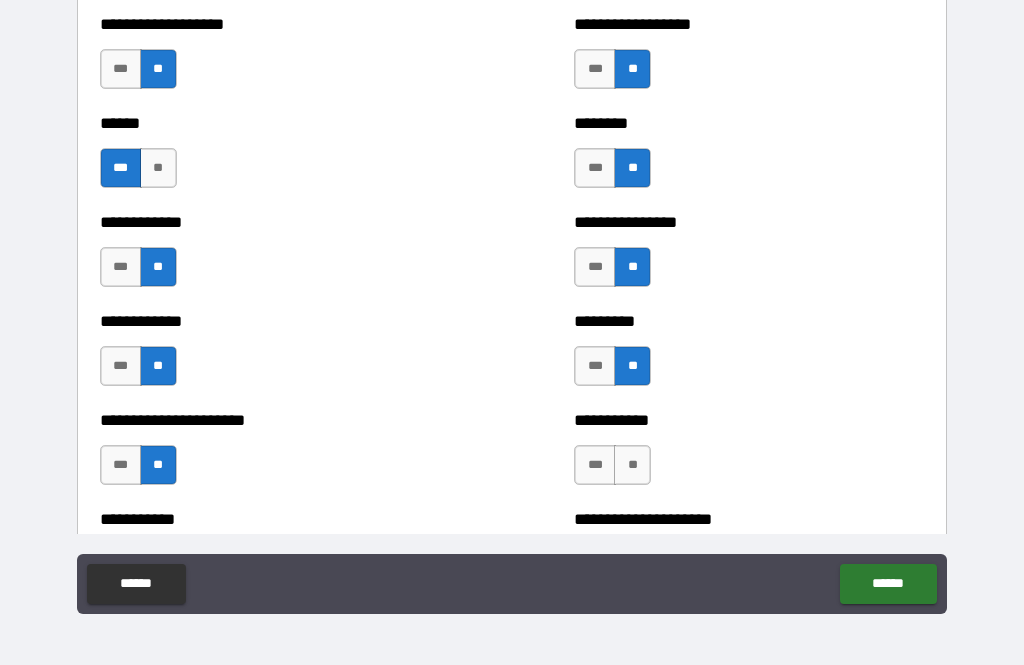 click on "**" at bounding box center [632, 465] 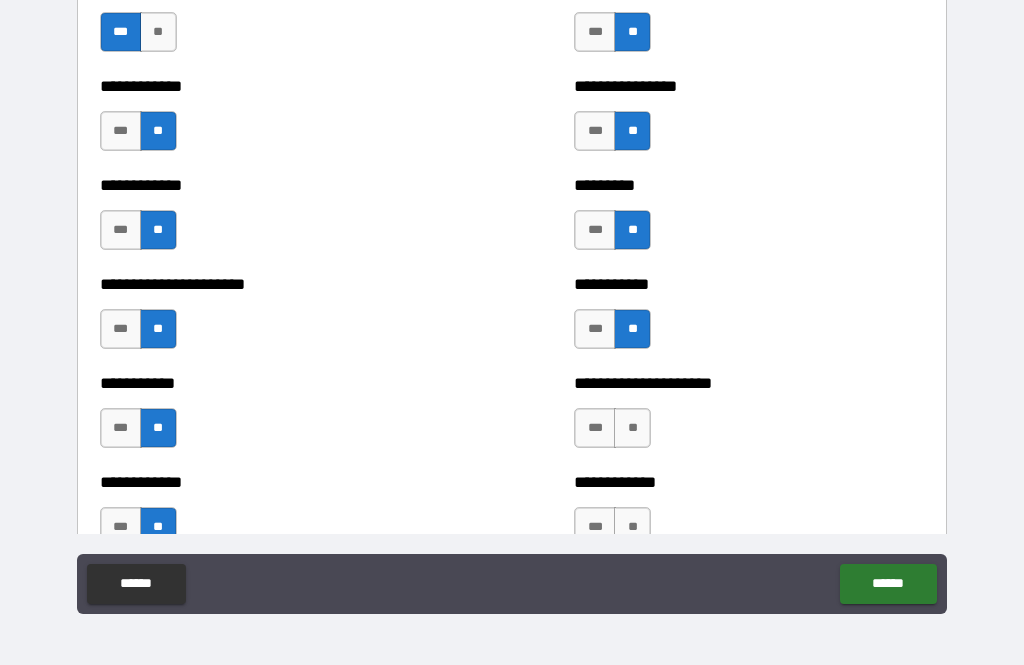 scroll, scrollTop: 5036, scrollLeft: 0, axis: vertical 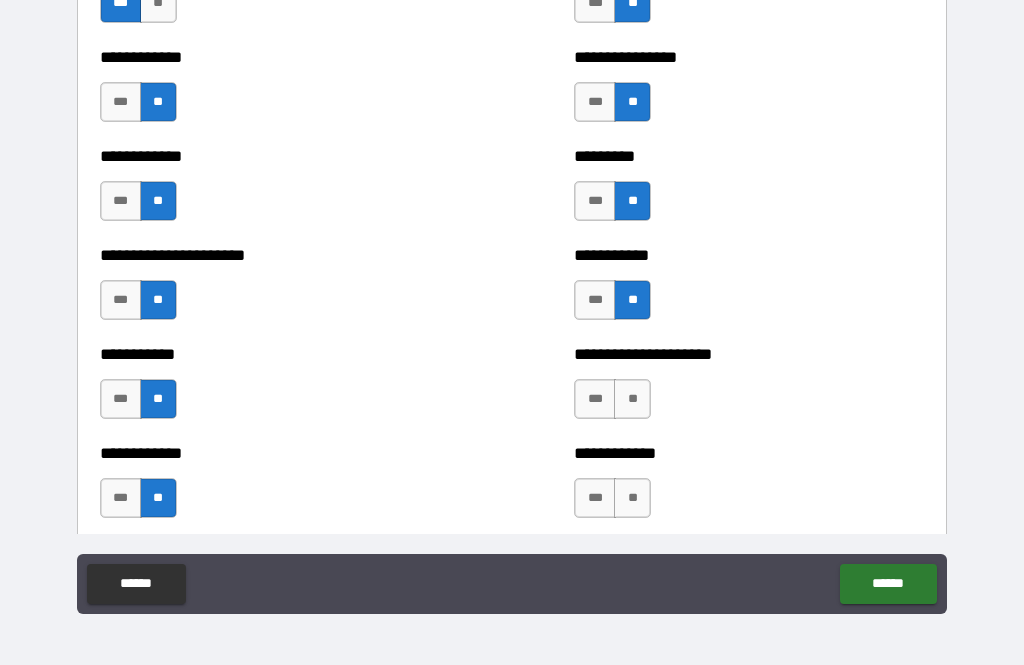 click on "**" at bounding box center [632, 399] 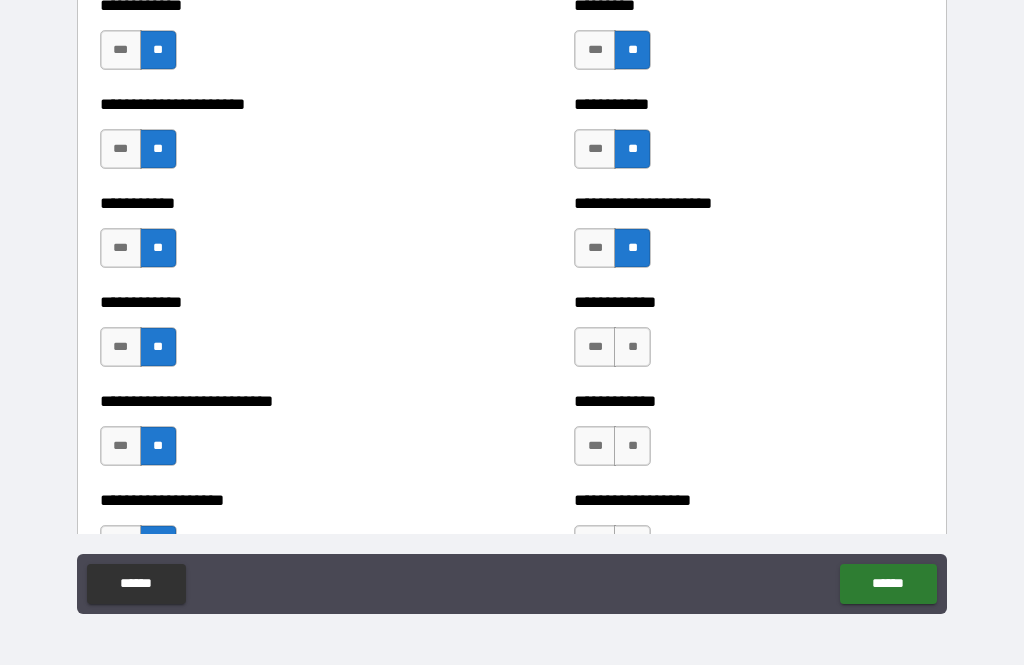 scroll, scrollTop: 5193, scrollLeft: 0, axis: vertical 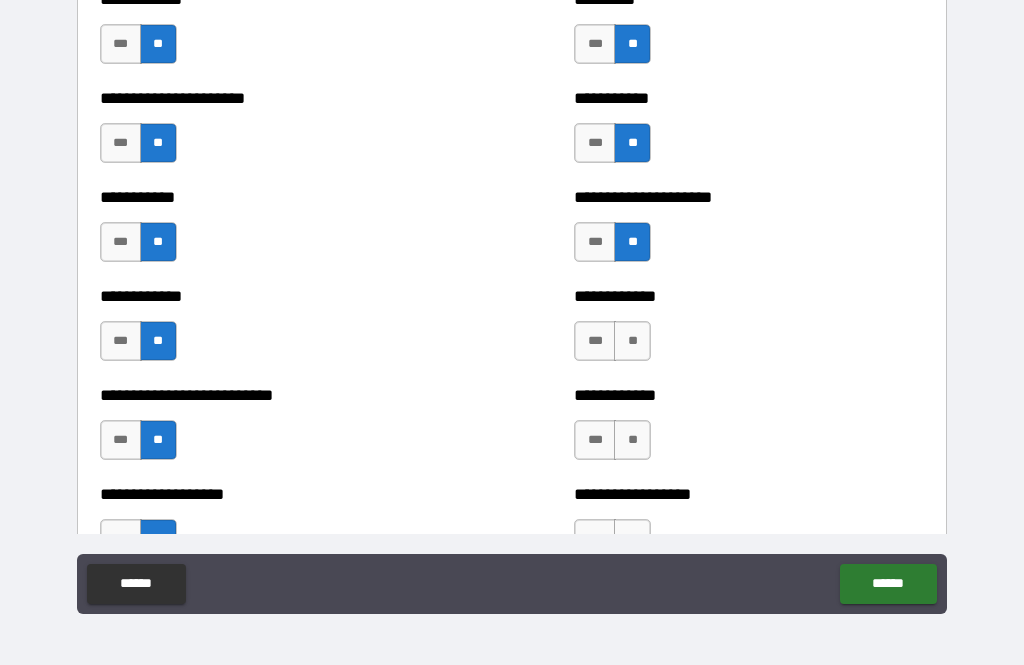 click on "**" at bounding box center [632, 341] 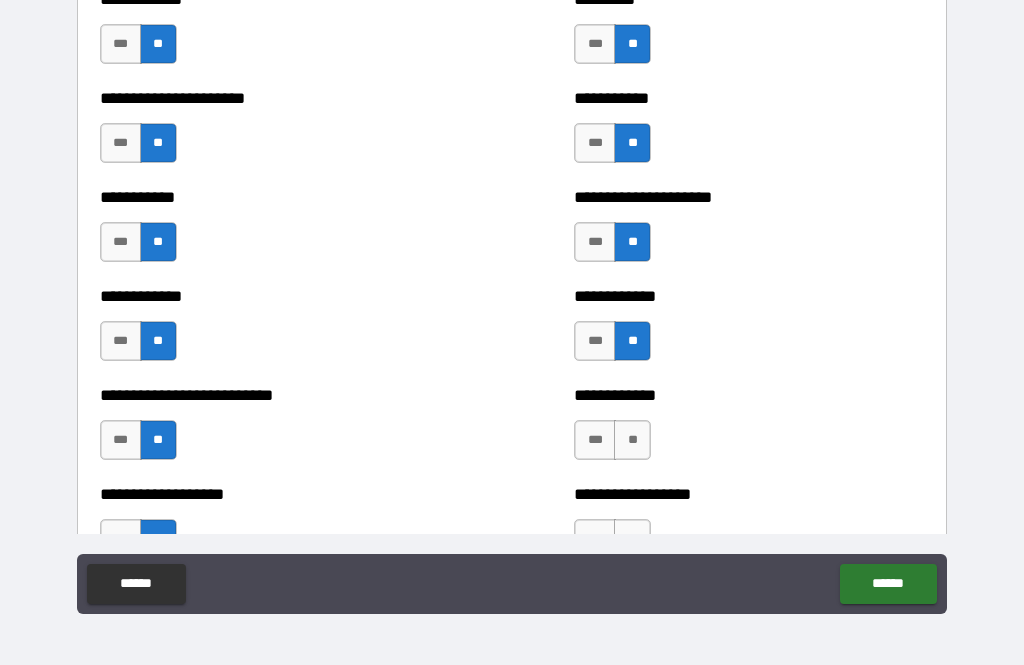 click on "**" at bounding box center (632, 440) 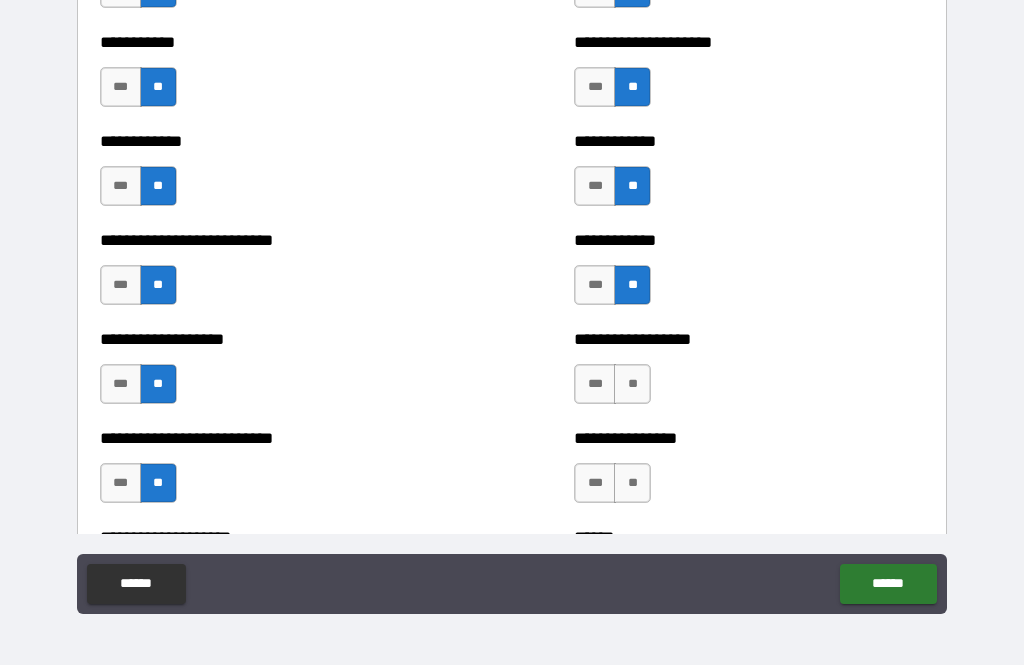 scroll, scrollTop: 5351, scrollLeft: 0, axis: vertical 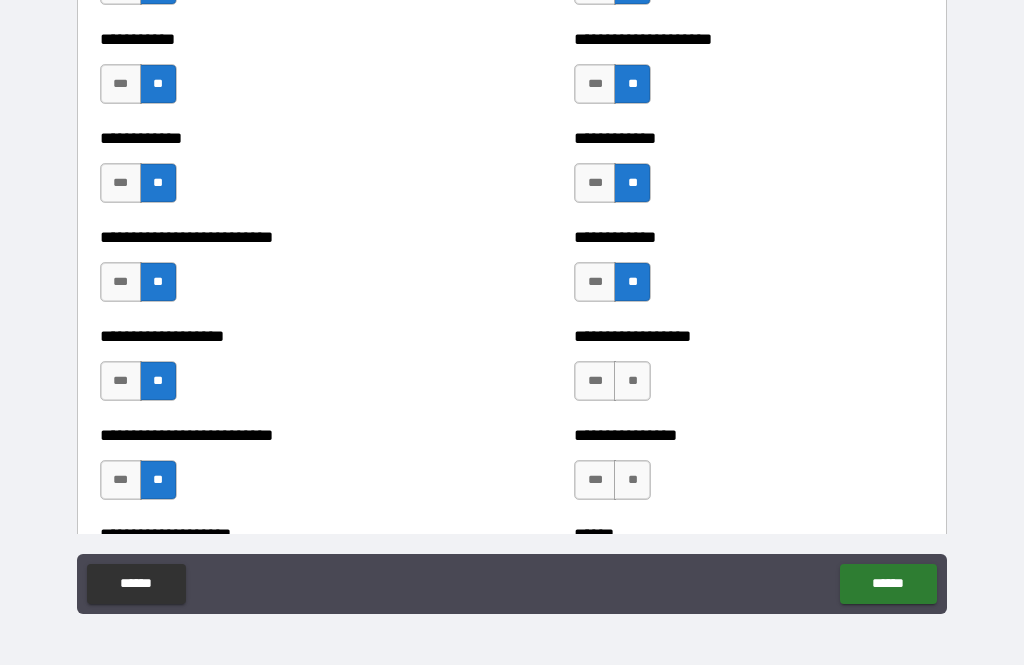 click on "**" at bounding box center (632, 381) 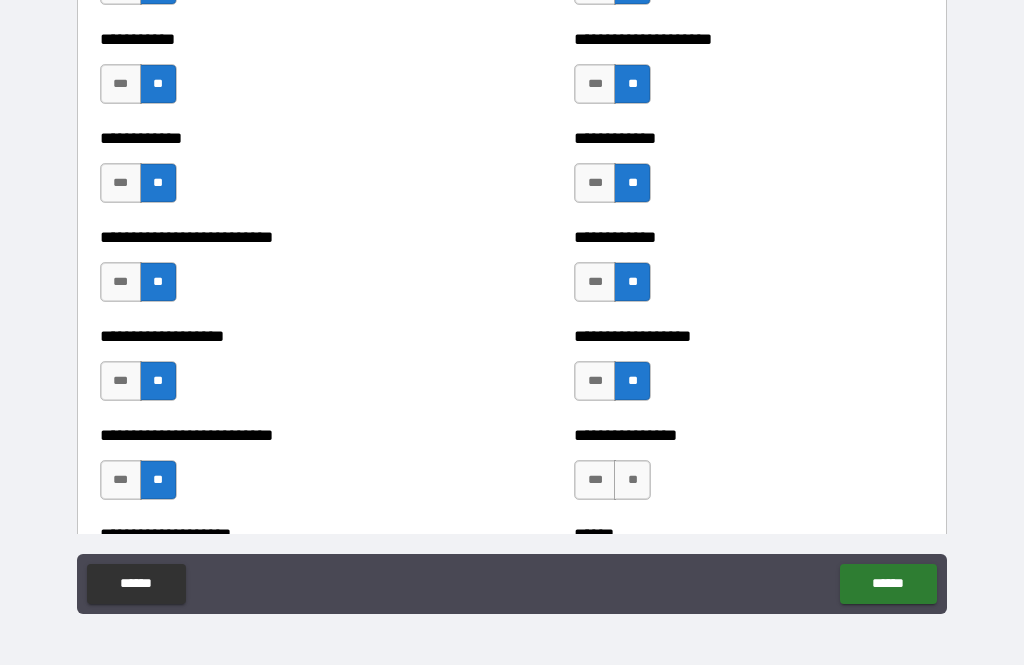 click on "**" at bounding box center (632, 480) 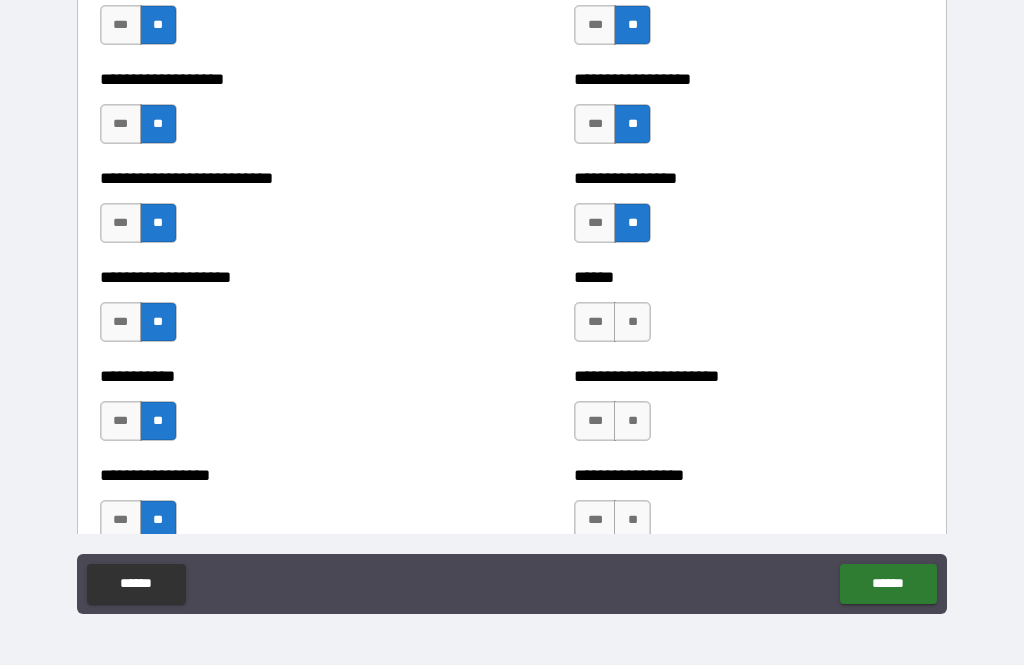 scroll, scrollTop: 5623, scrollLeft: 0, axis: vertical 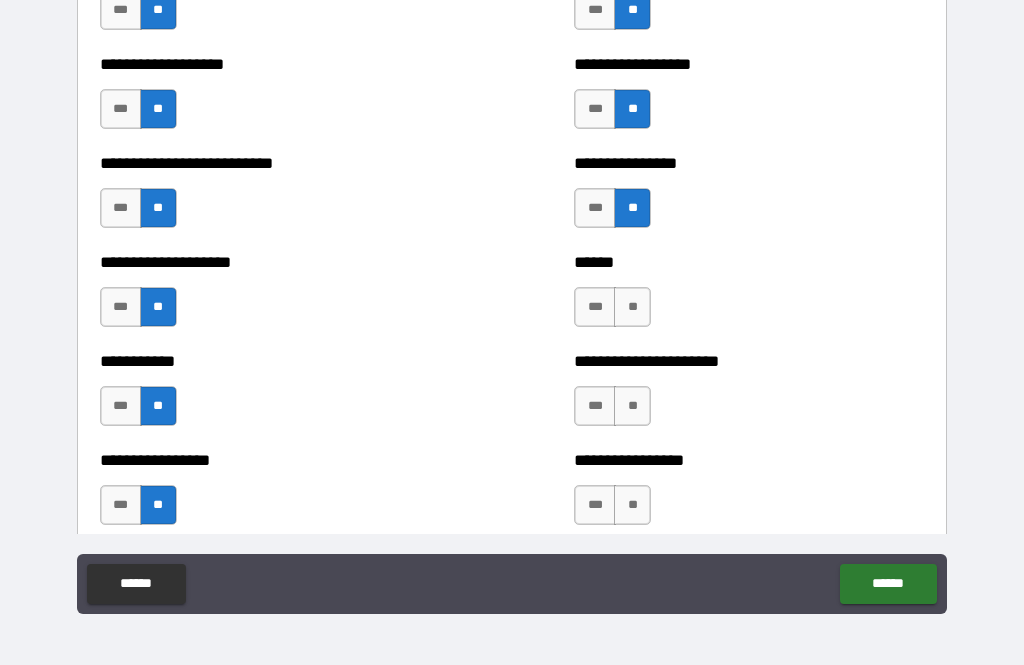 click on "**" at bounding box center (632, 307) 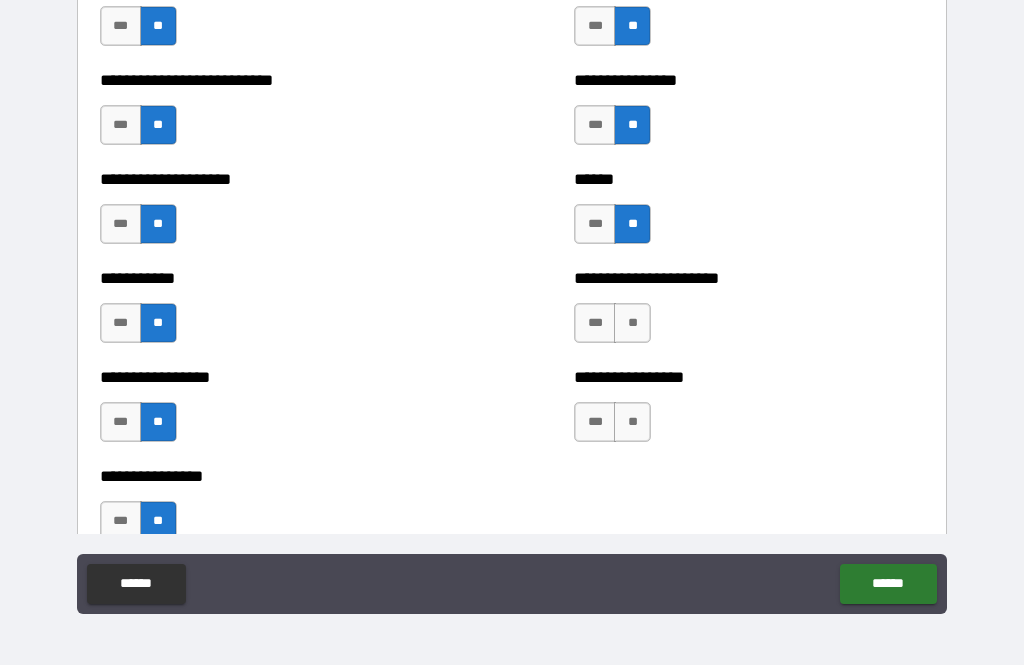 scroll, scrollTop: 5709, scrollLeft: 0, axis: vertical 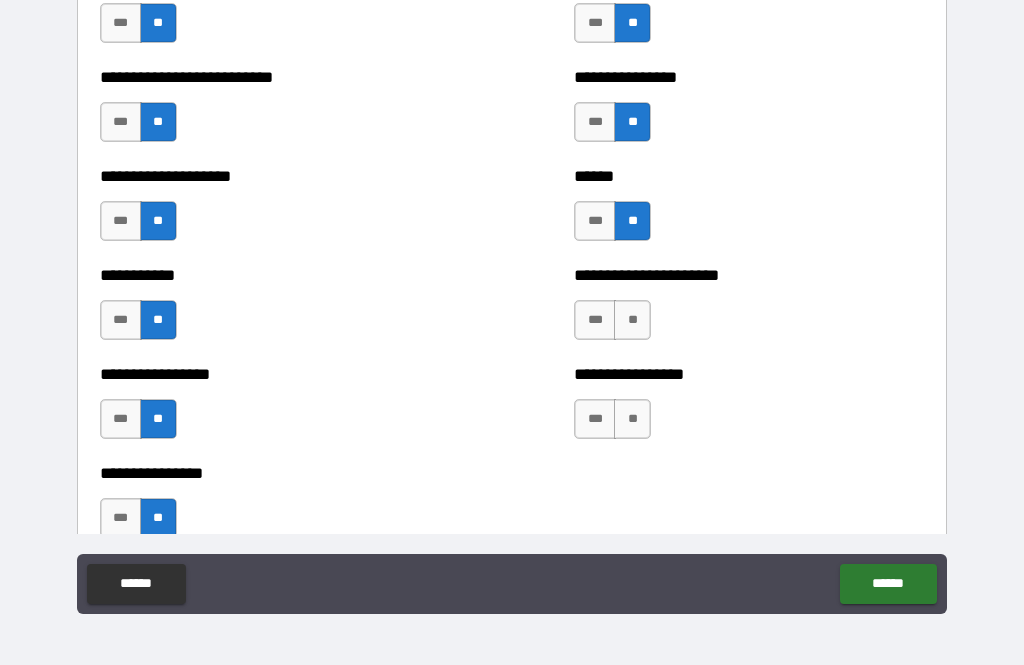 click on "**" at bounding box center (632, 320) 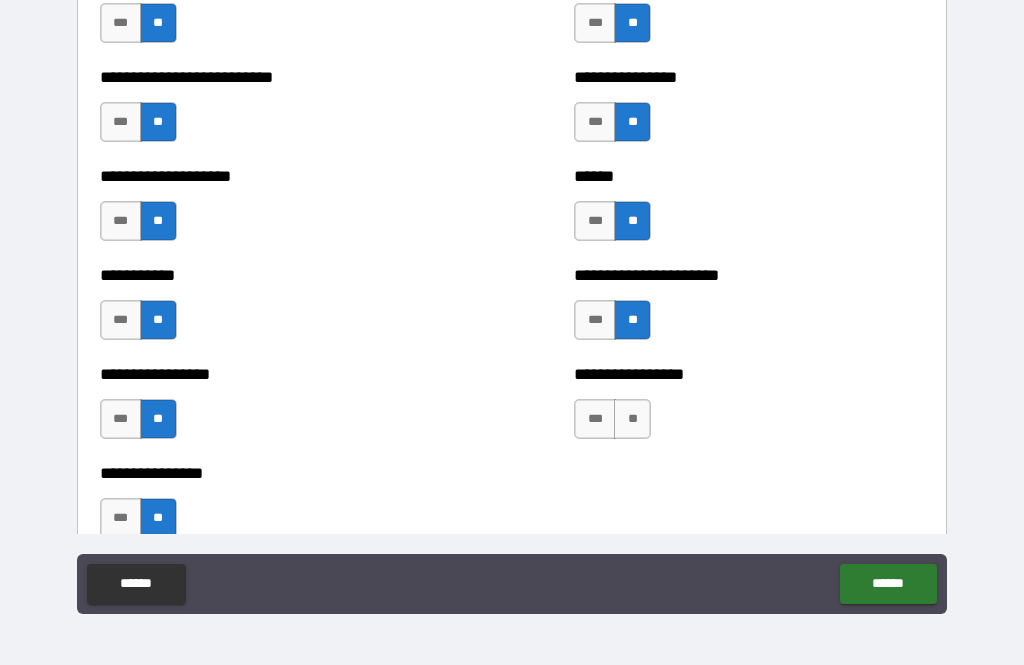 click on "**" at bounding box center (632, 419) 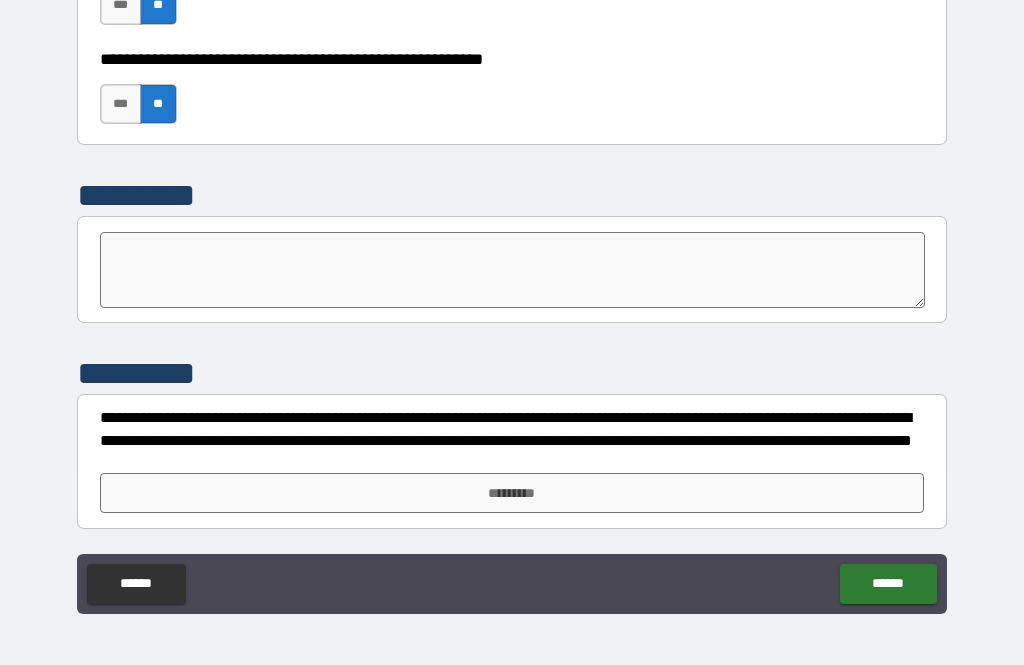 scroll, scrollTop: 6222, scrollLeft: 0, axis: vertical 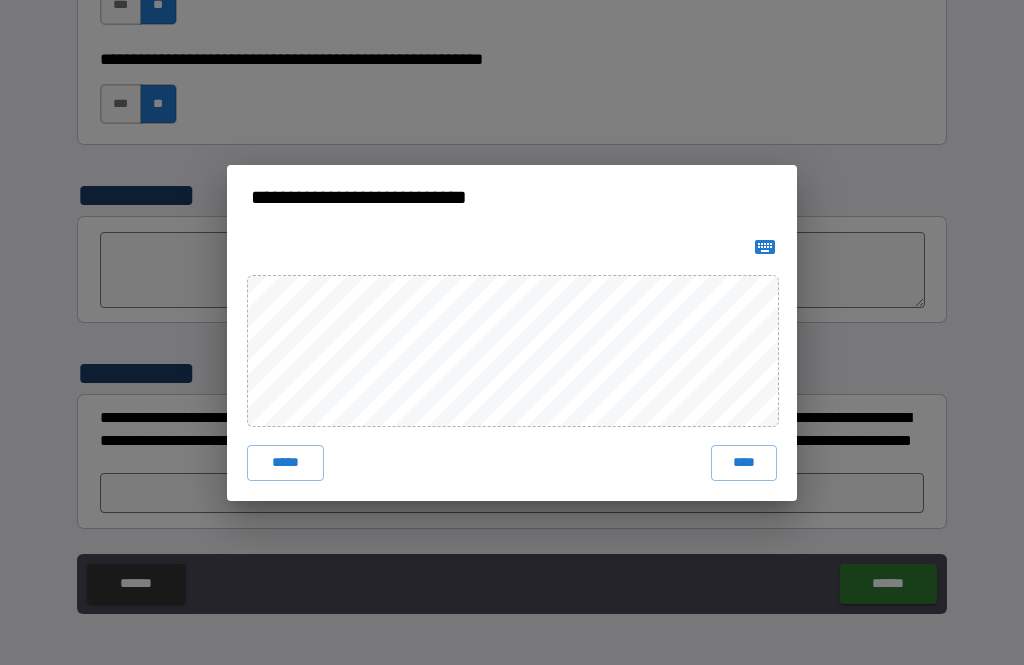 click on "****" at bounding box center (744, 463) 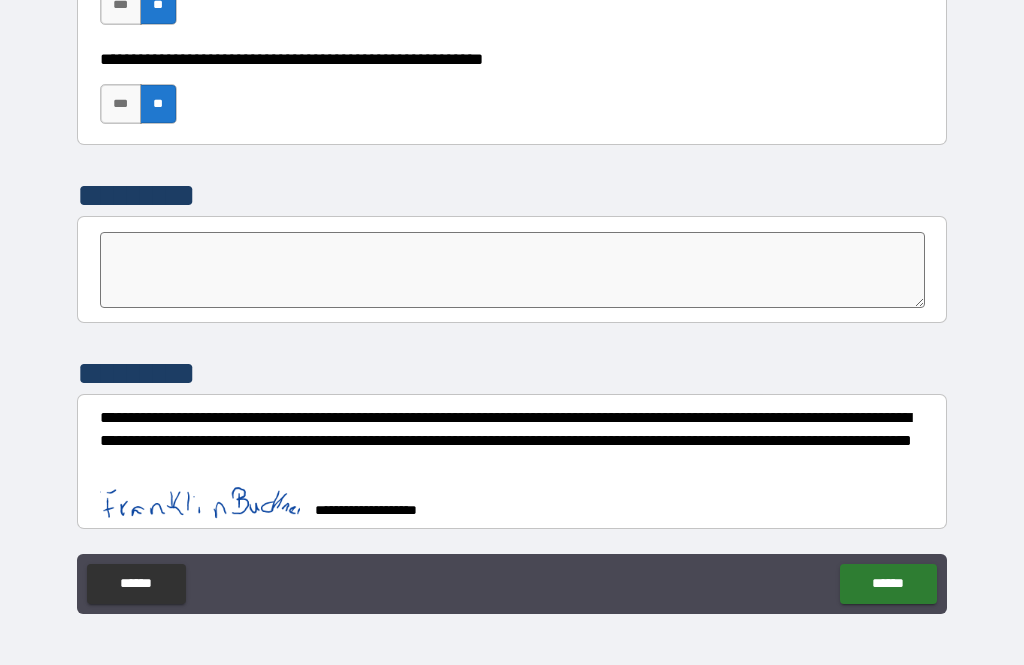 scroll, scrollTop: 6212, scrollLeft: 0, axis: vertical 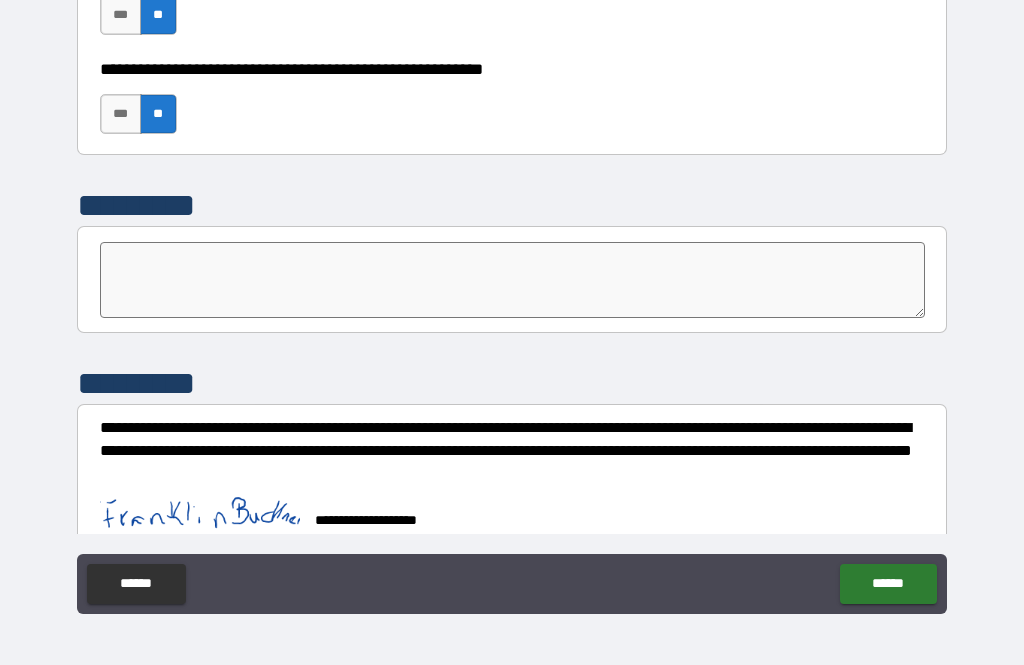 click on "******" at bounding box center (888, 584) 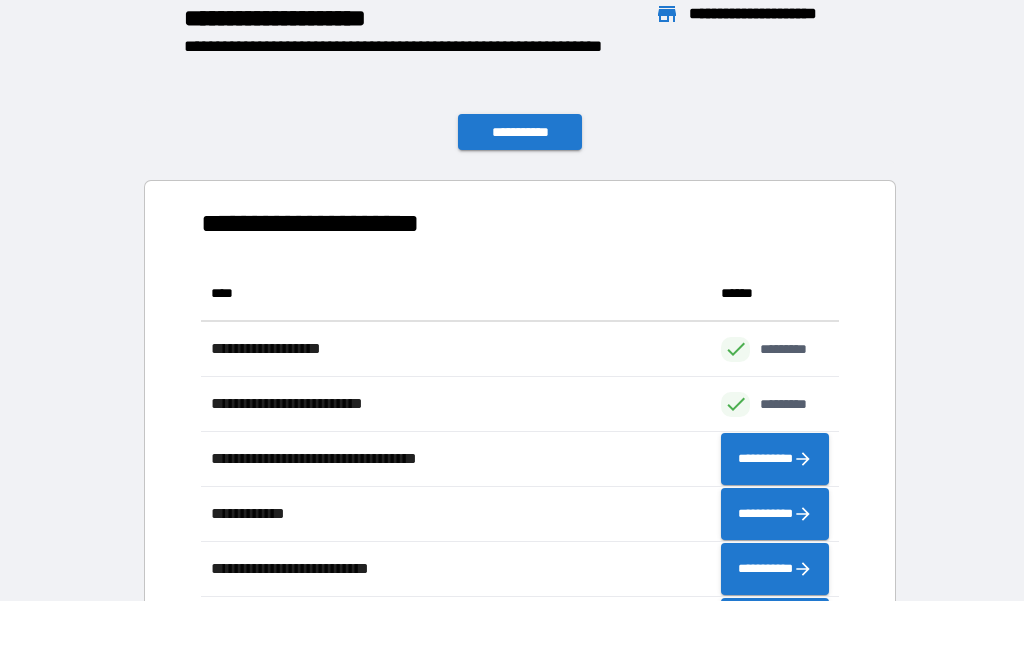 scroll, scrollTop: 1, scrollLeft: 1, axis: both 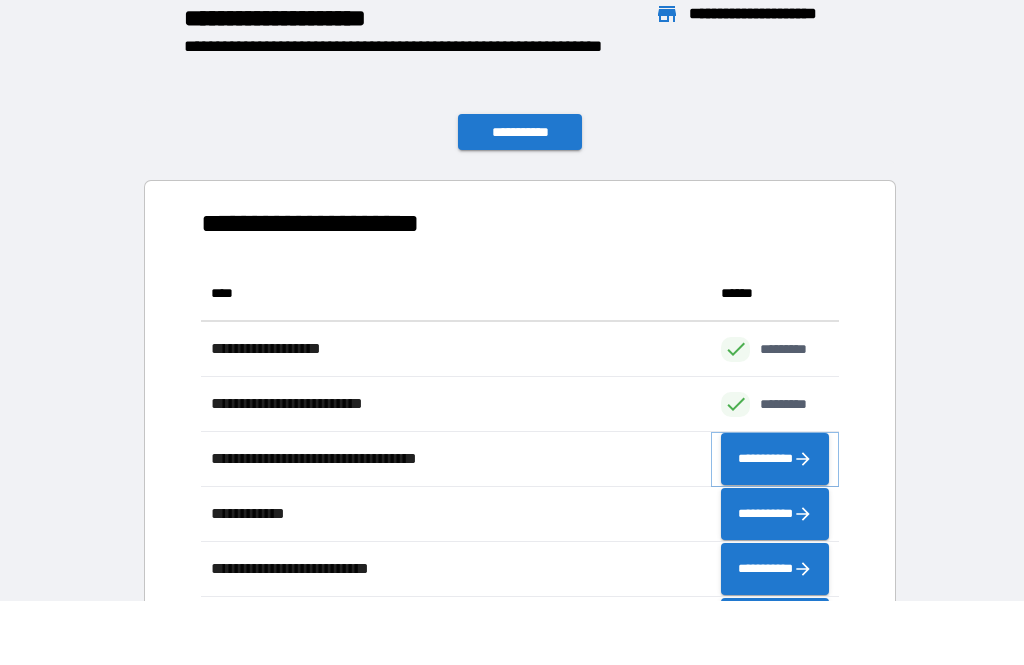 click on "**********" at bounding box center (775, 459) 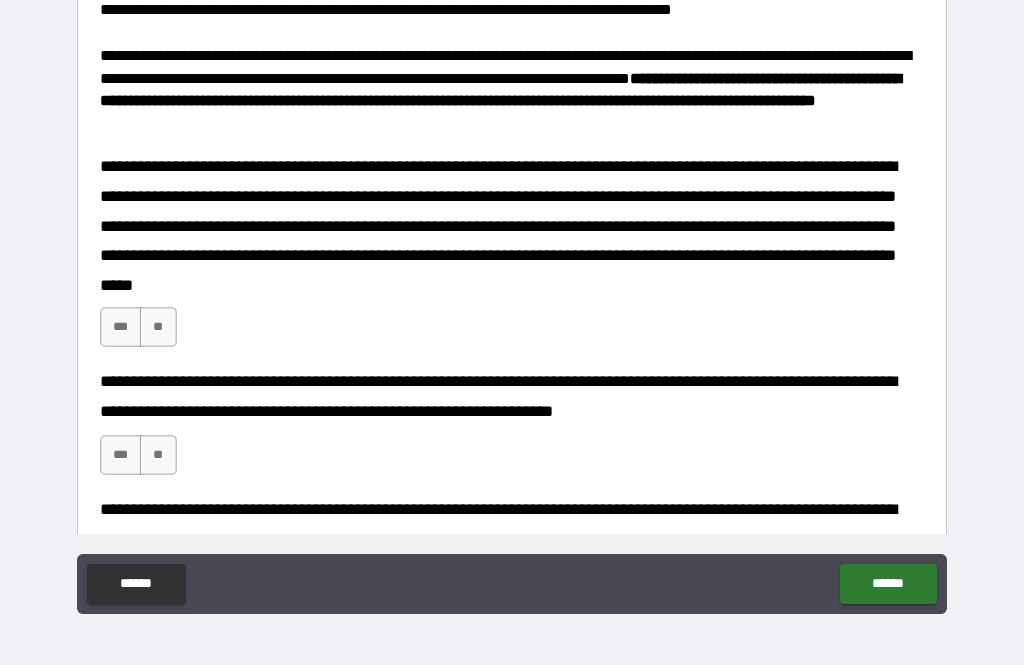 scroll, scrollTop: 357, scrollLeft: 0, axis: vertical 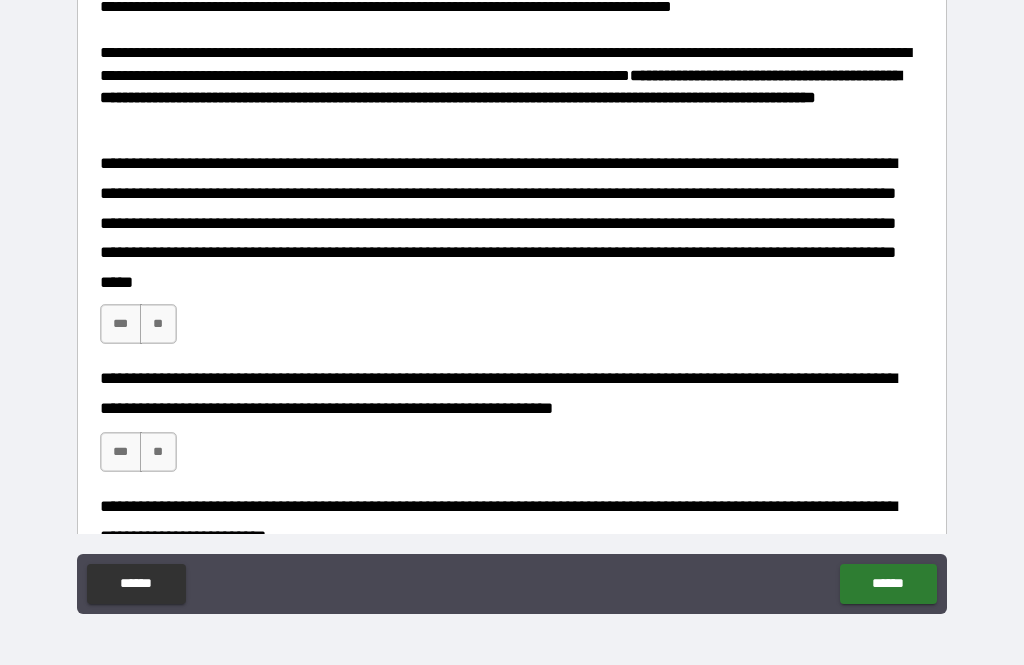 click on "**" at bounding box center [158, 324] 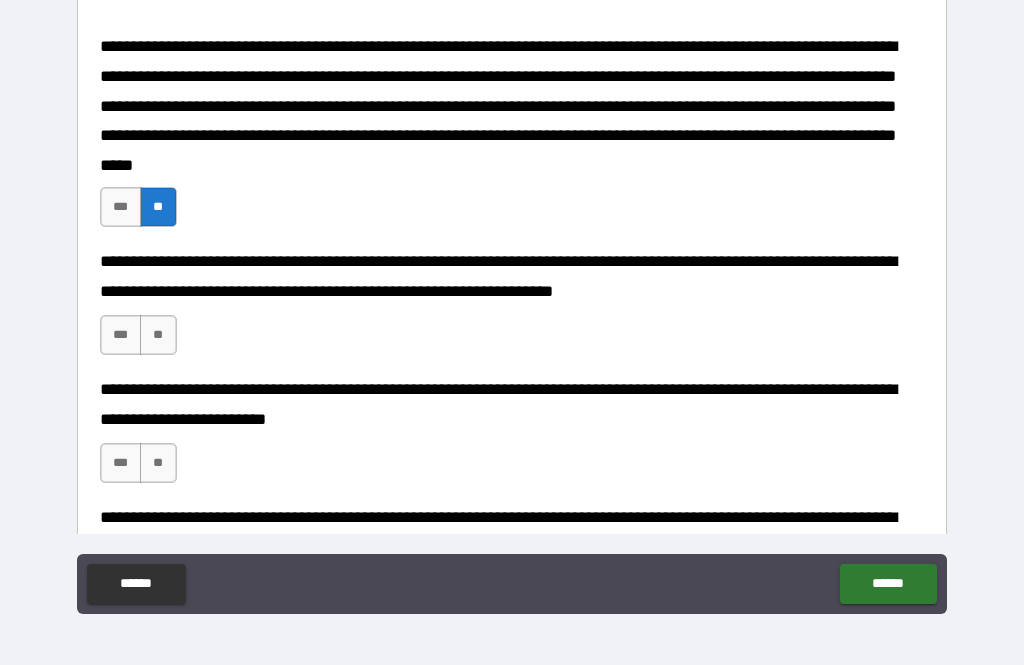 scroll, scrollTop: 476, scrollLeft: 0, axis: vertical 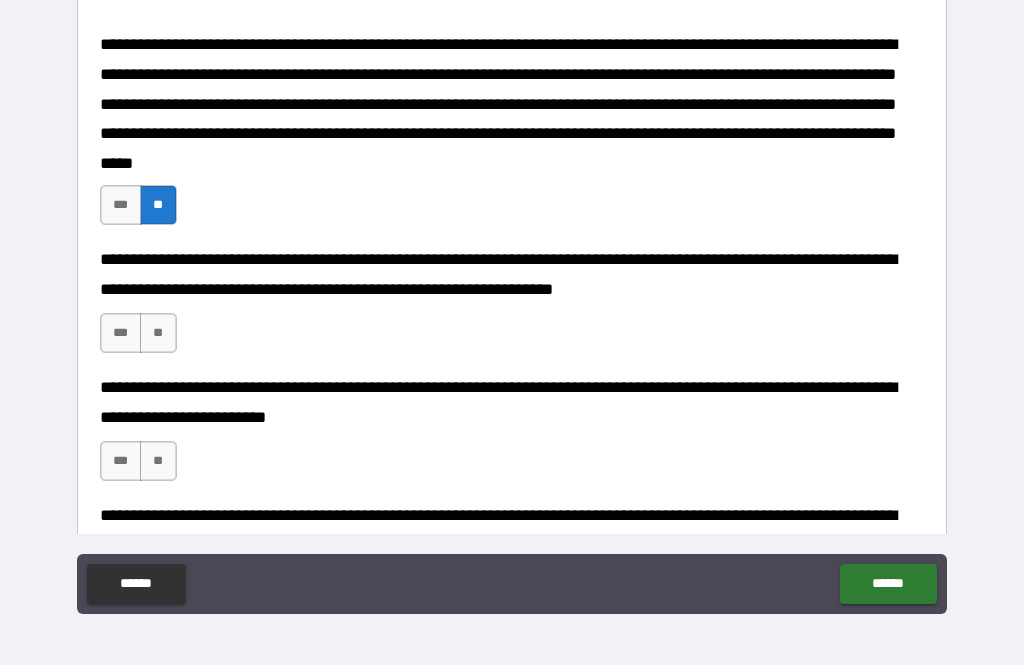 click on "**" at bounding box center [158, 333] 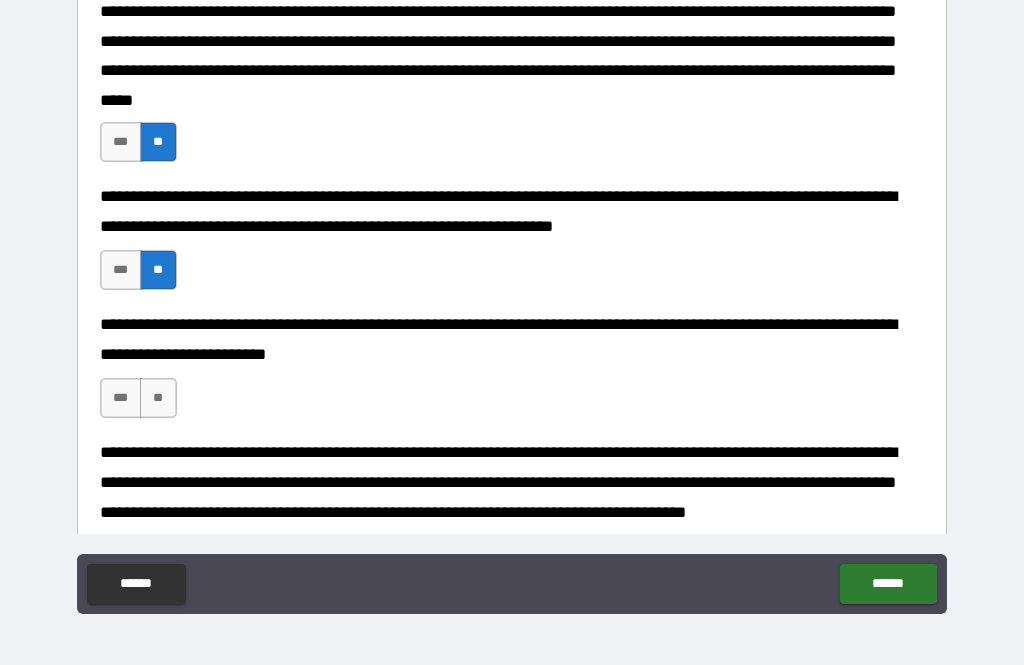 scroll, scrollTop: 540, scrollLeft: 0, axis: vertical 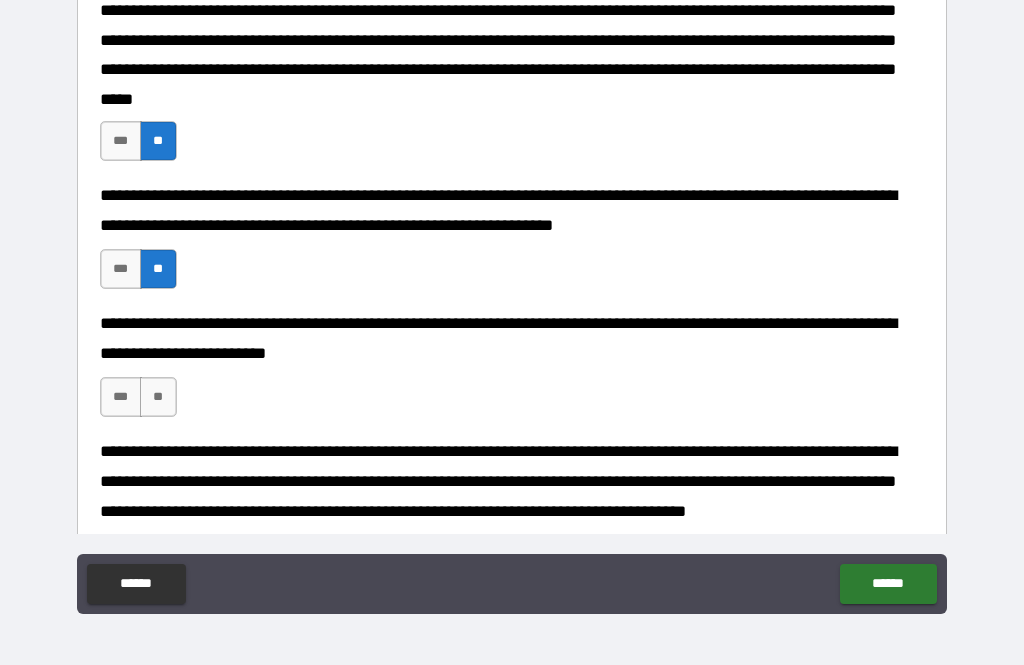 click on "**" at bounding box center [158, 397] 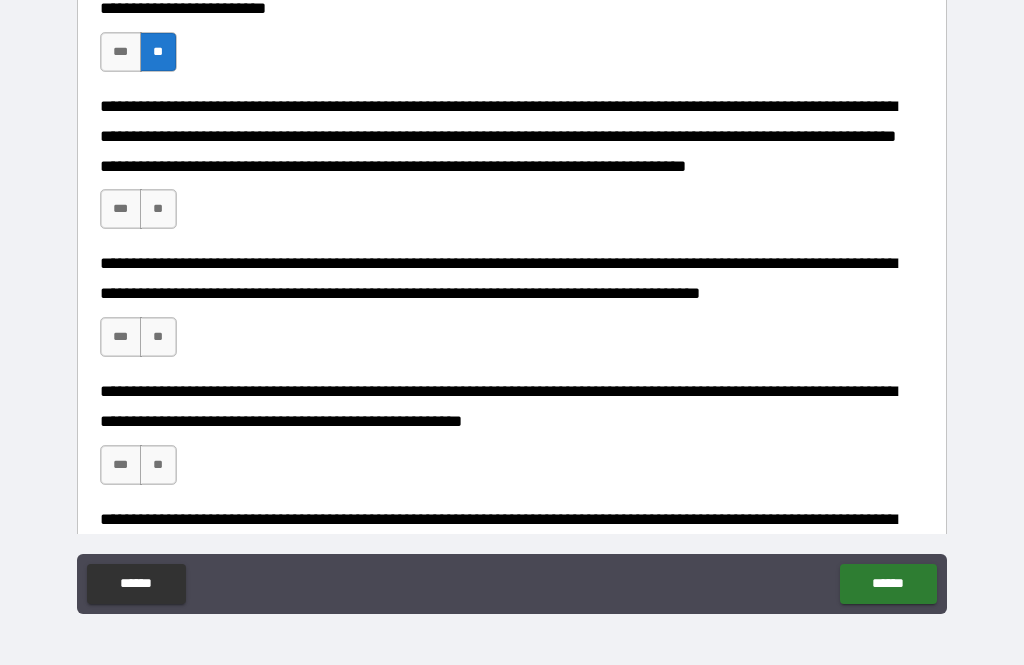 scroll, scrollTop: 880, scrollLeft: 0, axis: vertical 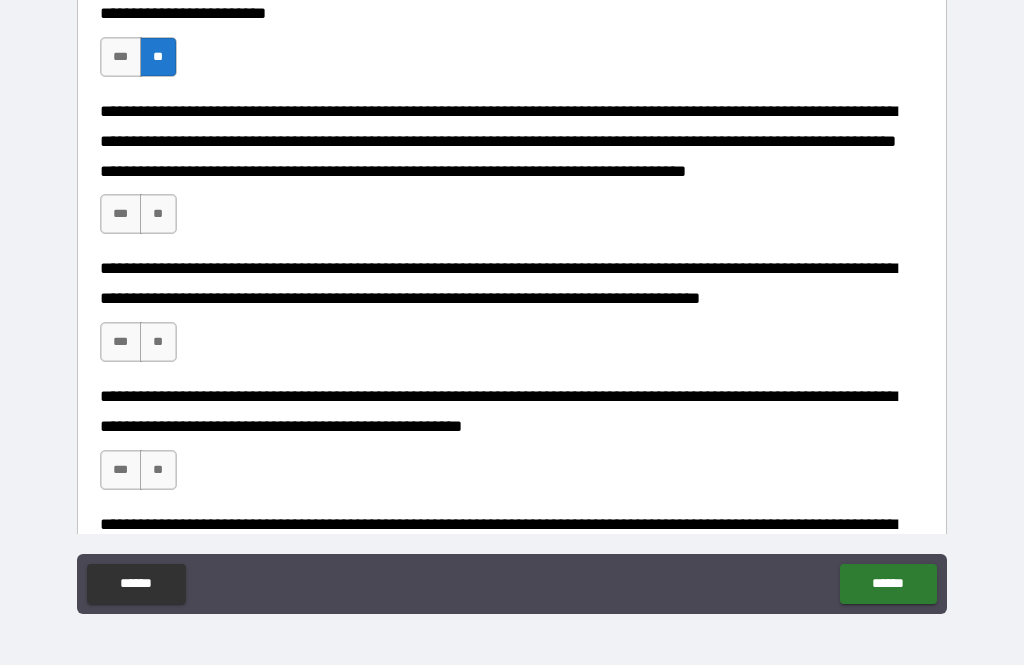 click on "**" at bounding box center (158, 214) 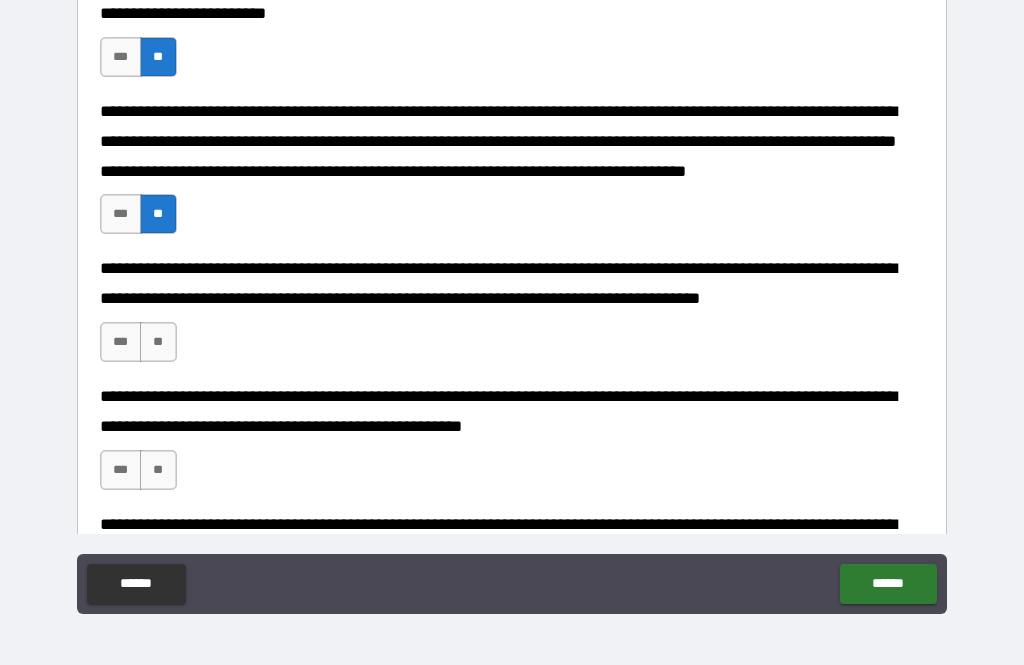 click on "**" at bounding box center (158, 342) 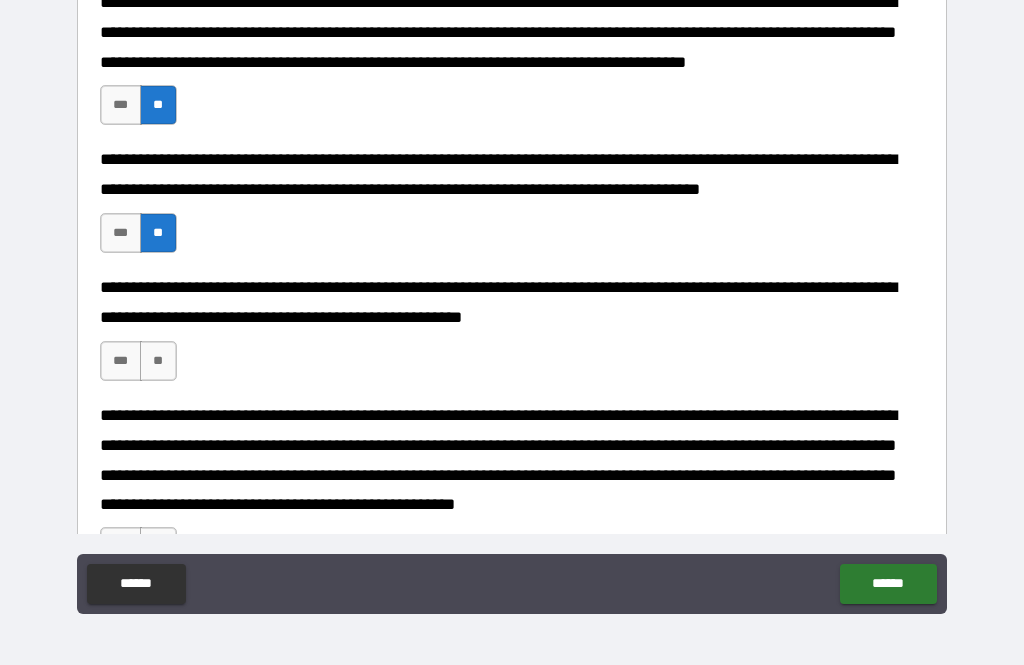 scroll, scrollTop: 996, scrollLeft: 0, axis: vertical 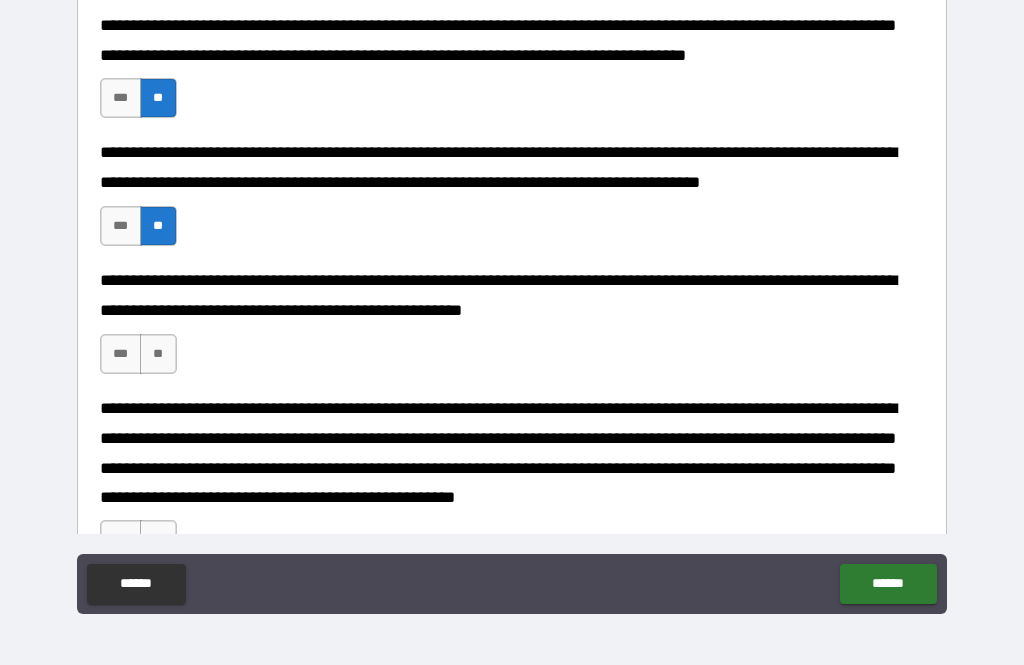 click on "***" at bounding box center [121, 354] 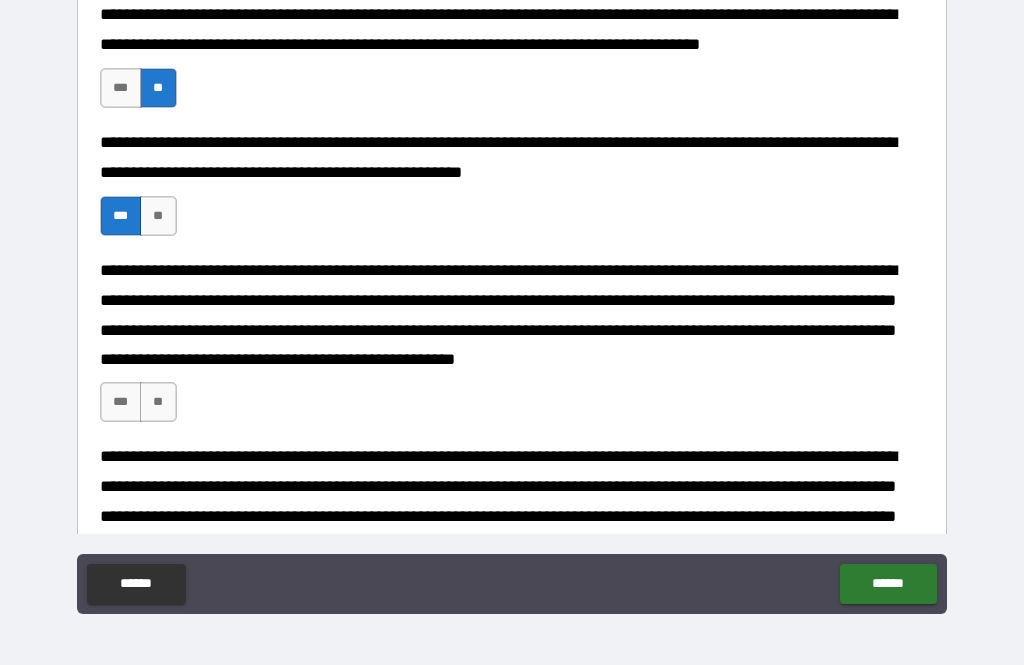scroll, scrollTop: 1143, scrollLeft: 0, axis: vertical 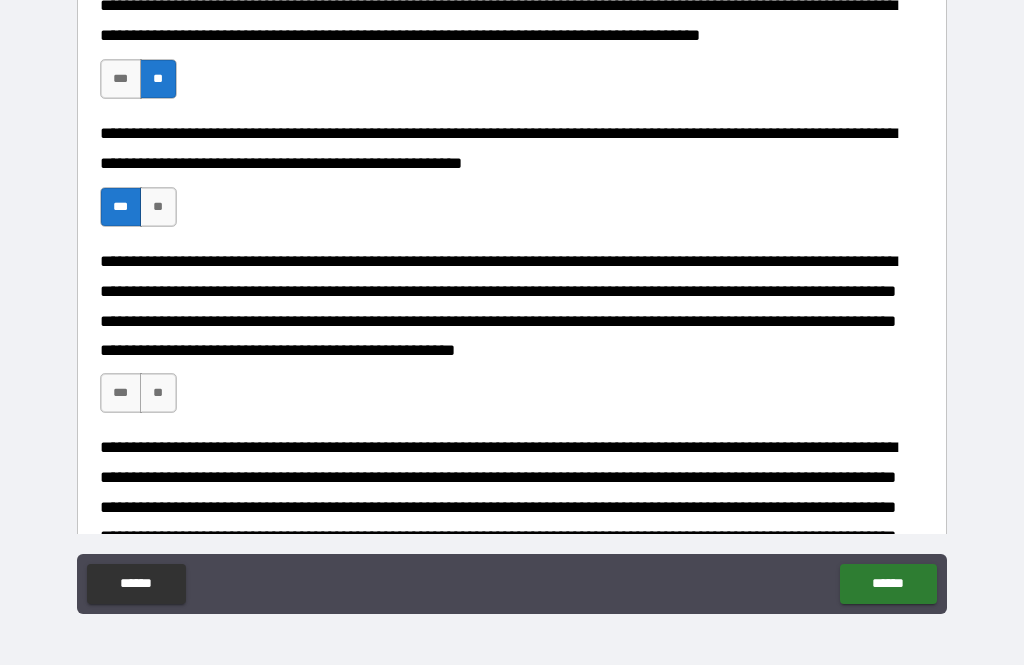 click on "**" at bounding box center [158, 393] 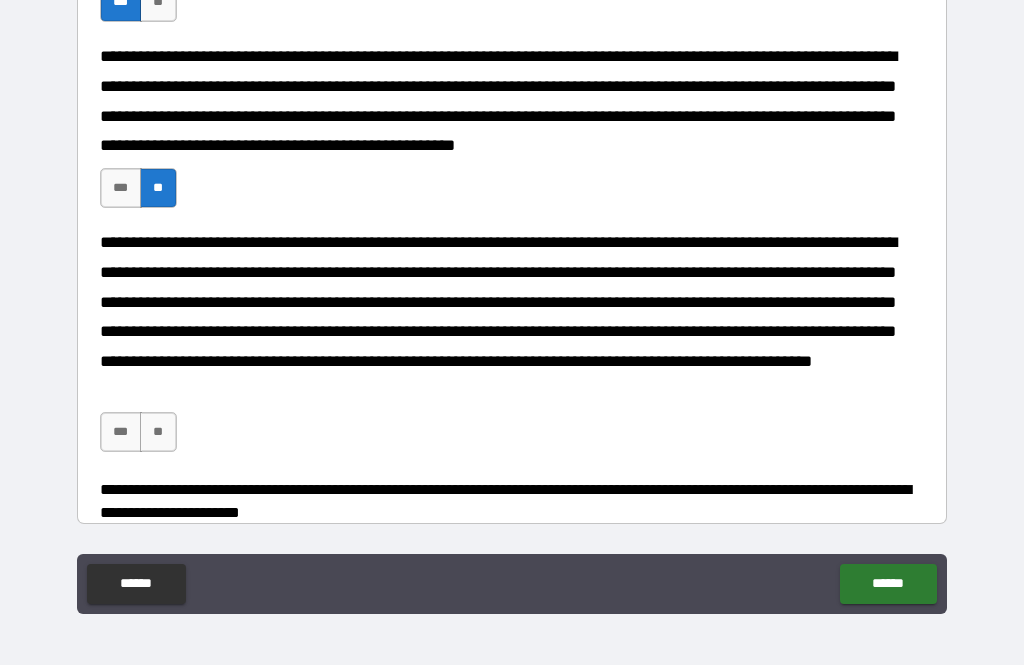 scroll, scrollTop: 1349, scrollLeft: 0, axis: vertical 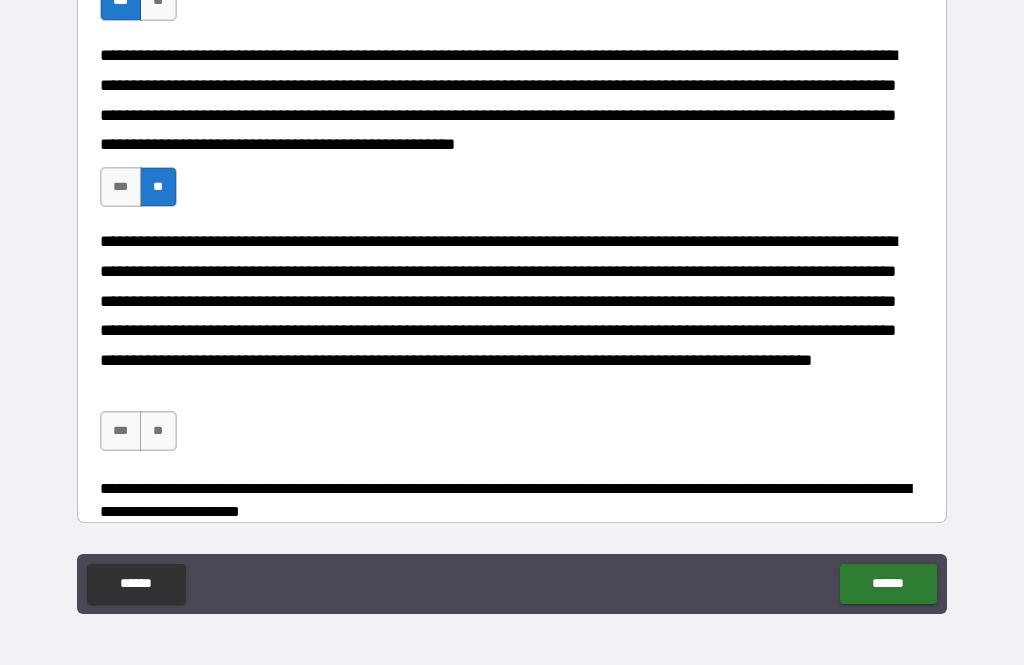 click on "***" at bounding box center [121, 431] 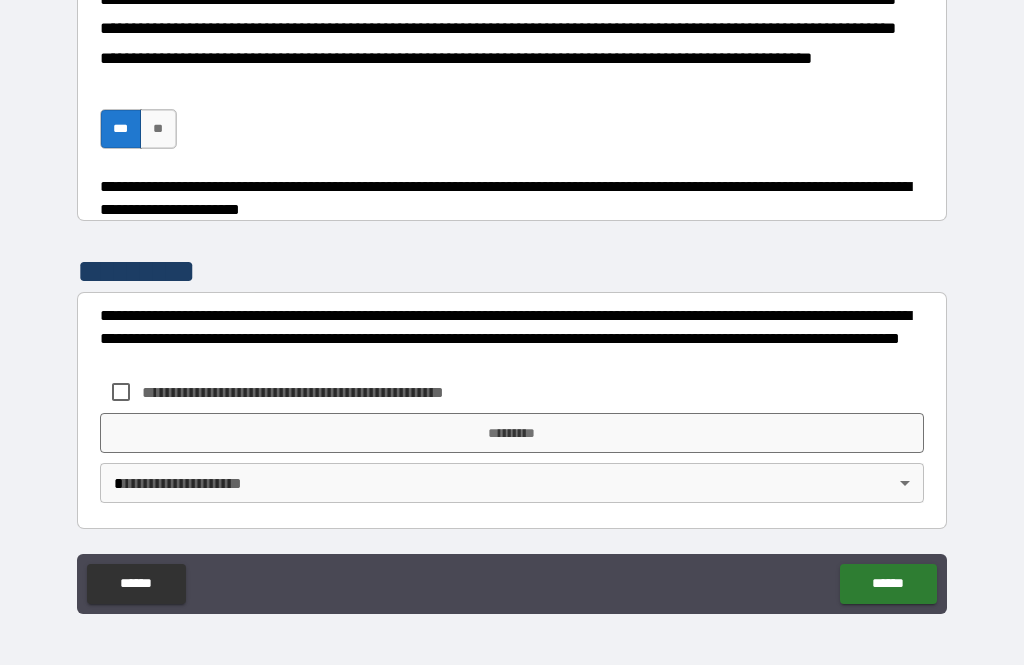 scroll, scrollTop: 1651, scrollLeft: 0, axis: vertical 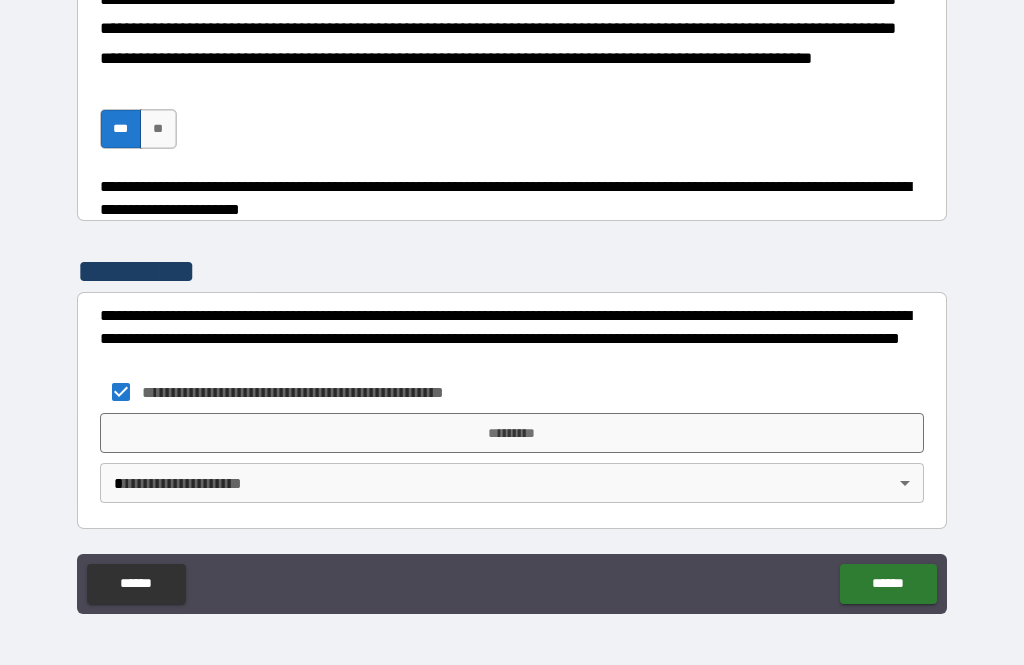 click on "*********" at bounding box center (512, 433) 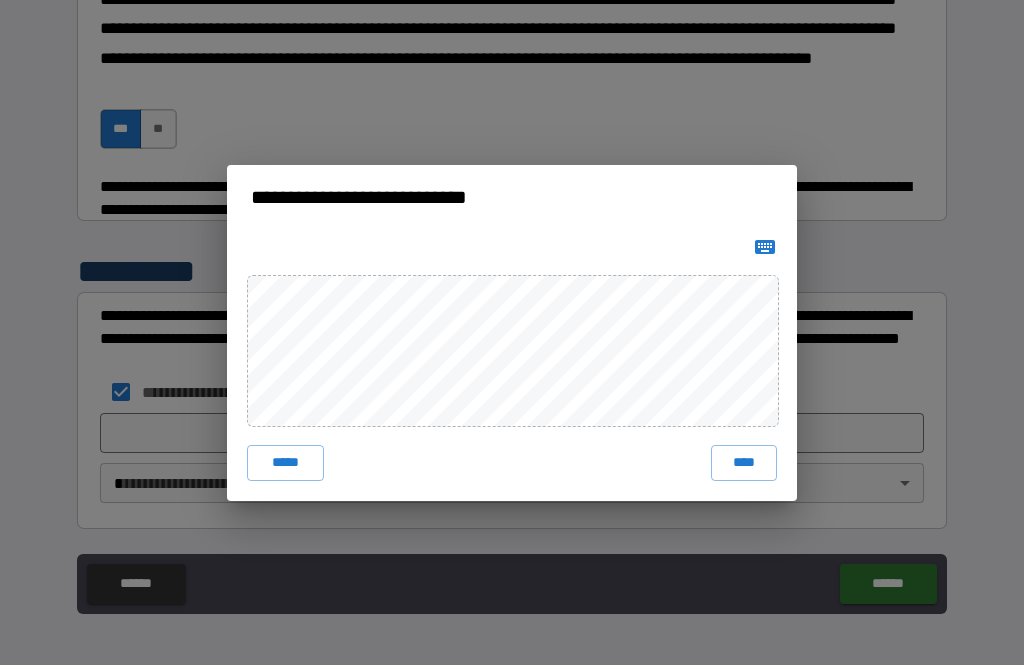 click on "*****" at bounding box center (285, 463) 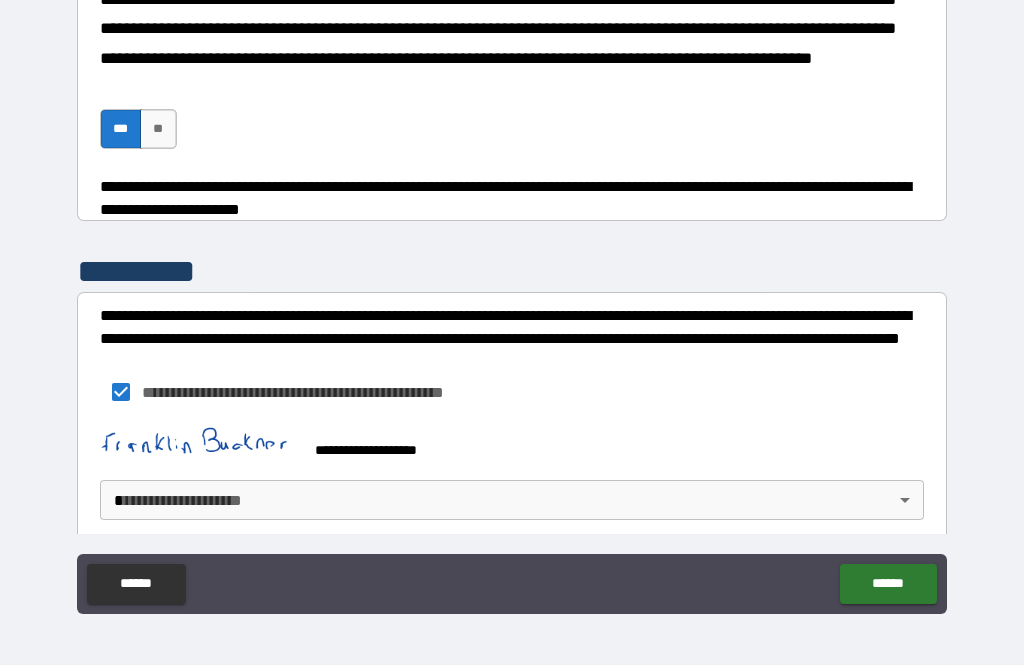 scroll, scrollTop: 1641, scrollLeft: 0, axis: vertical 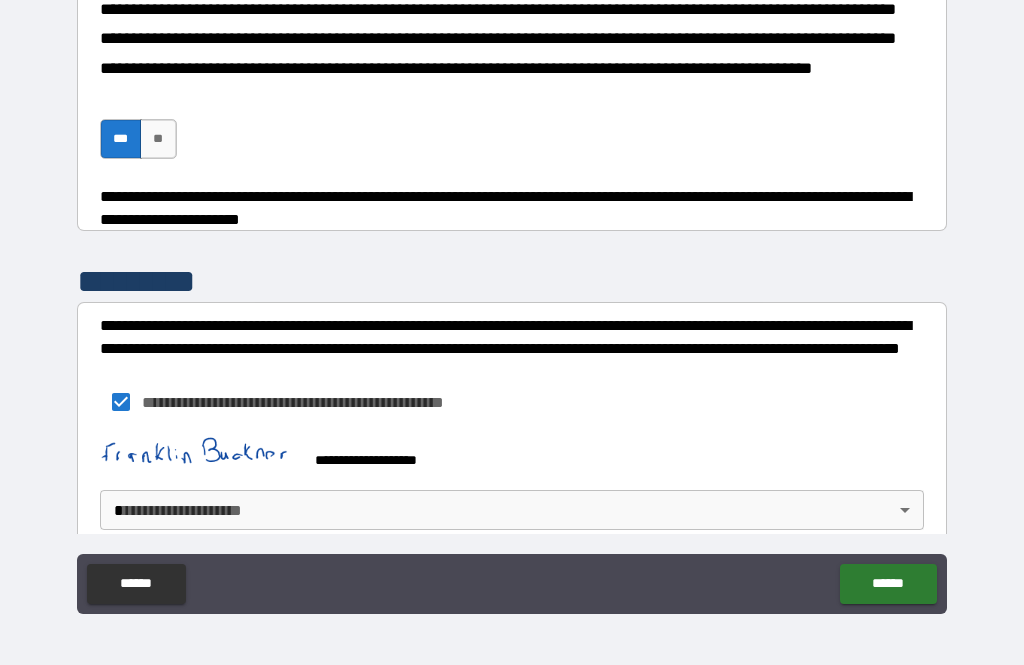 click on "**********" at bounding box center (512, 300) 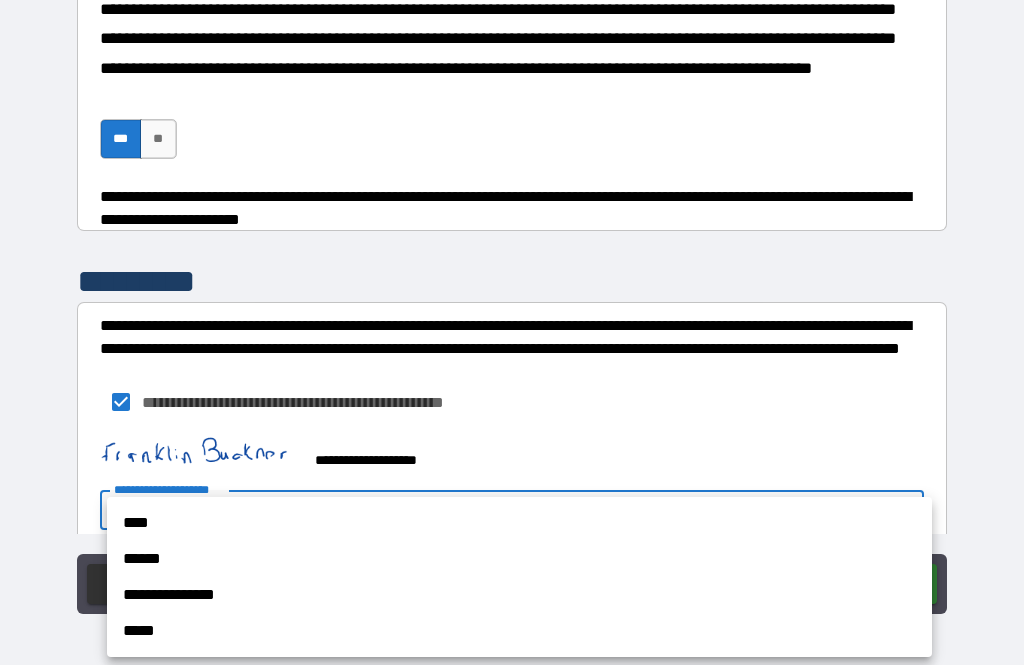 click on "*****" at bounding box center [519, 631] 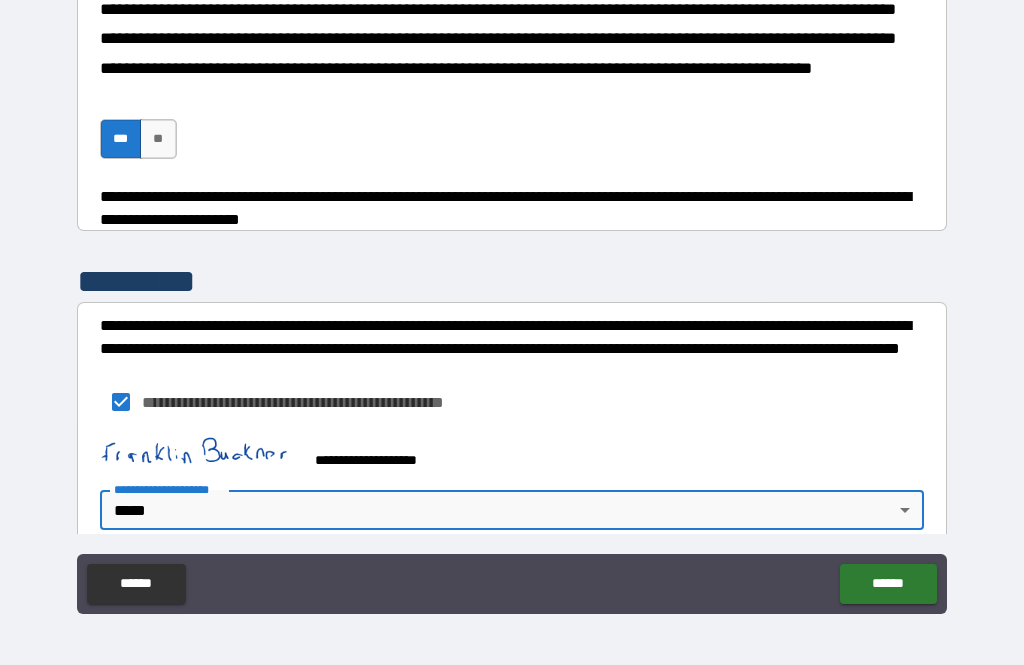click on "******" at bounding box center (888, 584) 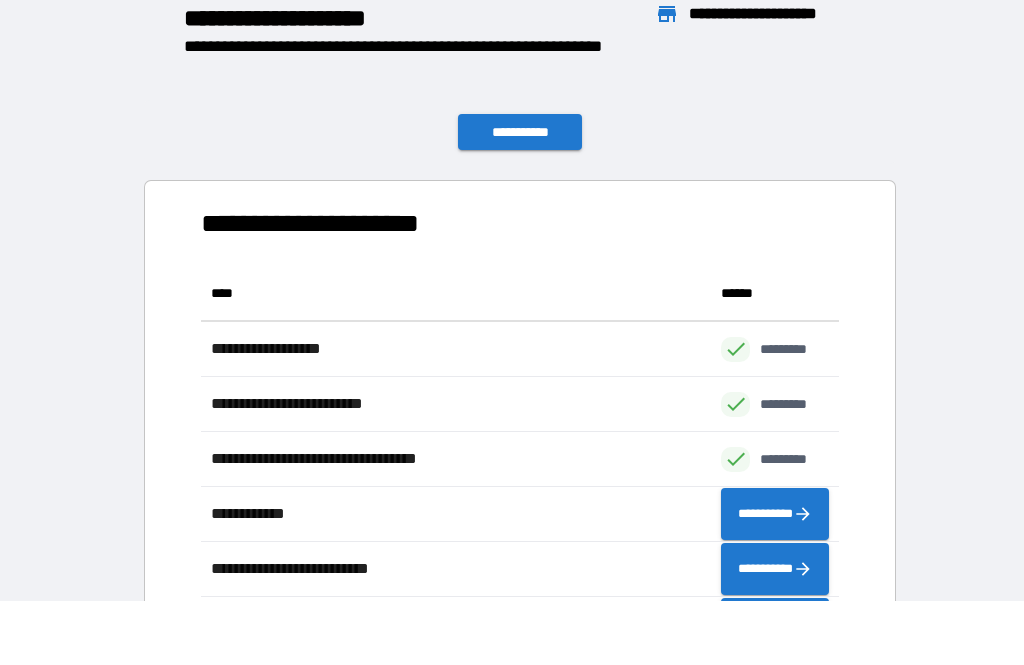 scroll, scrollTop: 1, scrollLeft: 1, axis: both 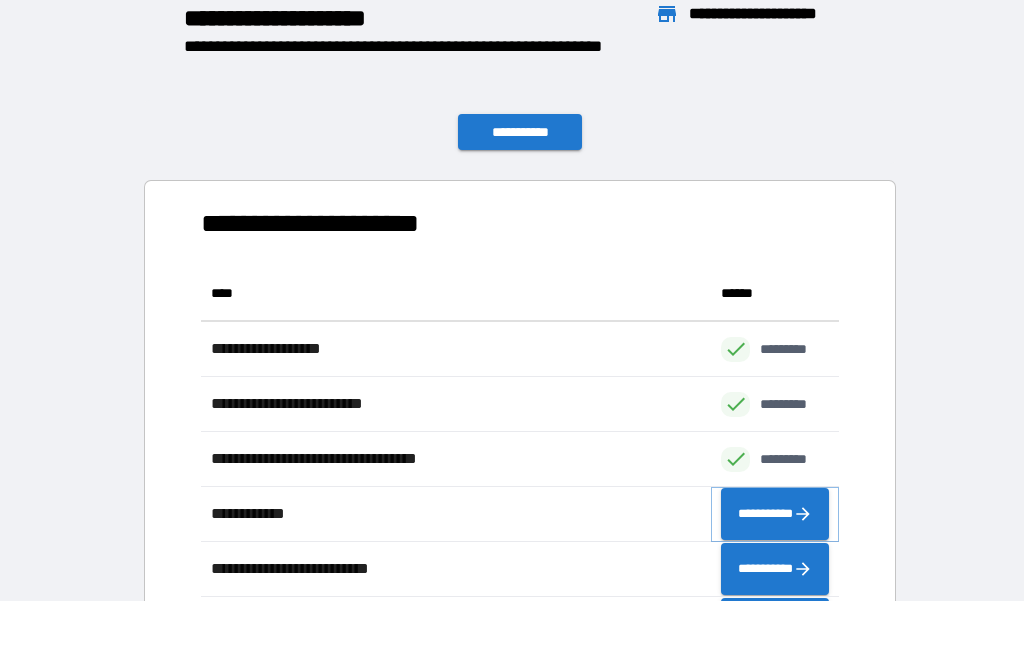 click on "**********" at bounding box center (775, 514) 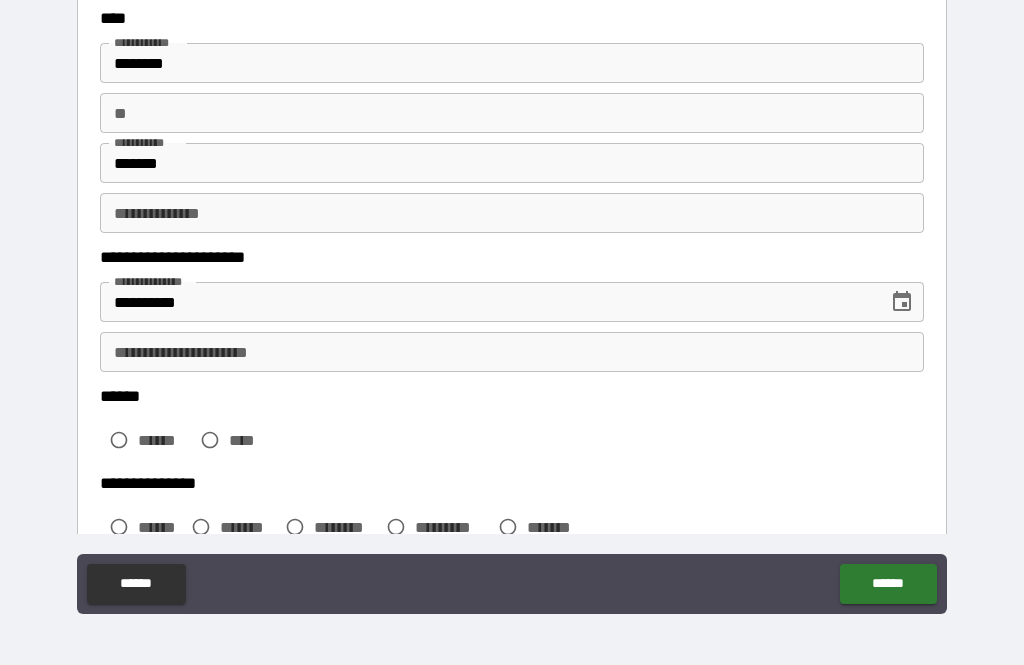 scroll, scrollTop: 100, scrollLeft: 0, axis: vertical 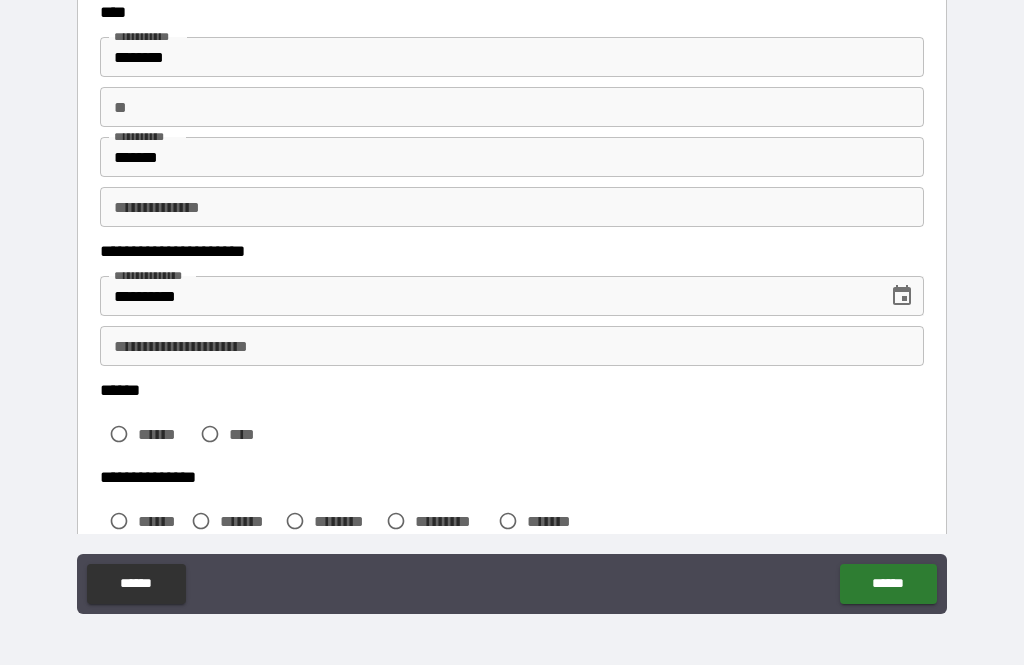 click on "**********" at bounding box center [512, 207] 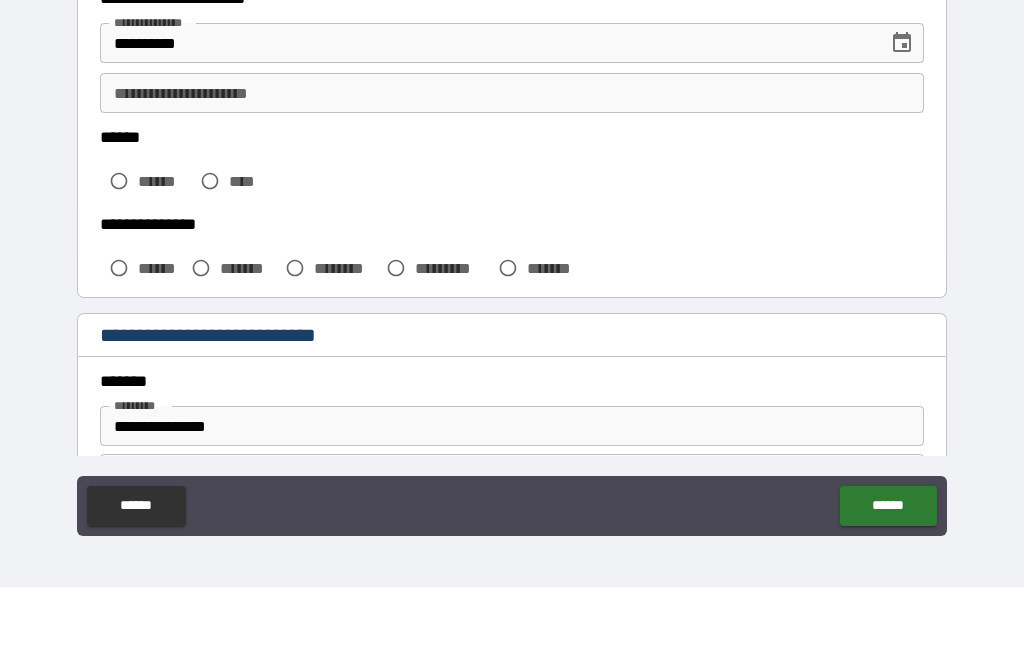 scroll, scrollTop: 279, scrollLeft: 0, axis: vertical 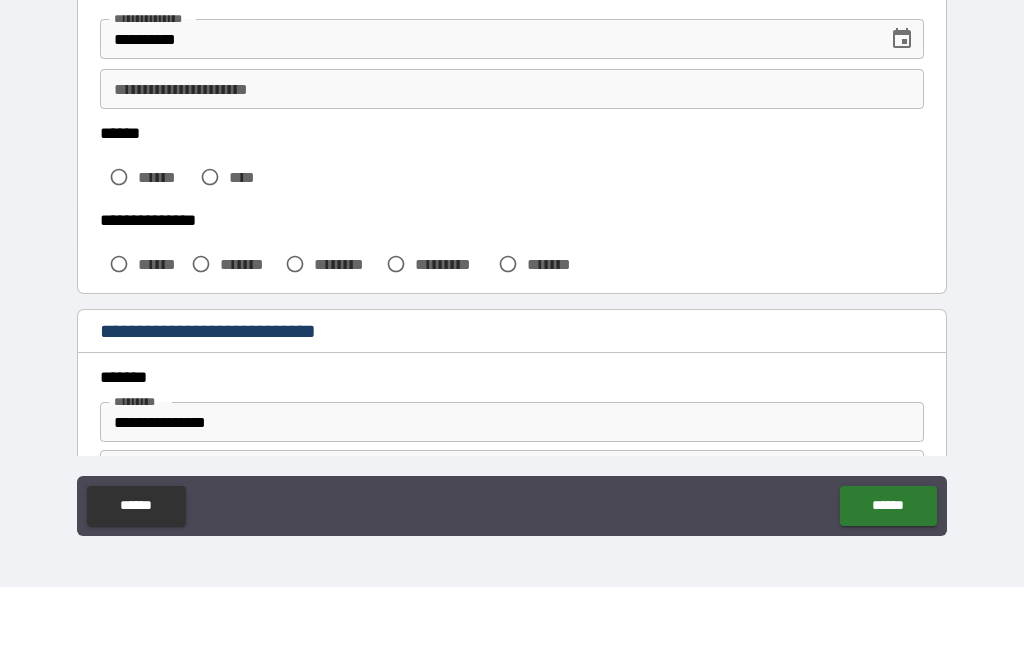 type on "****" 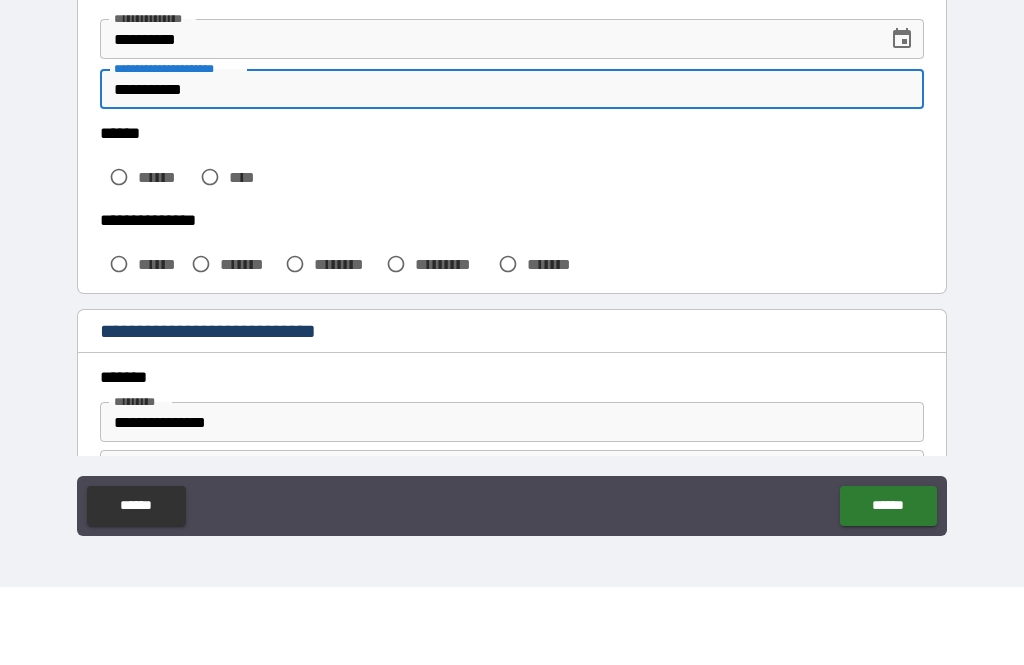 type on "**********" 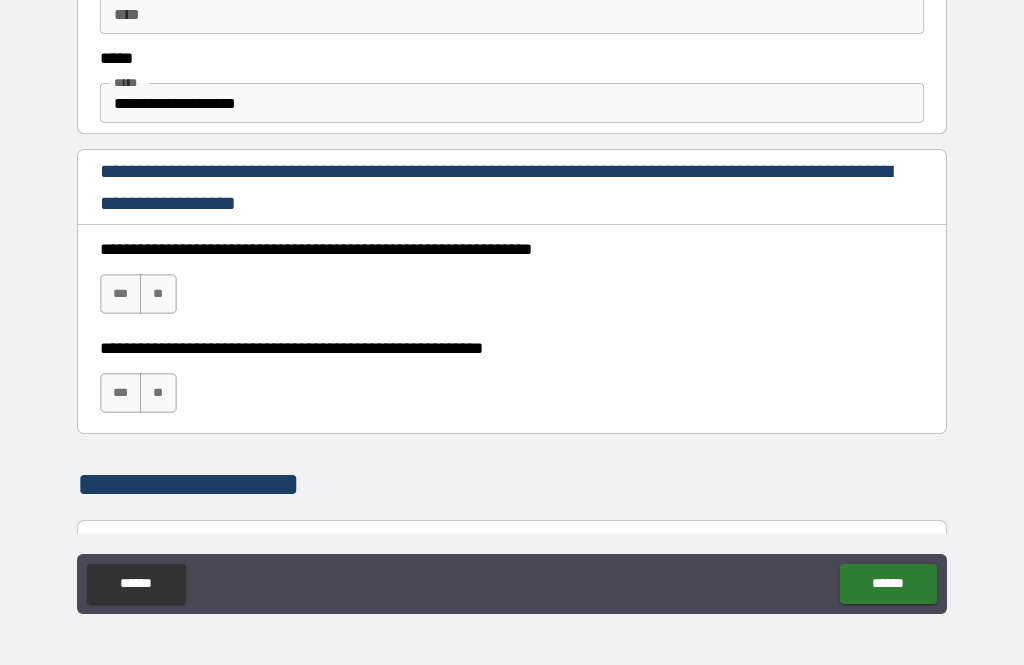 scroll, scrollTop: 1148, scrollLeft: 0, axis: vertical 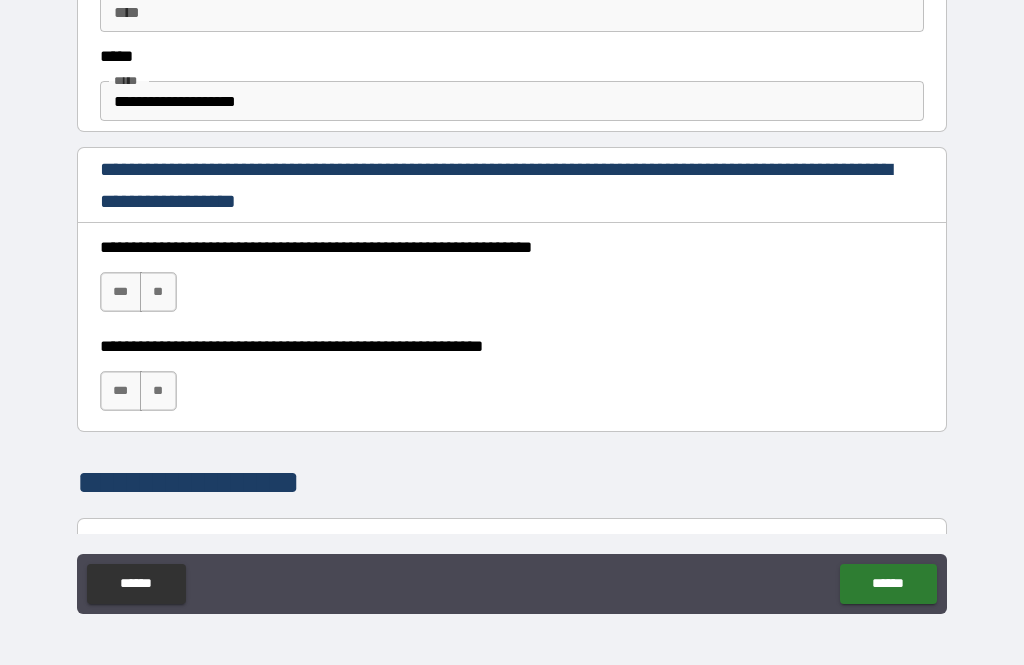 click on "***" at bounding box center [121, 292] 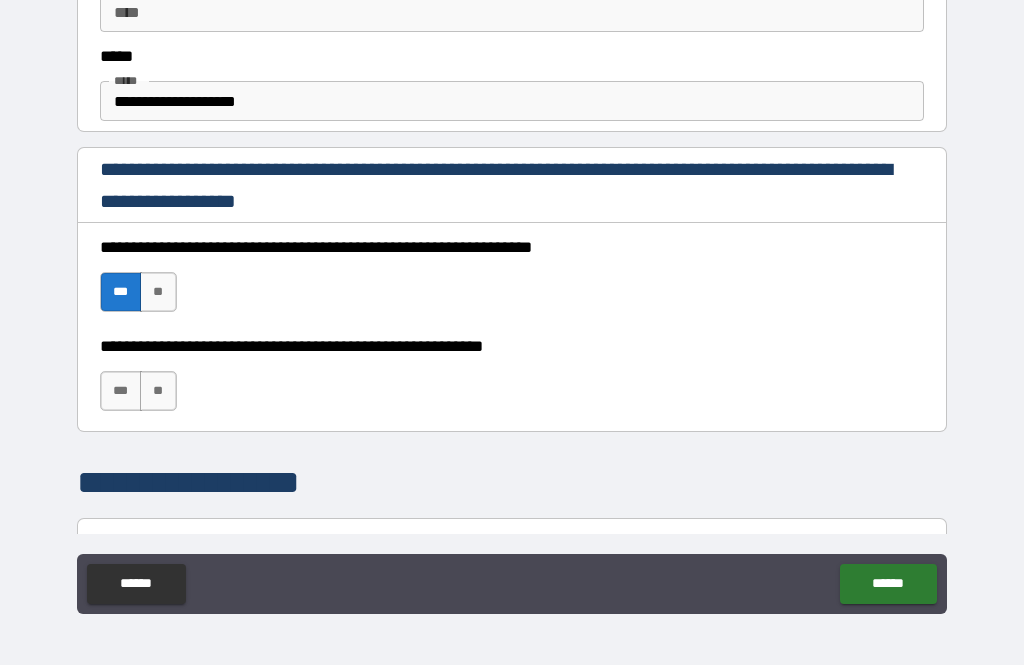 click on "***" at bounding box center (121, 391) 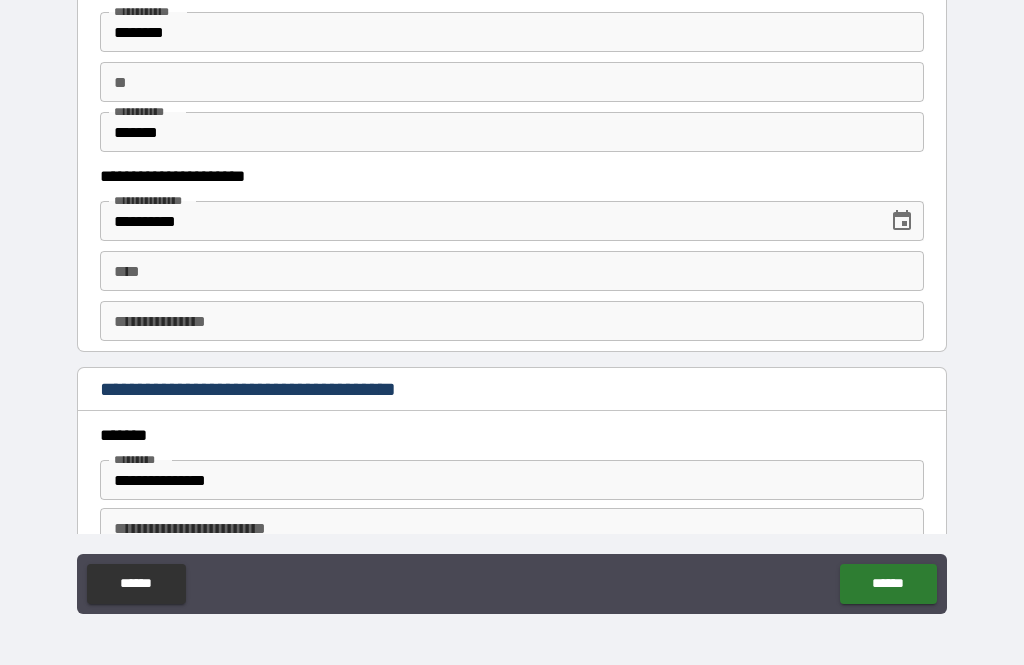 scroll, scrollTop: 1938, scrollLeft: 0, axis: vertical 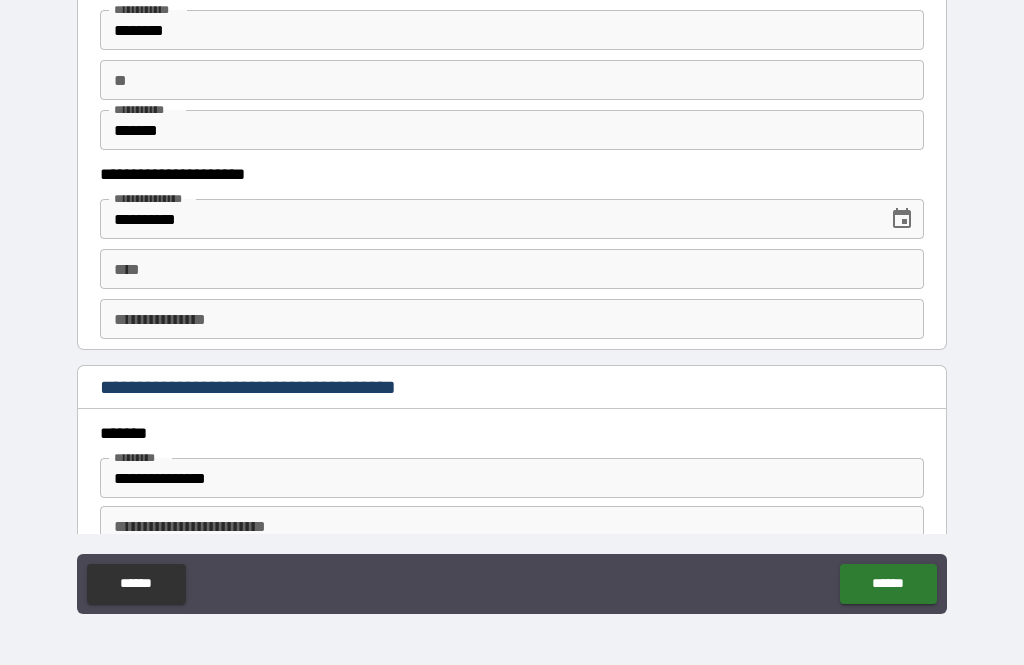 click on "****" at bounding box center (512, 269) 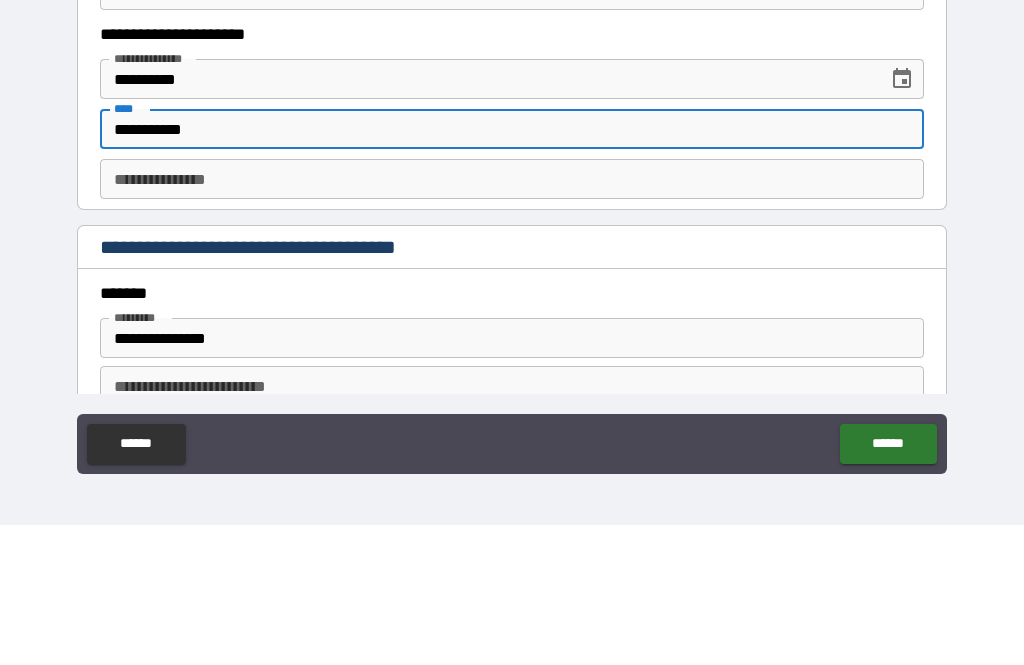 type on "**********" 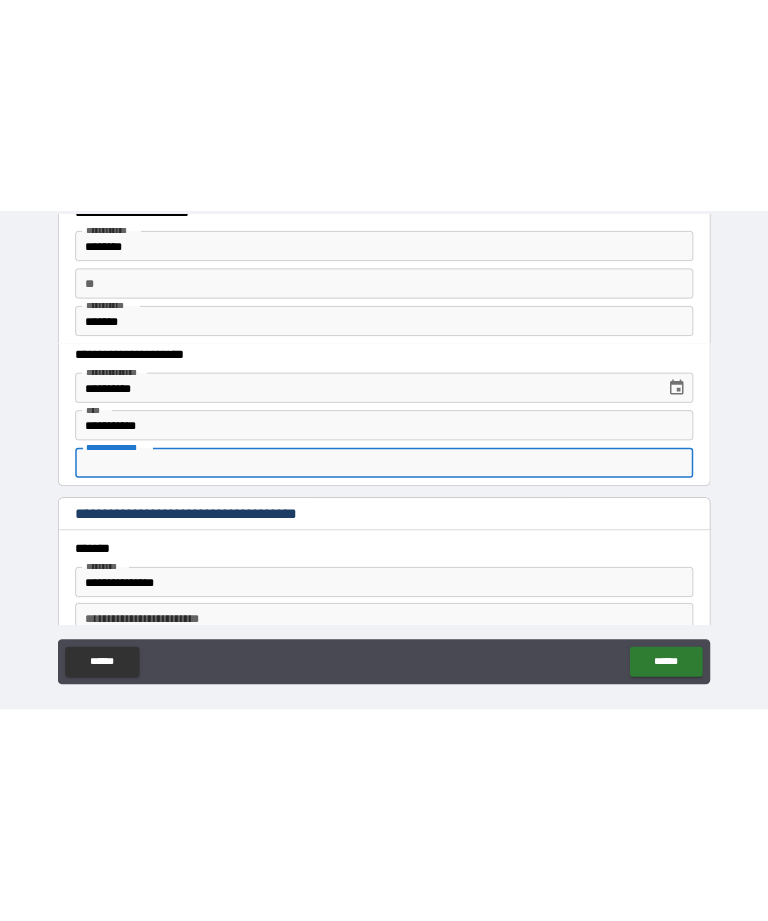 scroll, scrollTop: 64, scrollLeft: 0, axis: vertical 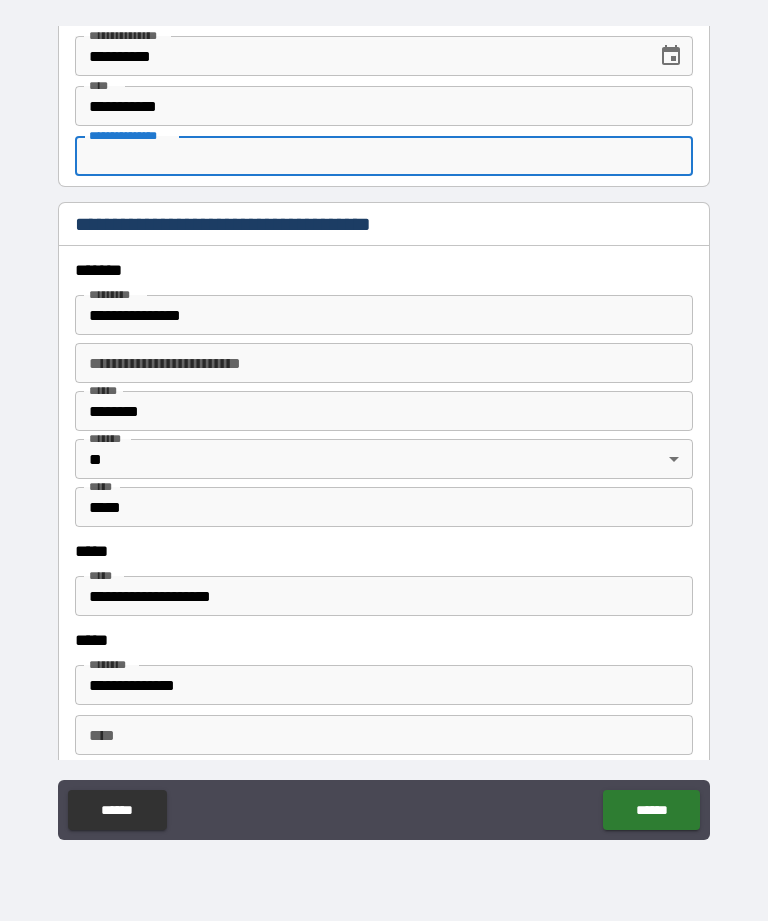 click on "**********" at bounding box center [384, 156] 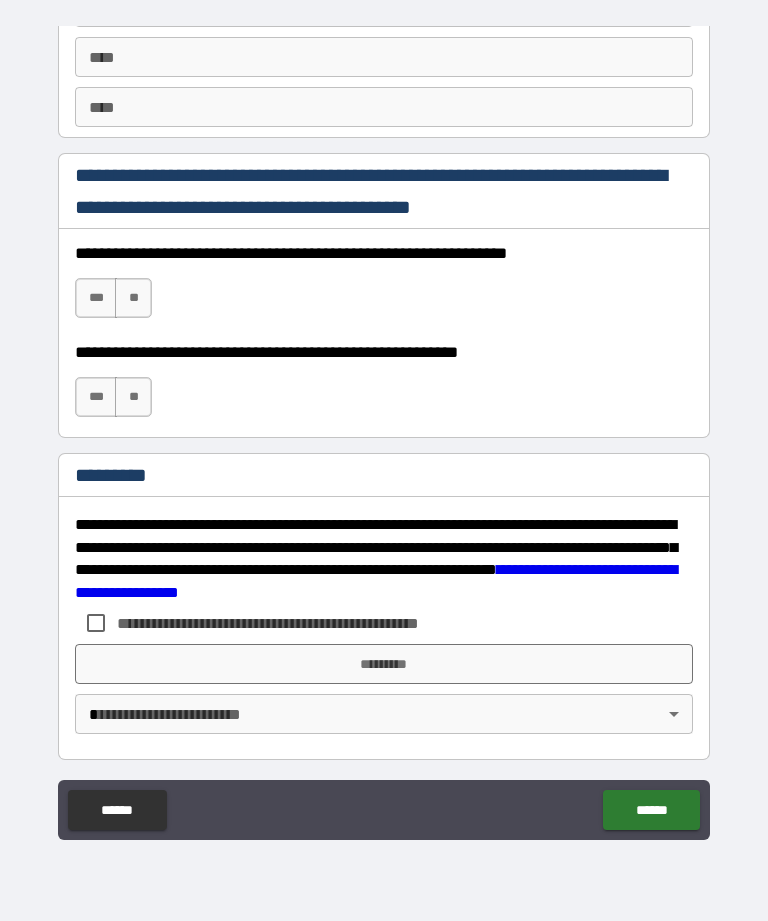 scroll, scrollTop: 2816, scrollLeft: 0, axis: vertical 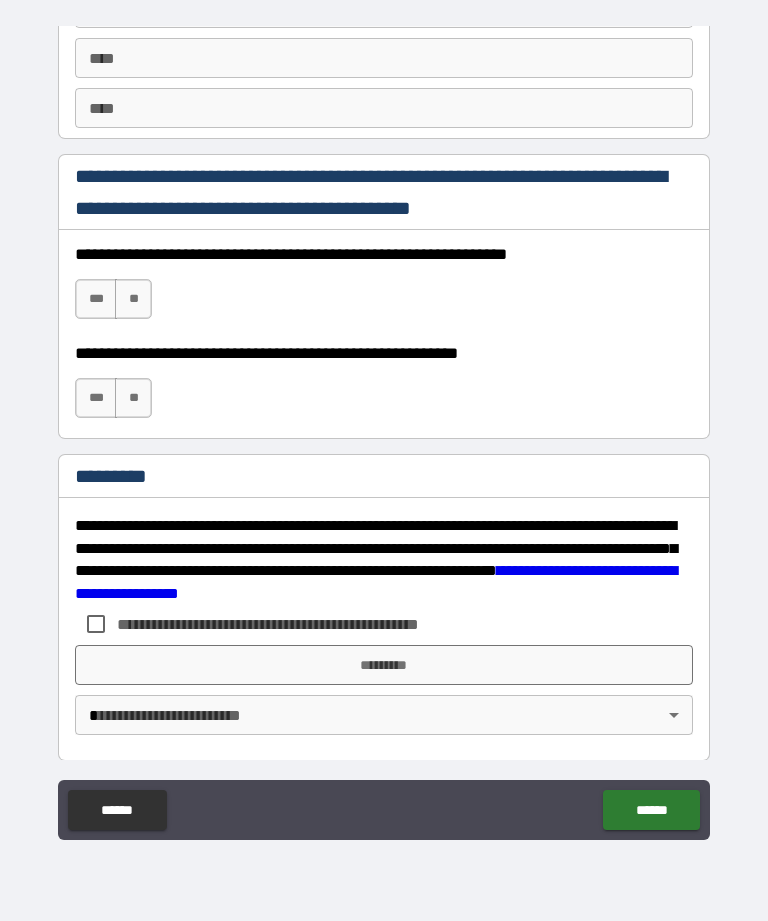 type on "********" 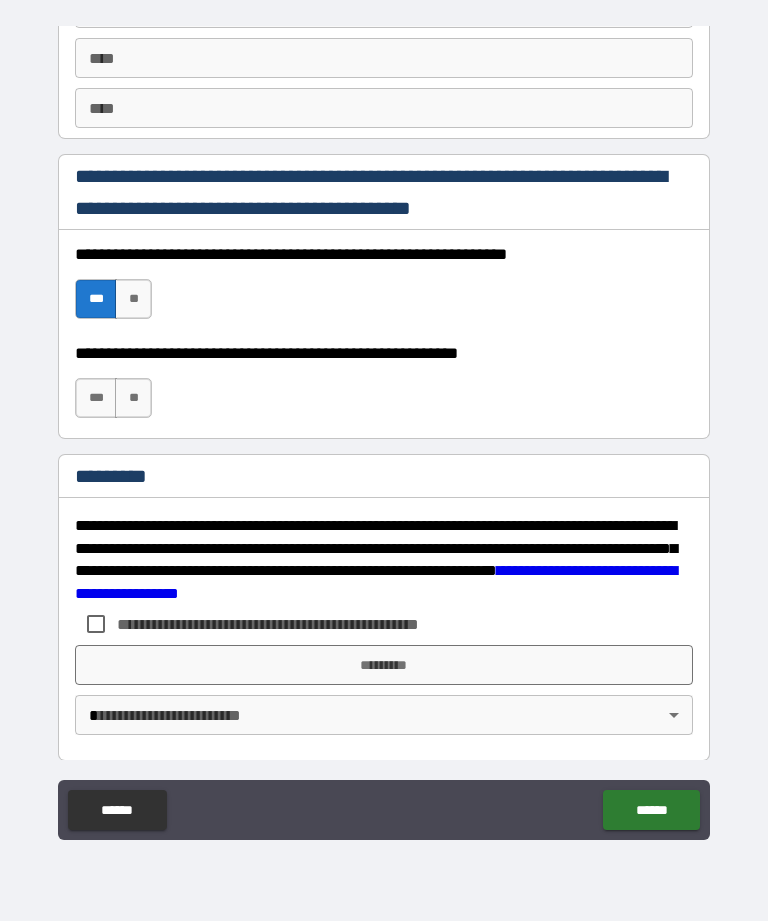 click on "***" at bounding box center [96, 398] 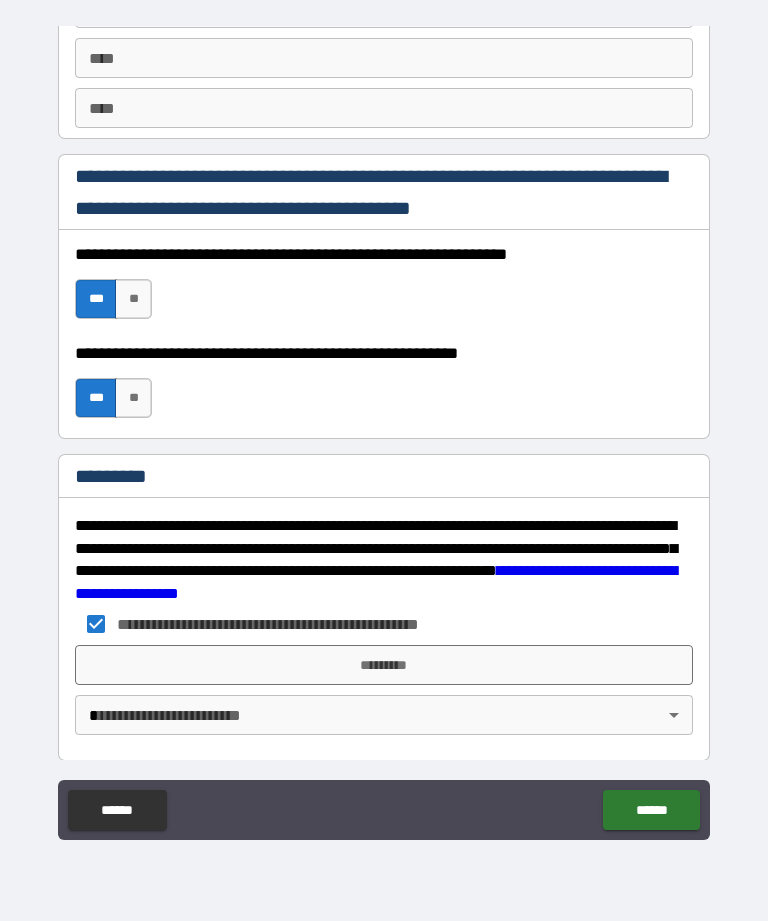 click on "*********" at bounding box center (384, 665) 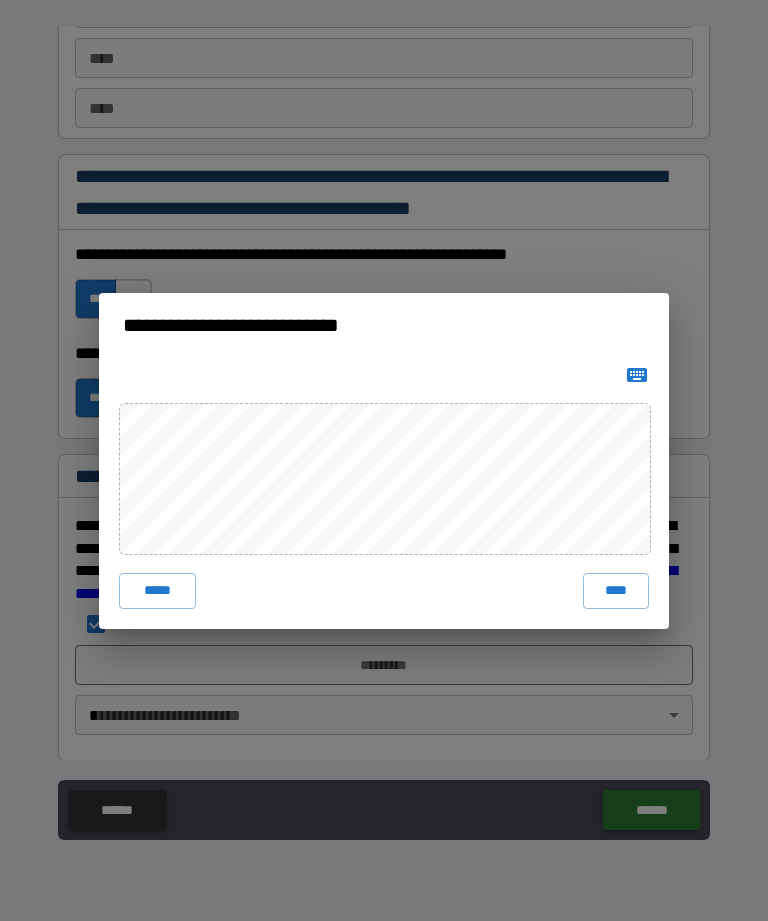 click on "****" at bounding box center [616, 591] 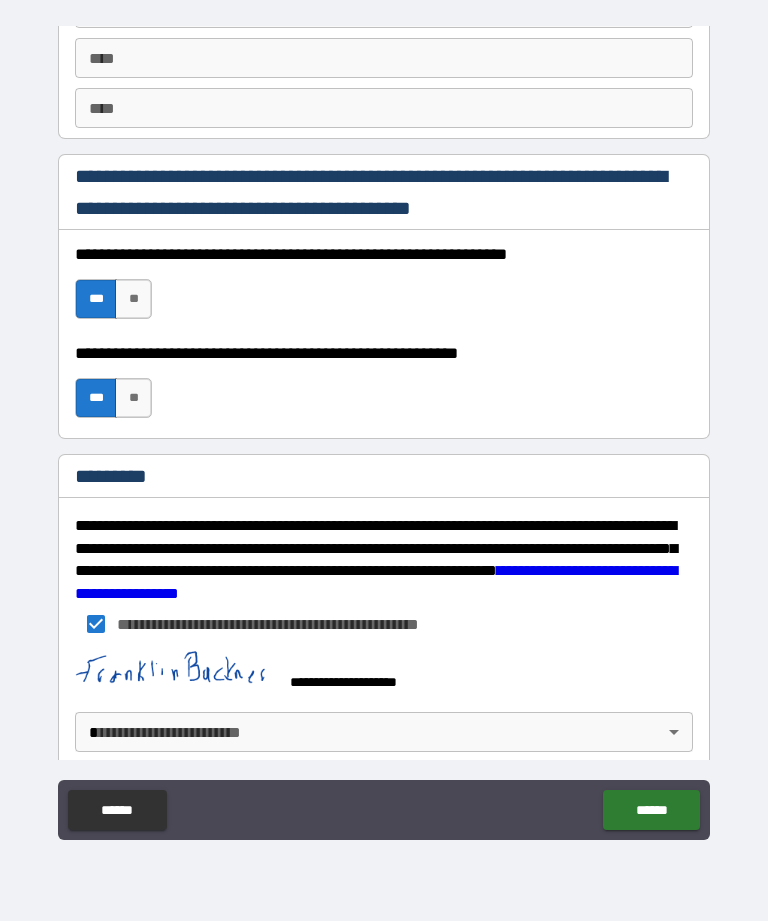 scroll, scrollTop: 2812, scrollLeft: 0, axis: vertical 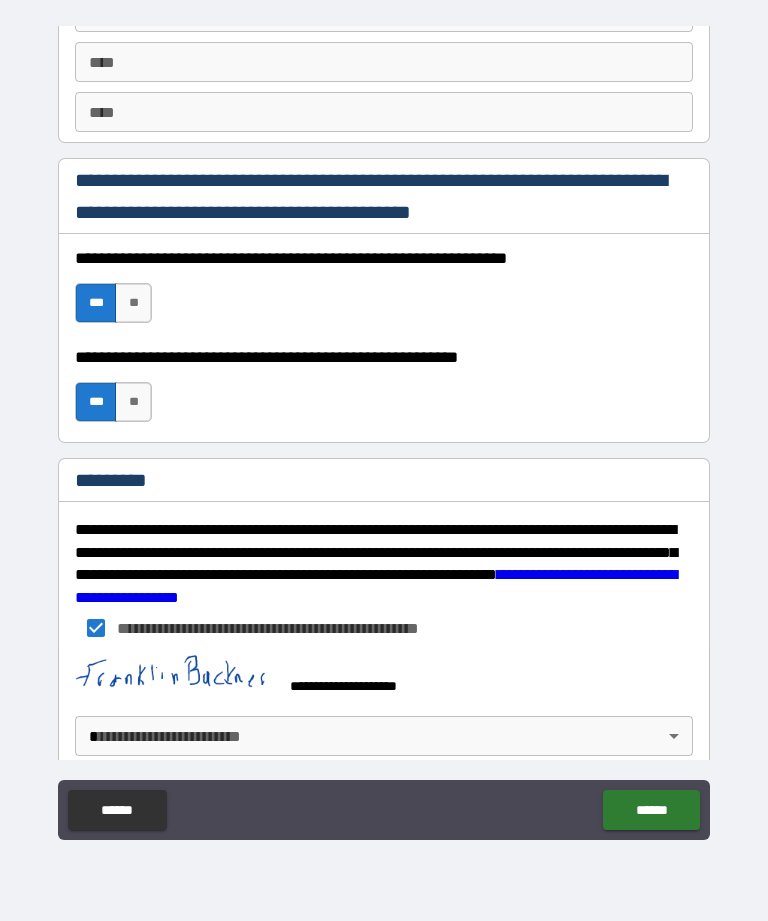 click on "**********" at bounding box center (384, 428) 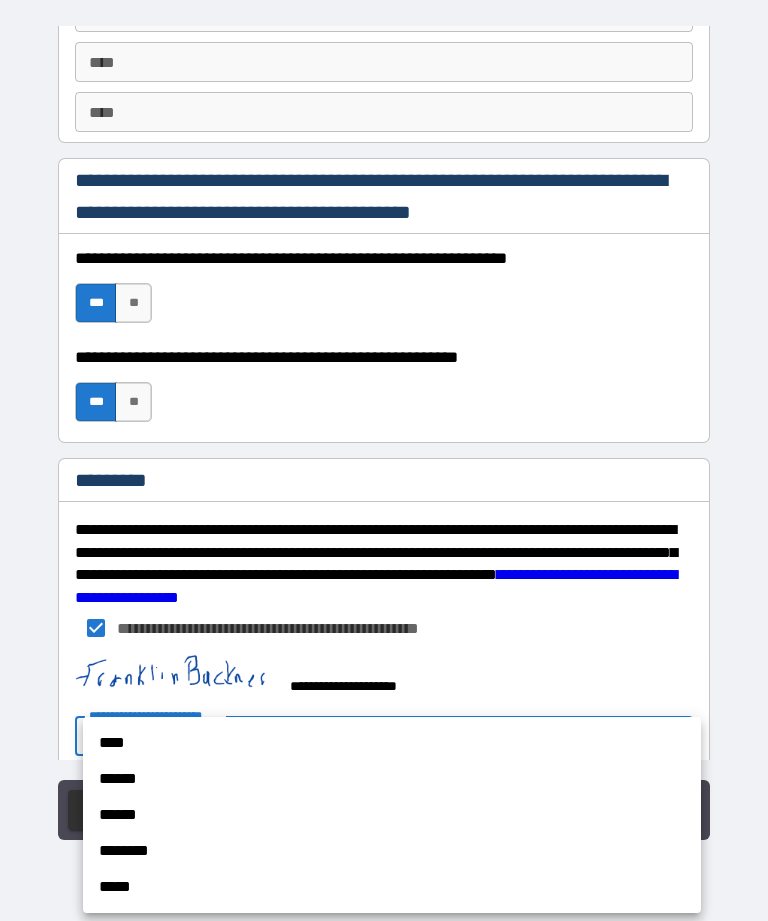 click on "*****" at bounding box center [392, 887] 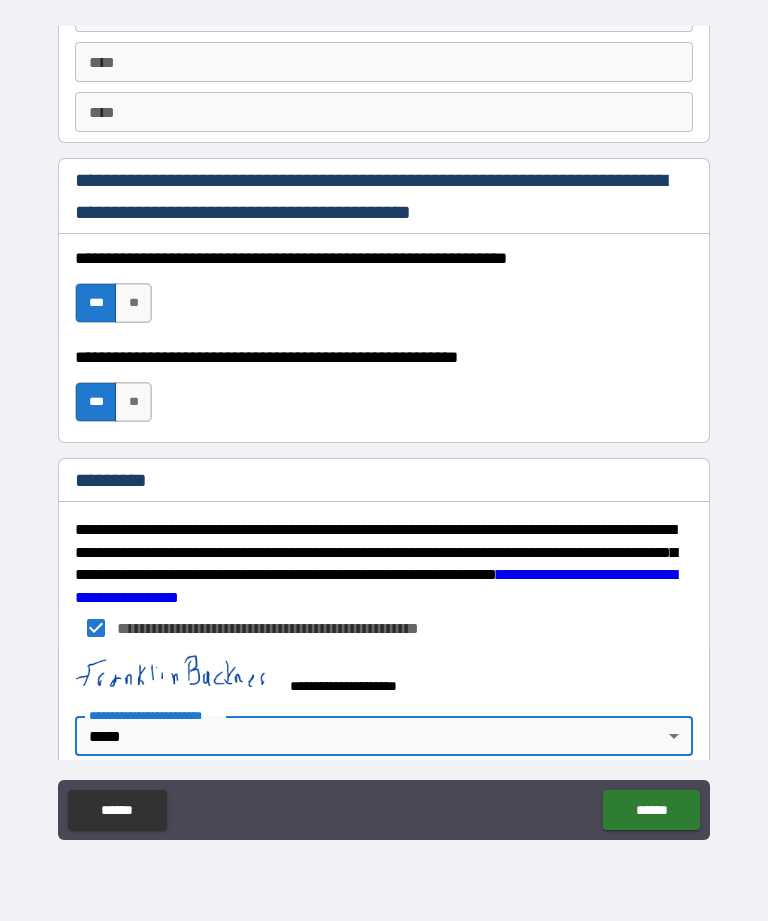 click on "******" at bounding box center [651, 810] 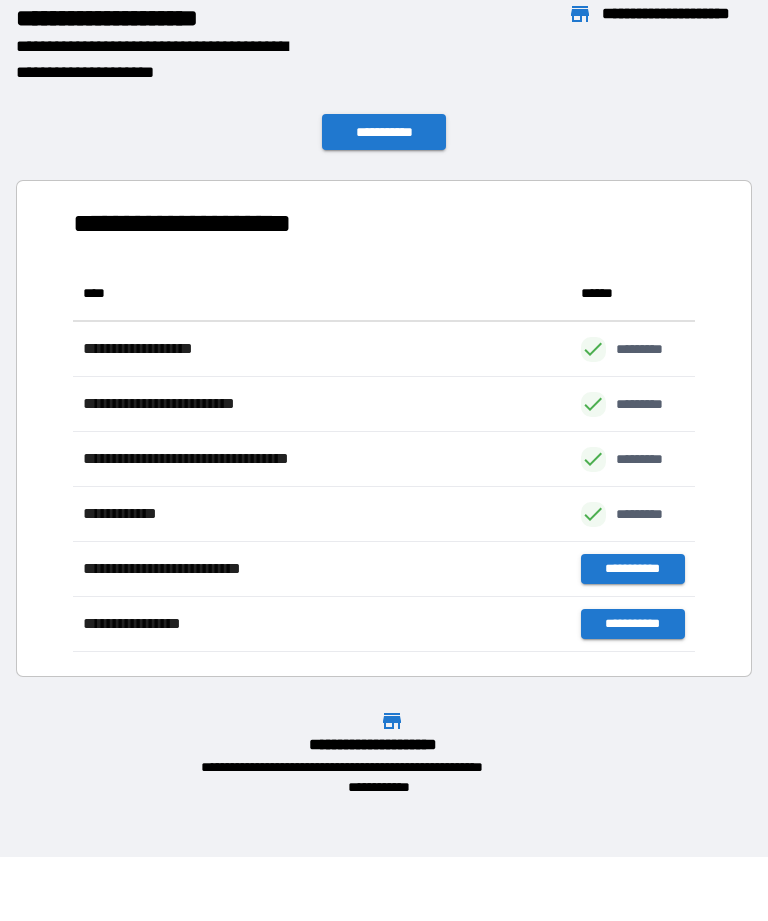 scroll, scrollTop: 386, scrollLeft: 622, axis: both 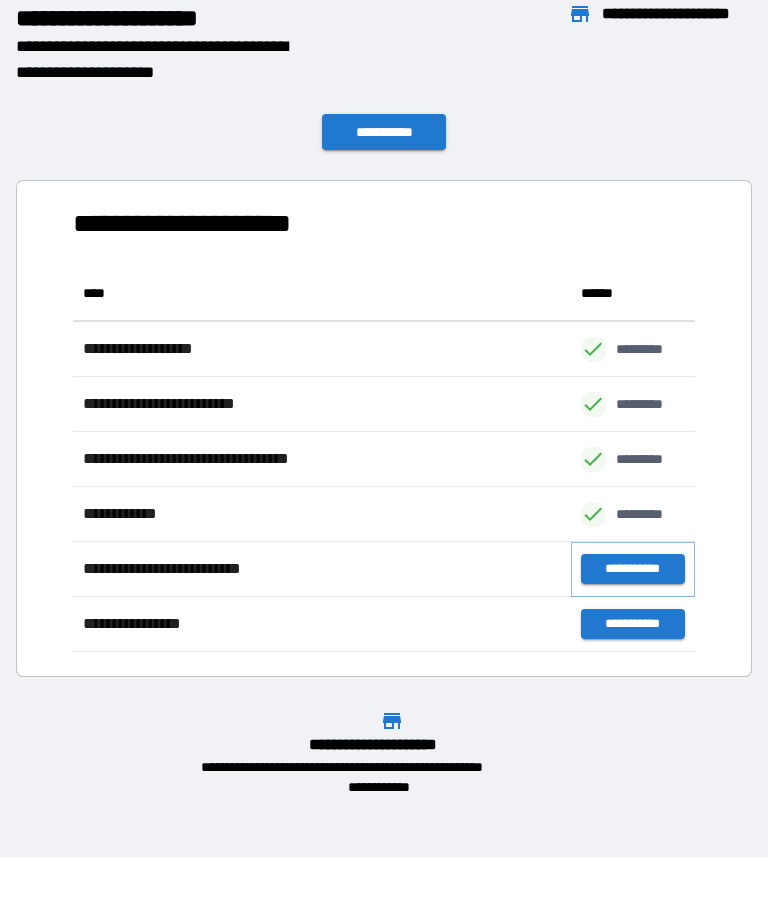 click on "**********" at bounding box center (633, 569) 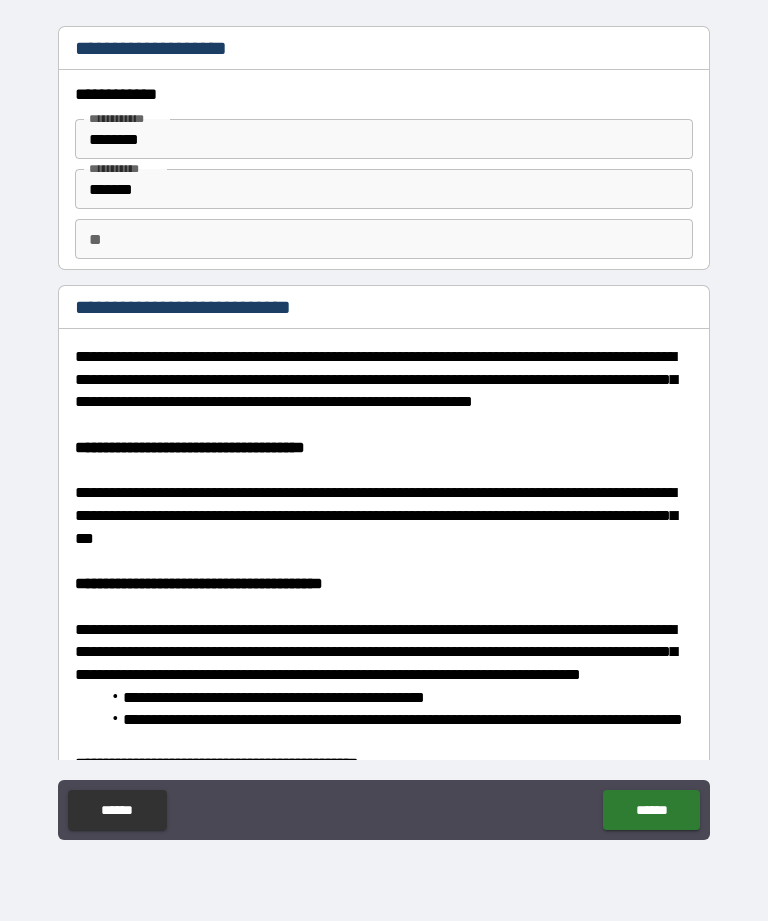 click on "**" at bounding box center (384, 239) 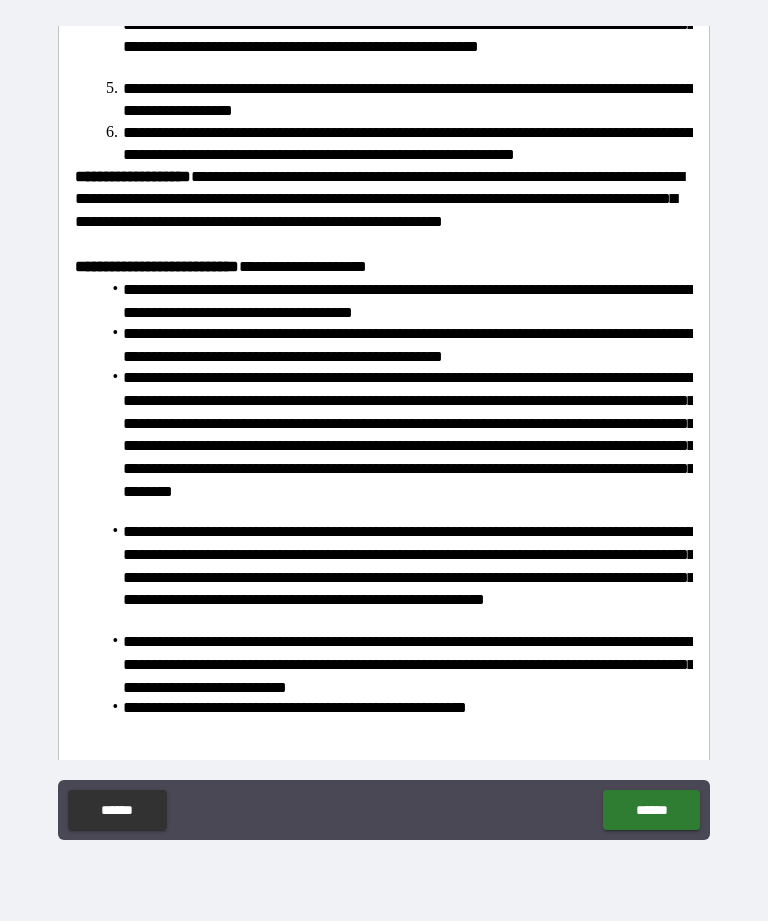 type on "*" 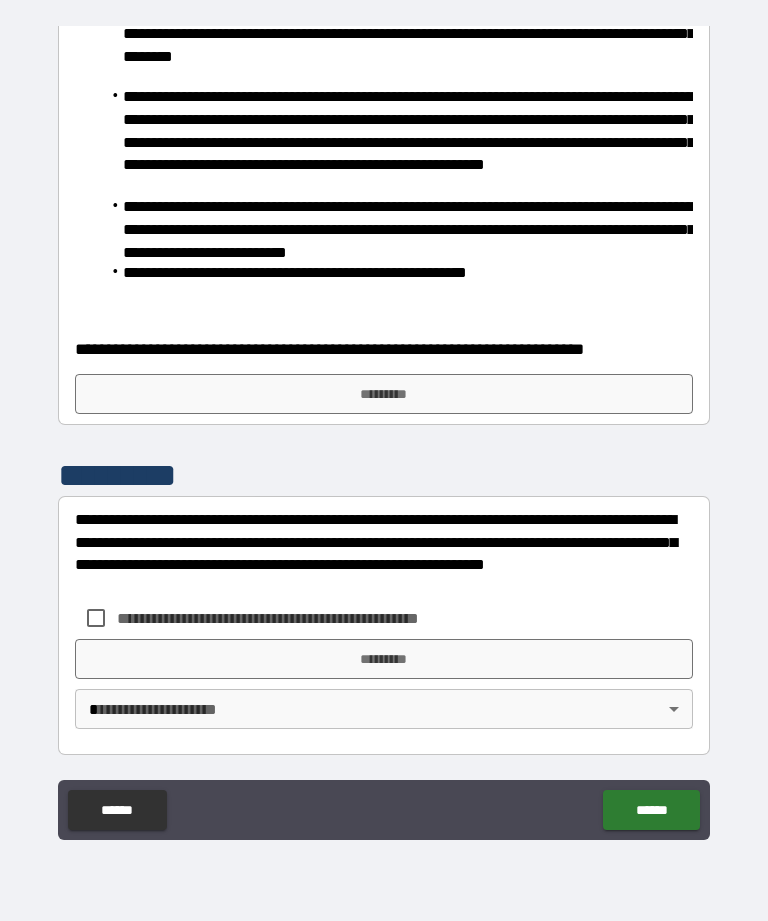 scroll, scrollTop: 1397, scrollLeft: 0, axis: vertical 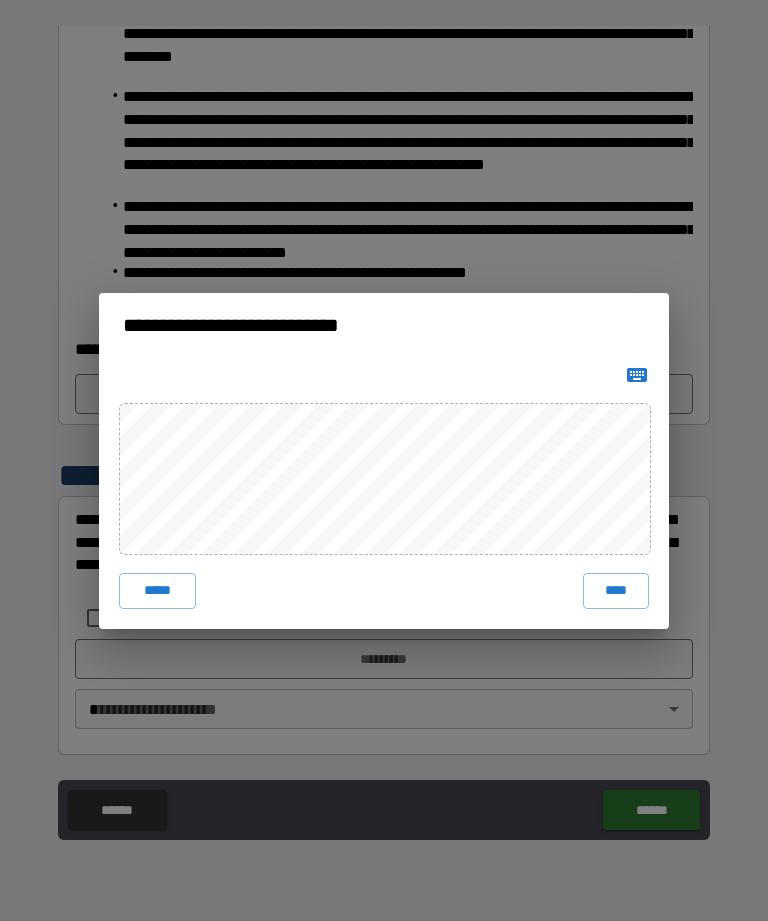 click on "***** ****" at bounding box center (384, 493) 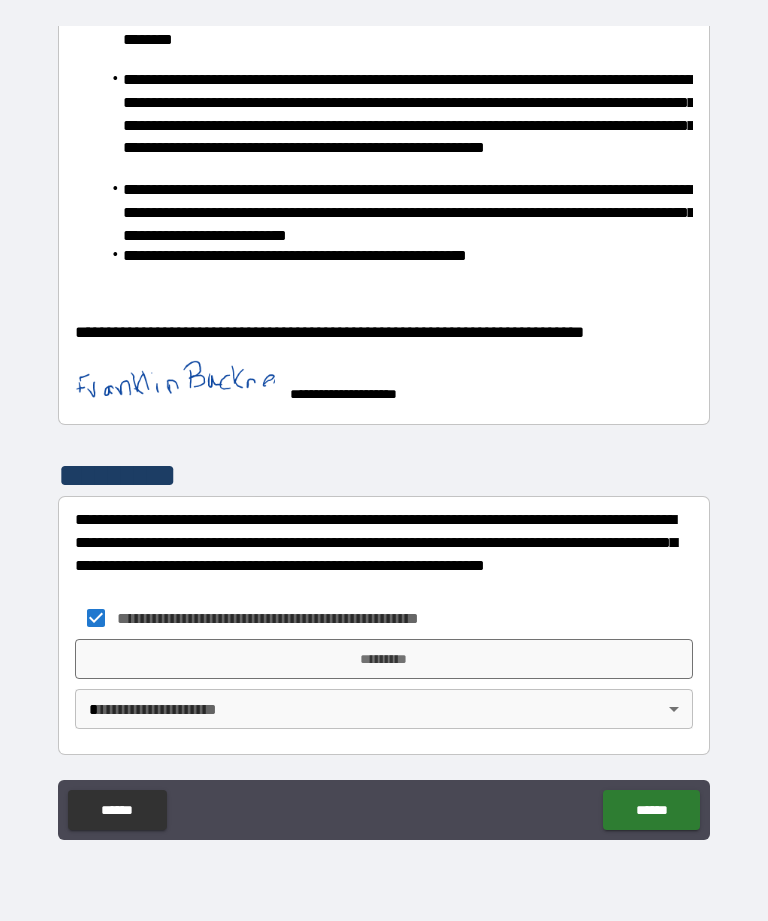 scroll, scrollTop: 1414, scrollLeft: 0, axis: vertical 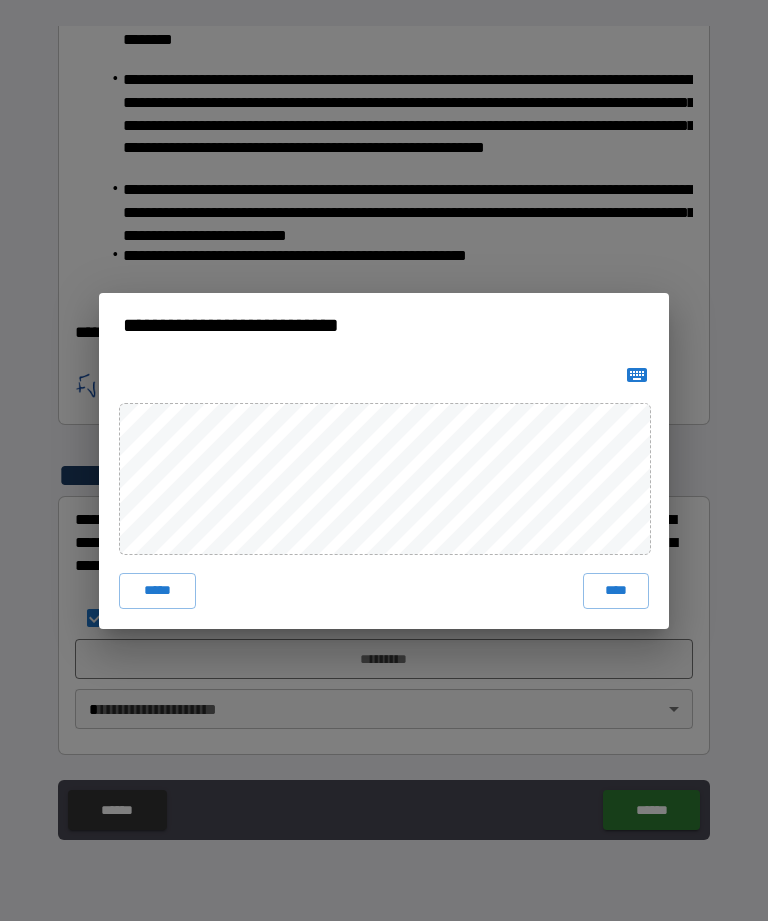 click on "****" at bounding box center (616, 591) 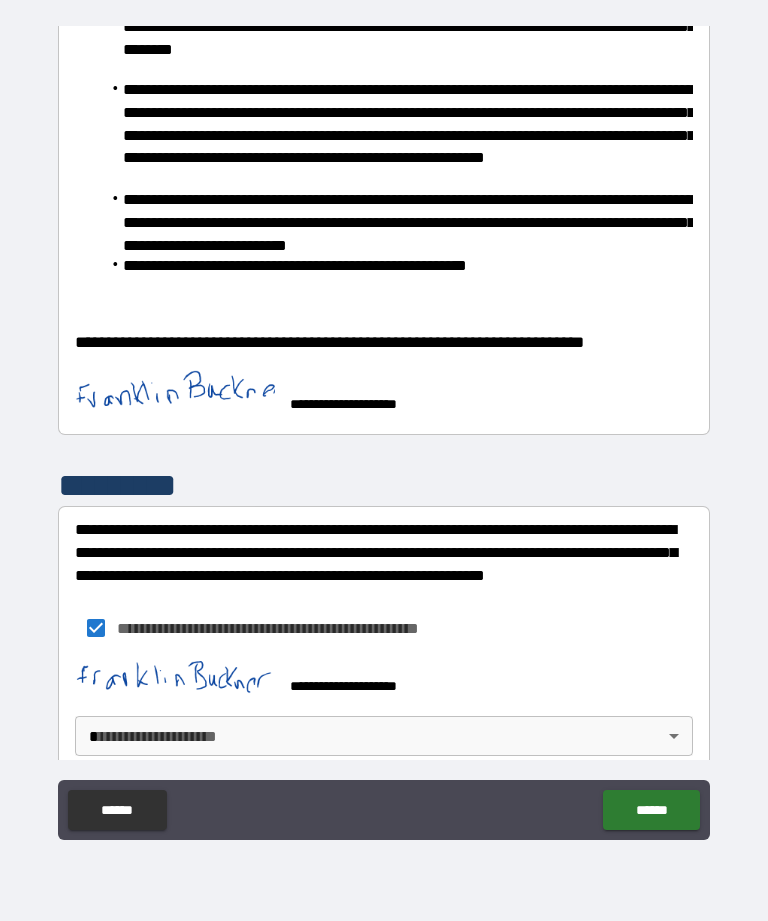 click on "**********" at bounding box center [384, 428] 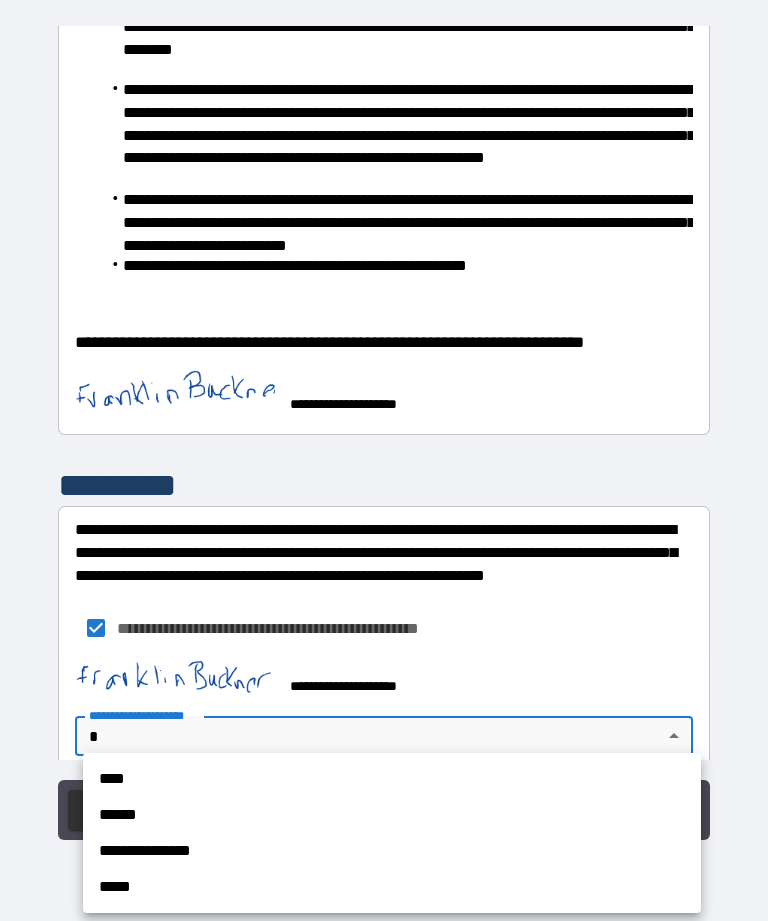 click on "*****" at bounding box center [392, 887] 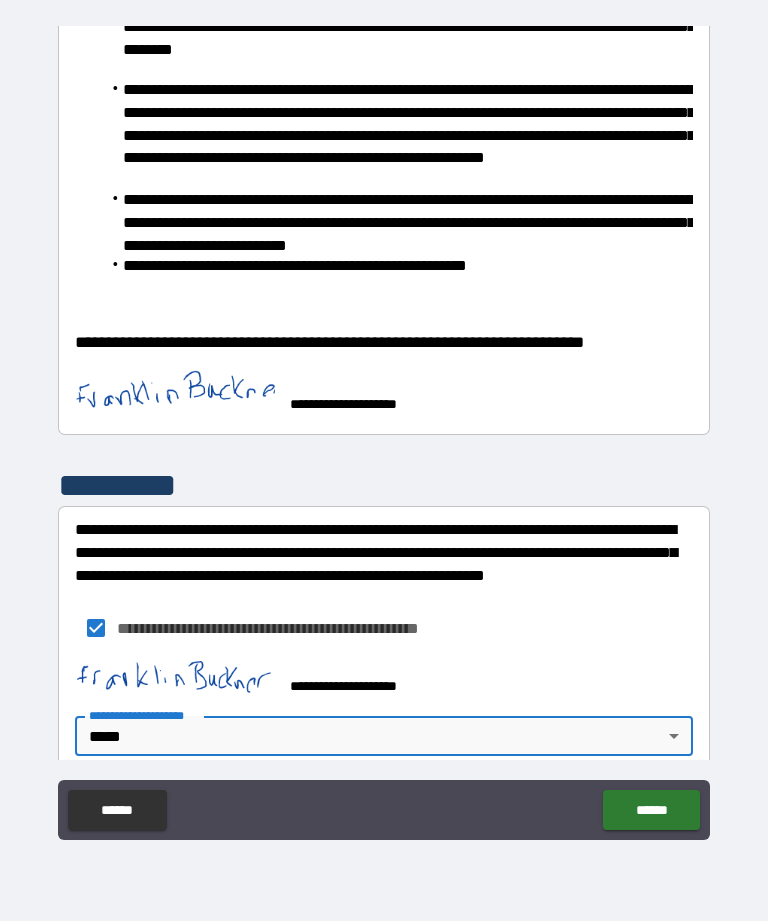 click on "******" at bounding box center (651, 810) 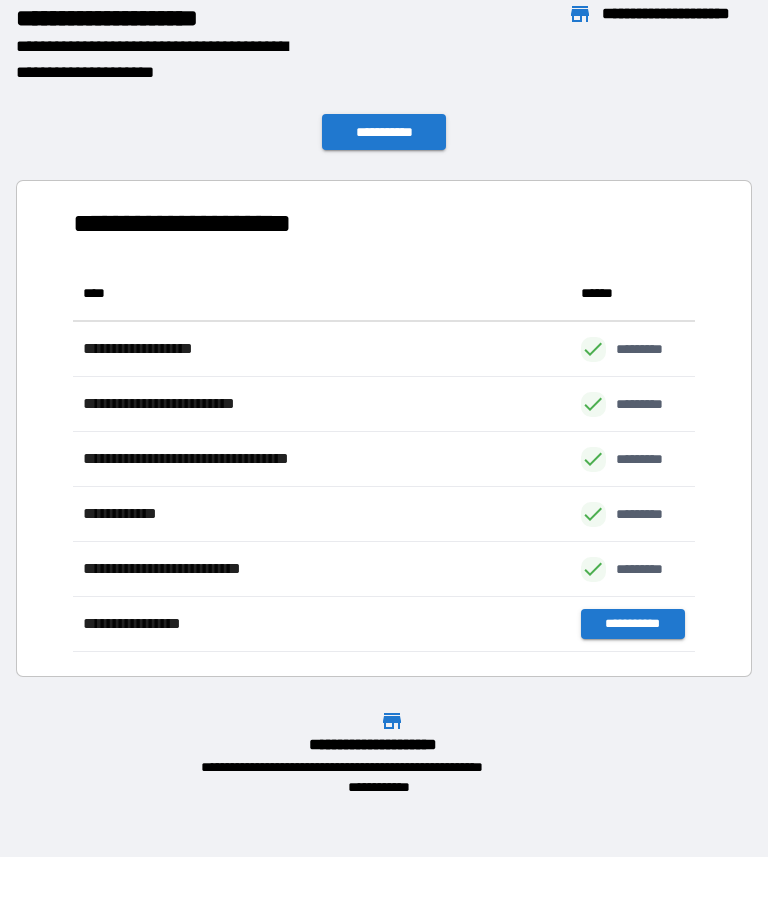 scroll, scrollTop: 386, scrollLeft: 622, axis: both 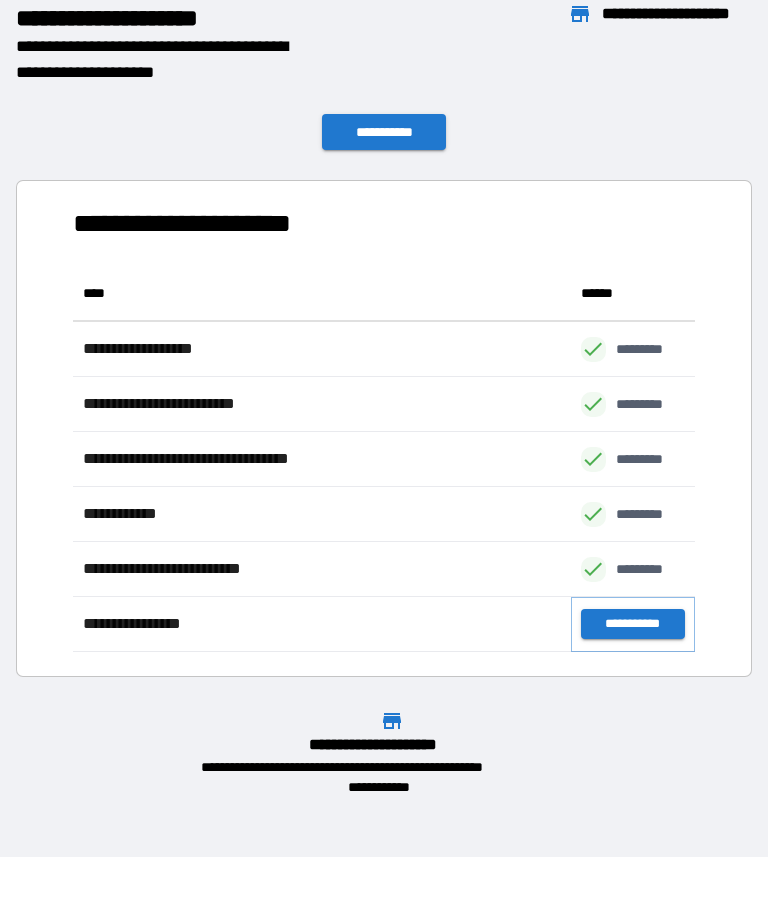 click on "**********" at bounding box center [633, 624] 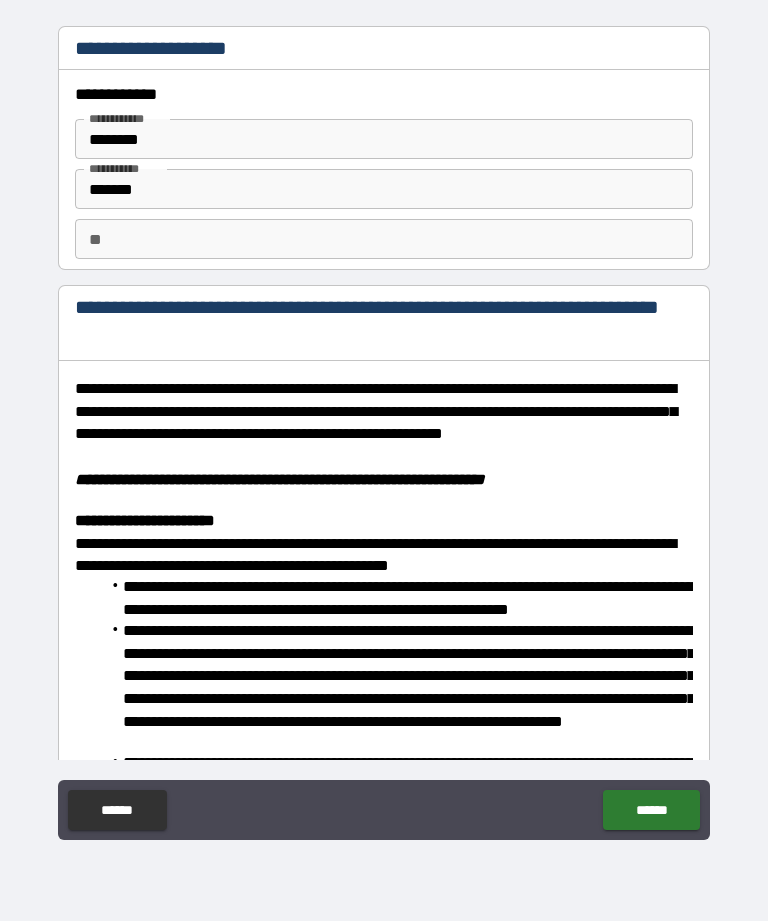 click on "**" at bounding box center [384, 239] 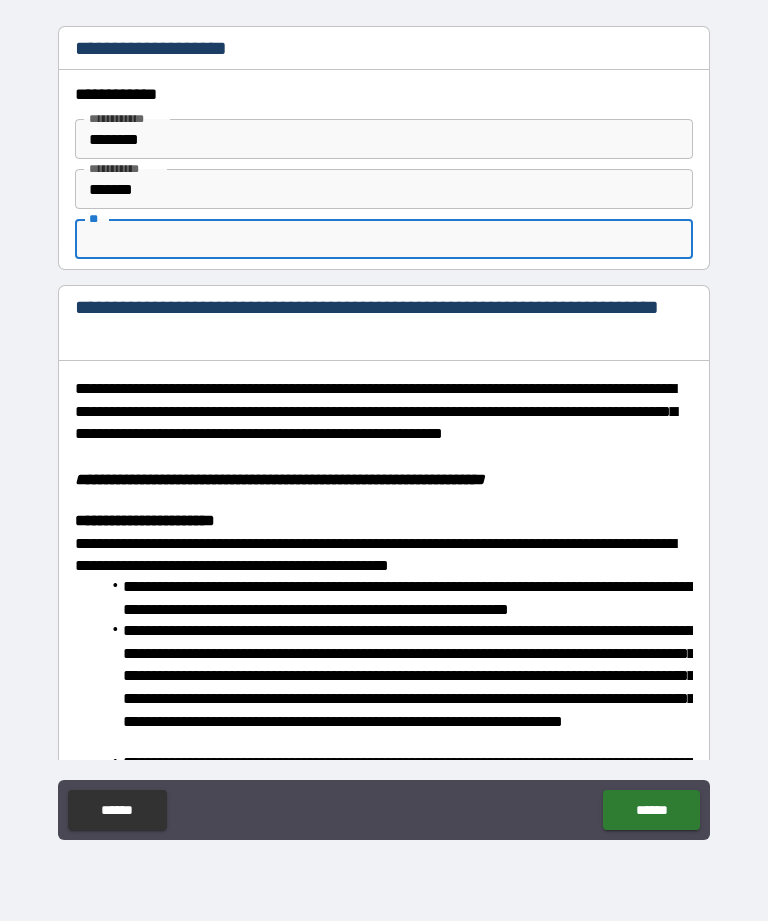 click on "**" at bounding box center (384, 239) 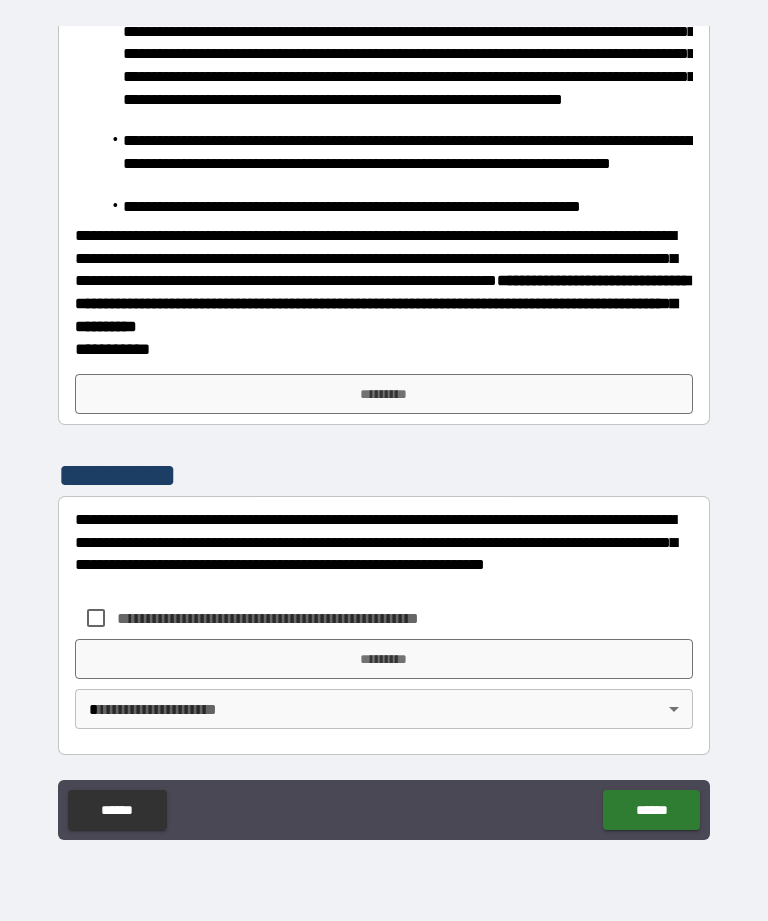scroll, scrollTop: 622, scrollLeft: 0, axis: vertical 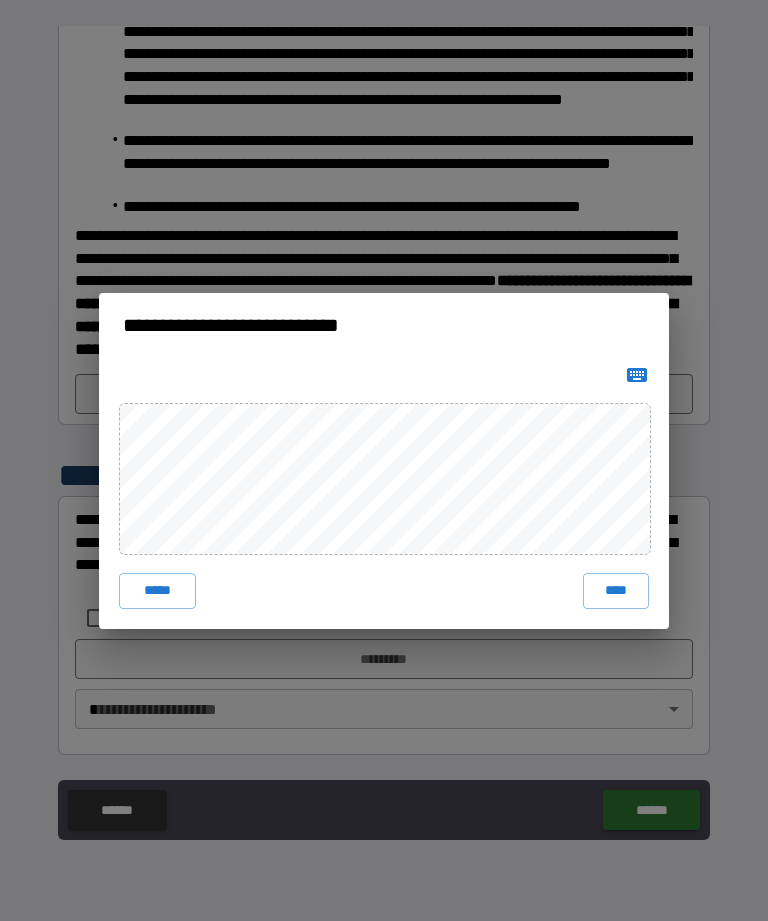 click on "****" at bounding box center [616, 591] 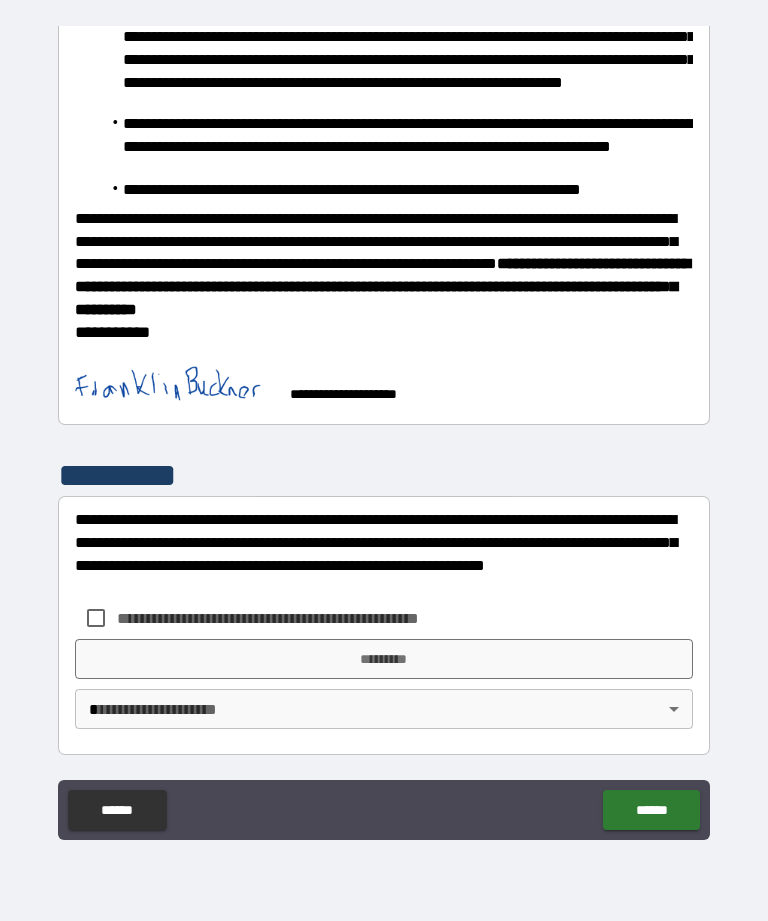 scroll, scrollTop: 639, scrollLeft: 0, axis: vertical 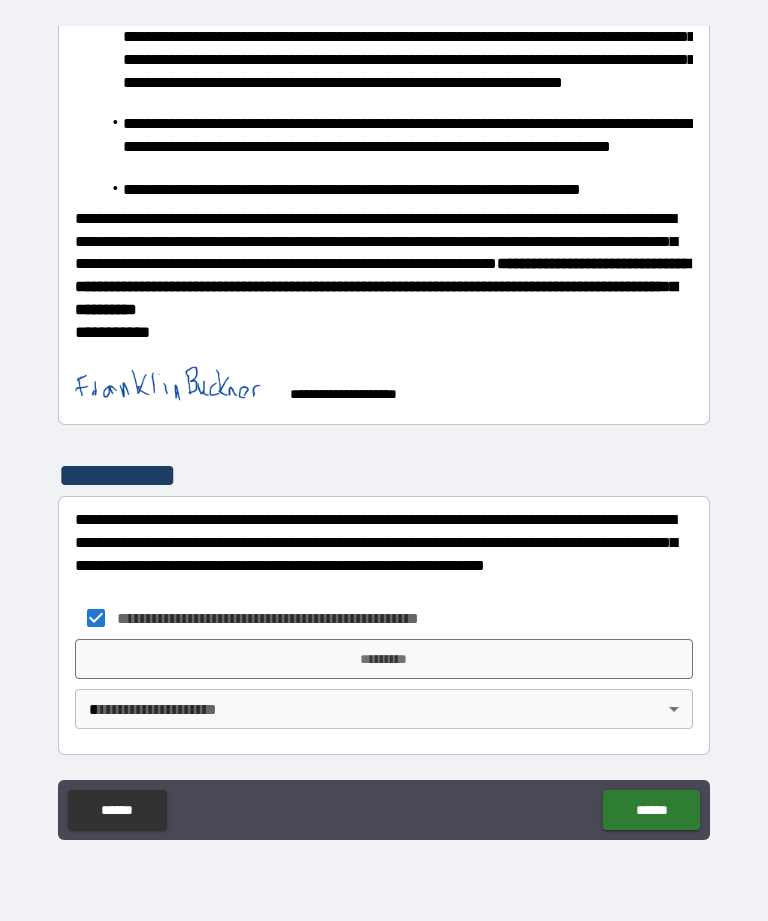 click on "*********" at bounding box center (384, 659) 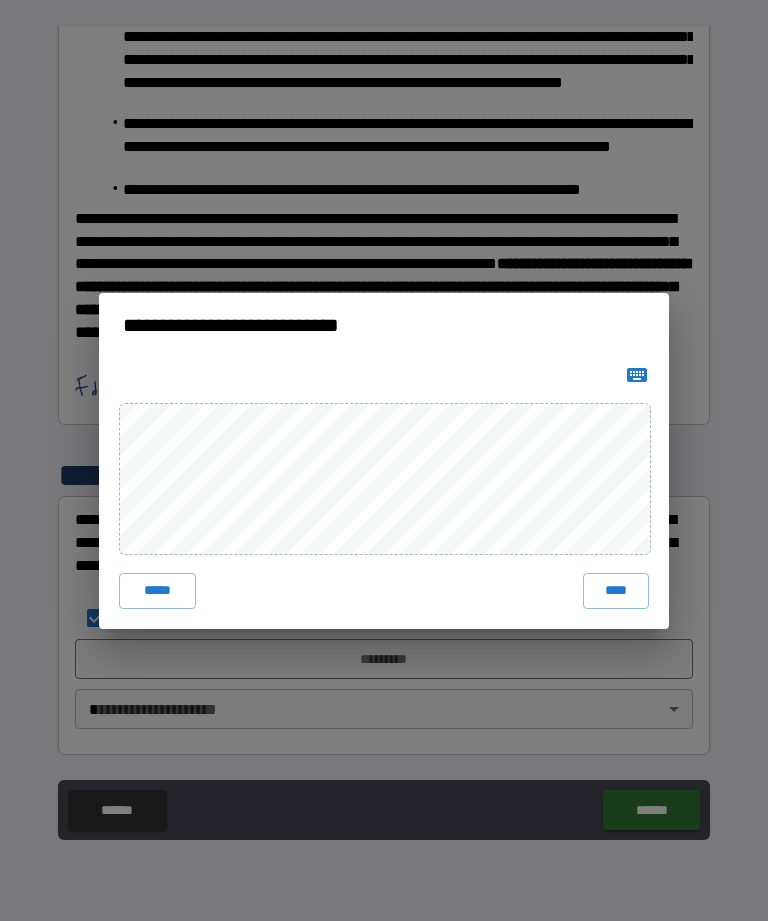 click on "****" at bounding box center (616, 591) 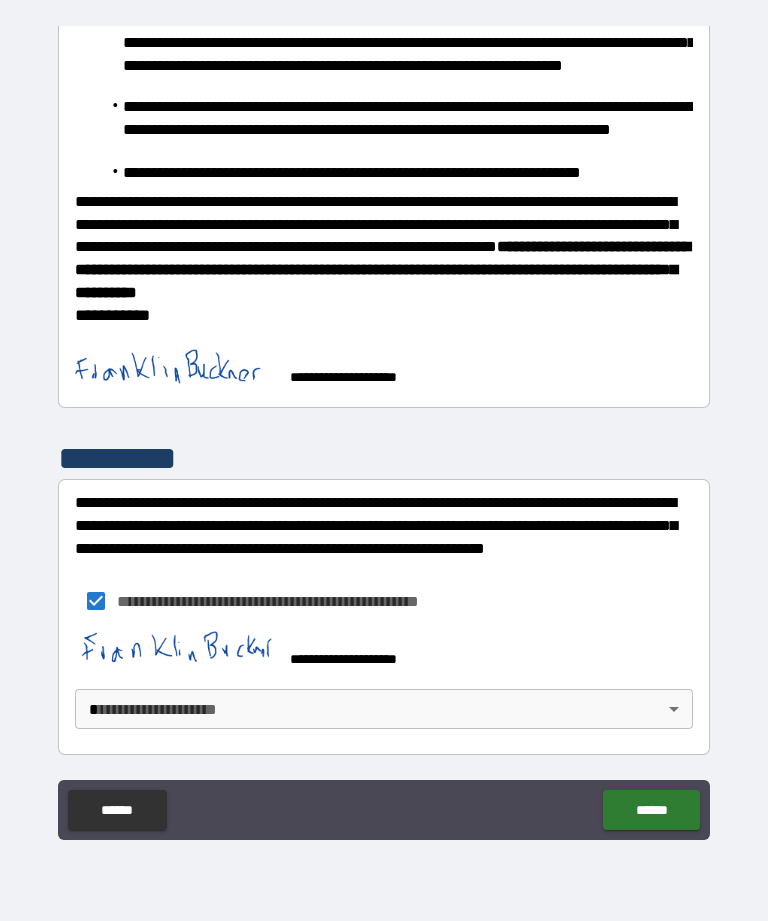 scroll, scrollTop: 656, scrollLeft: 0, axis: vertical 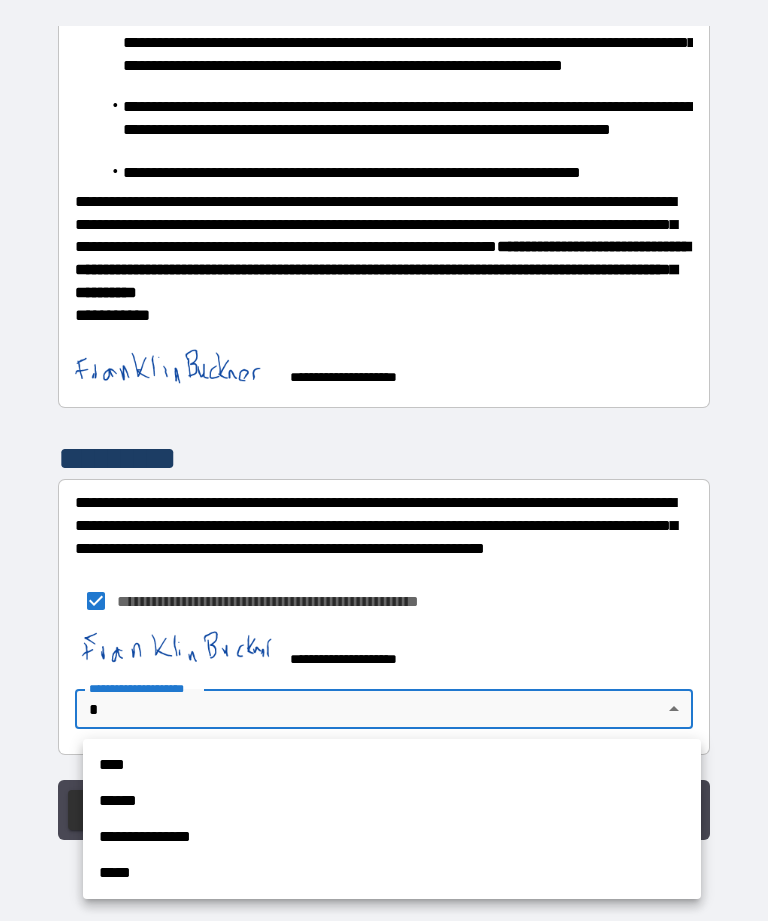 click on "****" at bounding box center [392, 765] 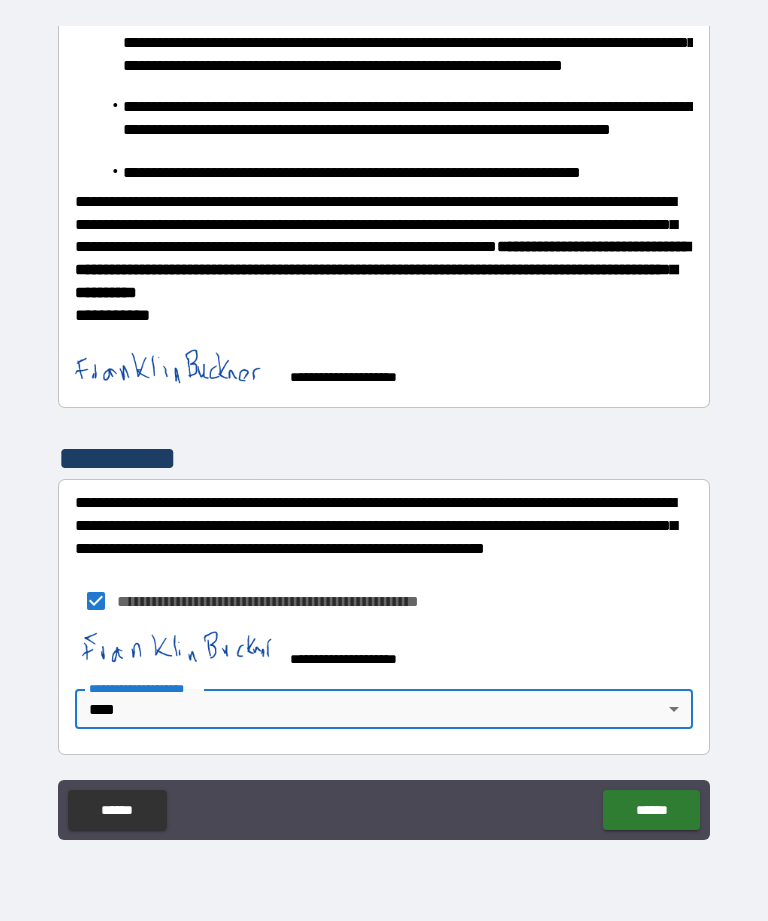 click on "******" at bounding box center (651, 810) 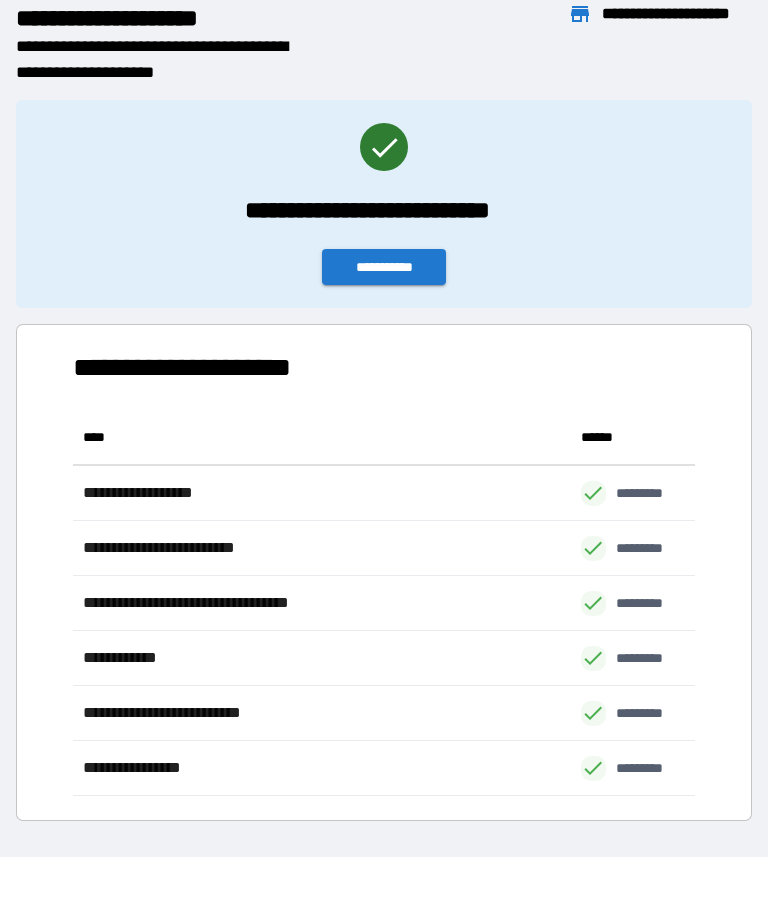 scroll, scrollTop: 1, scrollLeft: 1, axis: both 